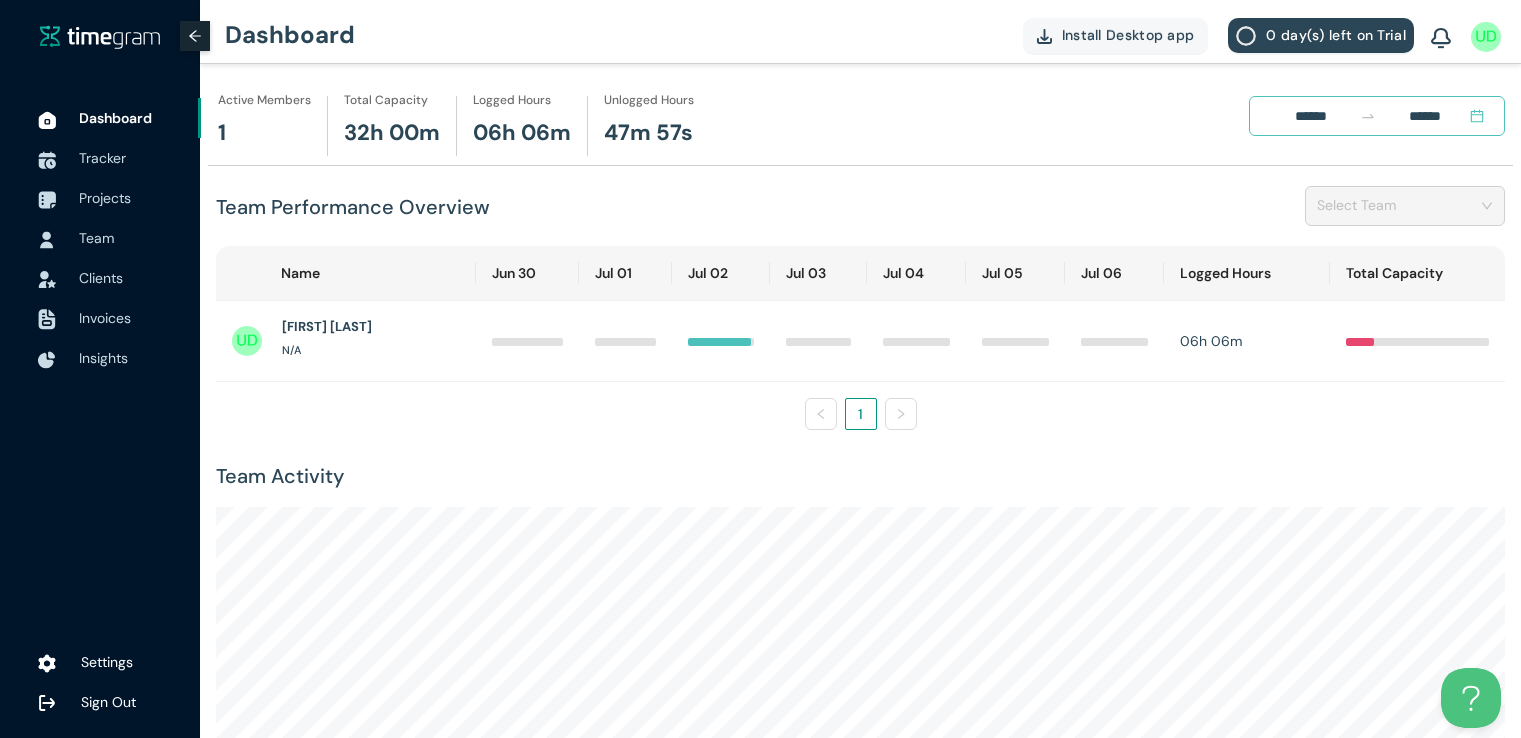 scroll, scrollTop: 0, scrollLeft: 0, axis: both 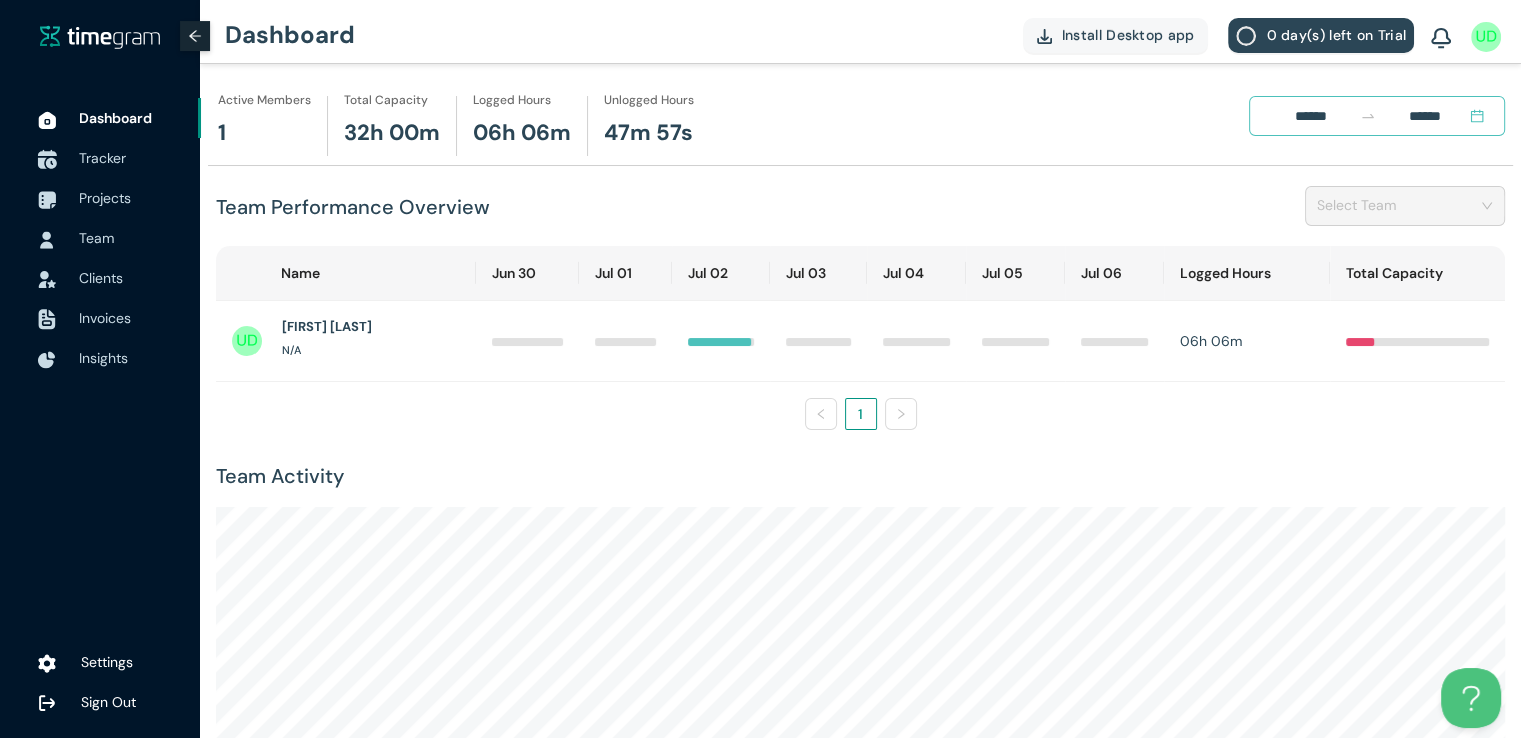 click on "Tracker" at bounding box center (102, 158) 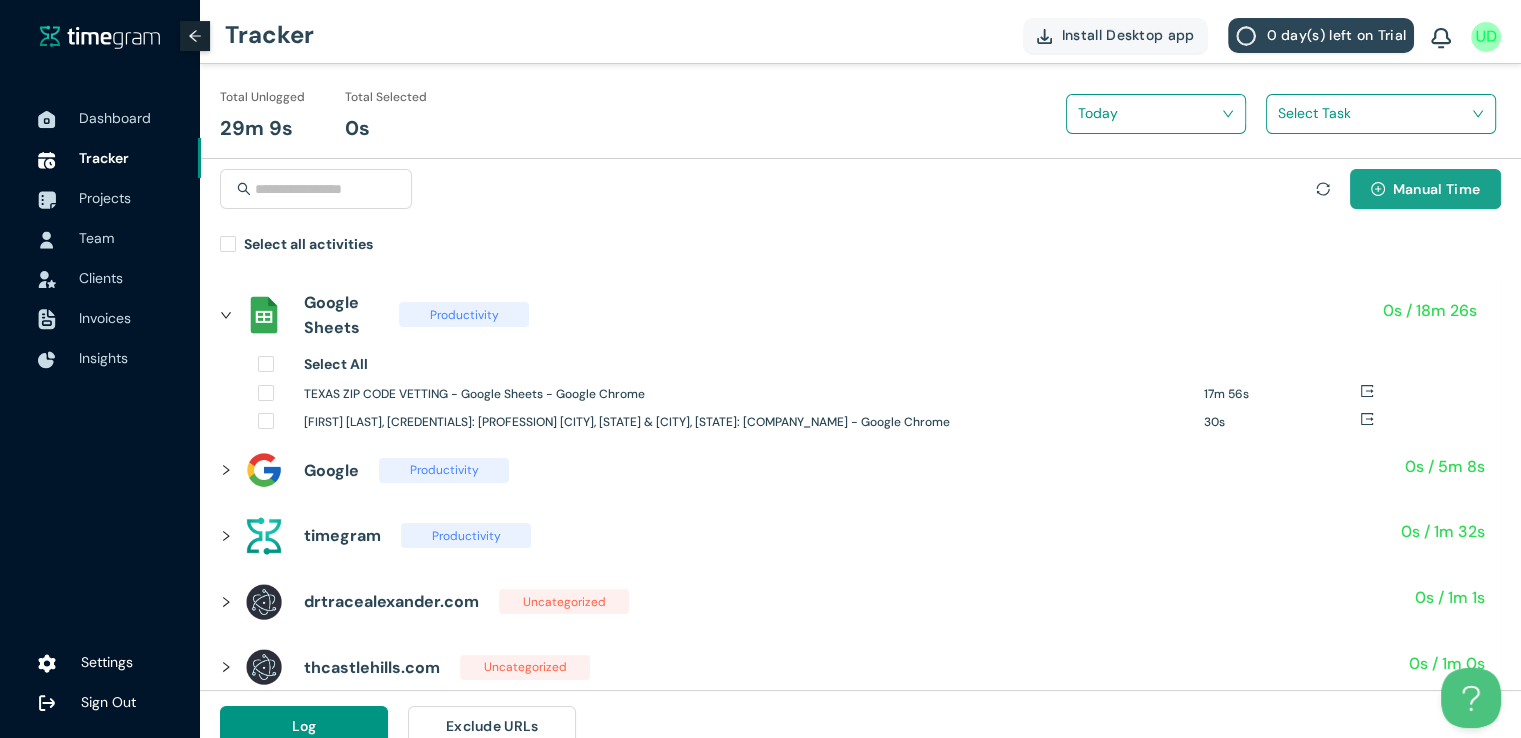 click at bounding box center (1378, 189) 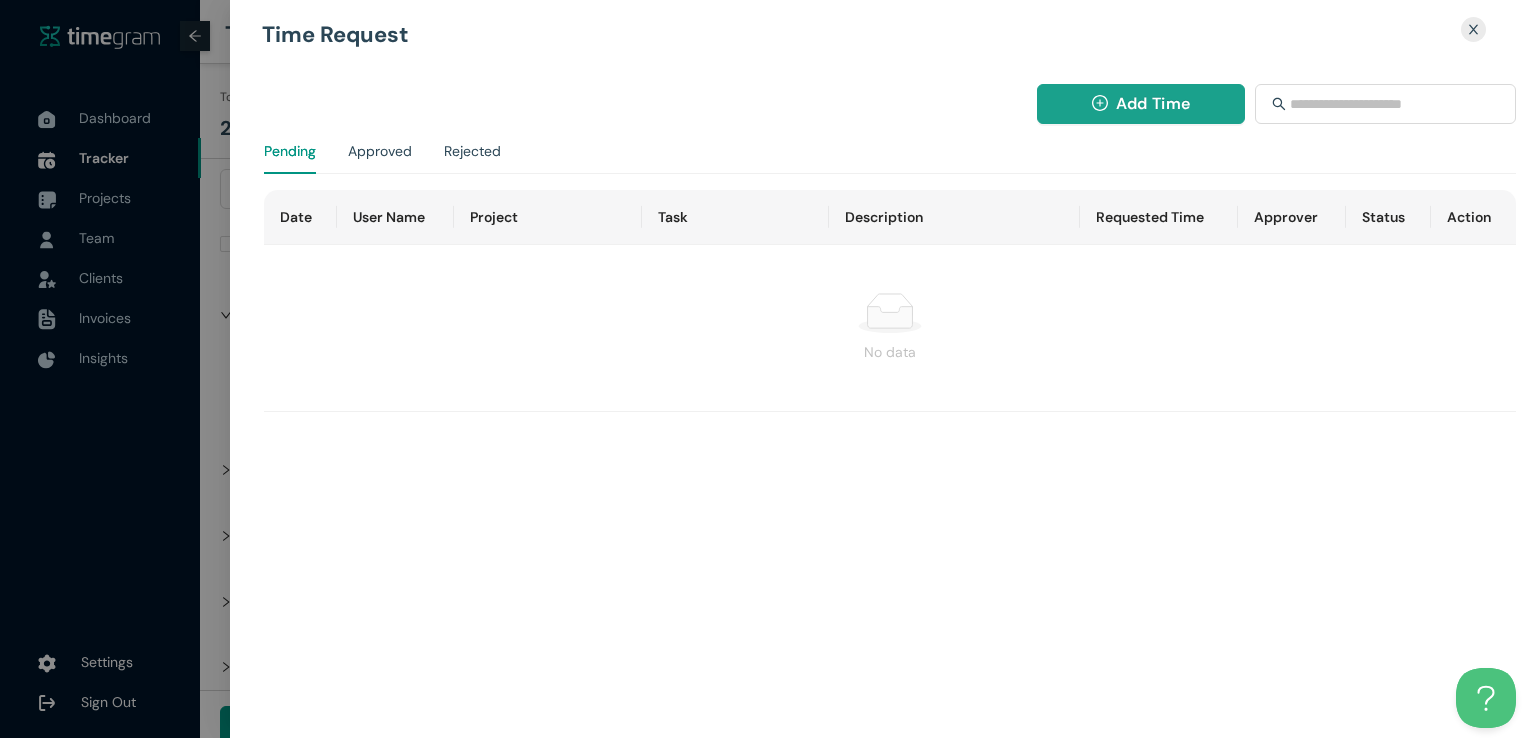 click on "Add Time" at bounding box center (1153, 103) 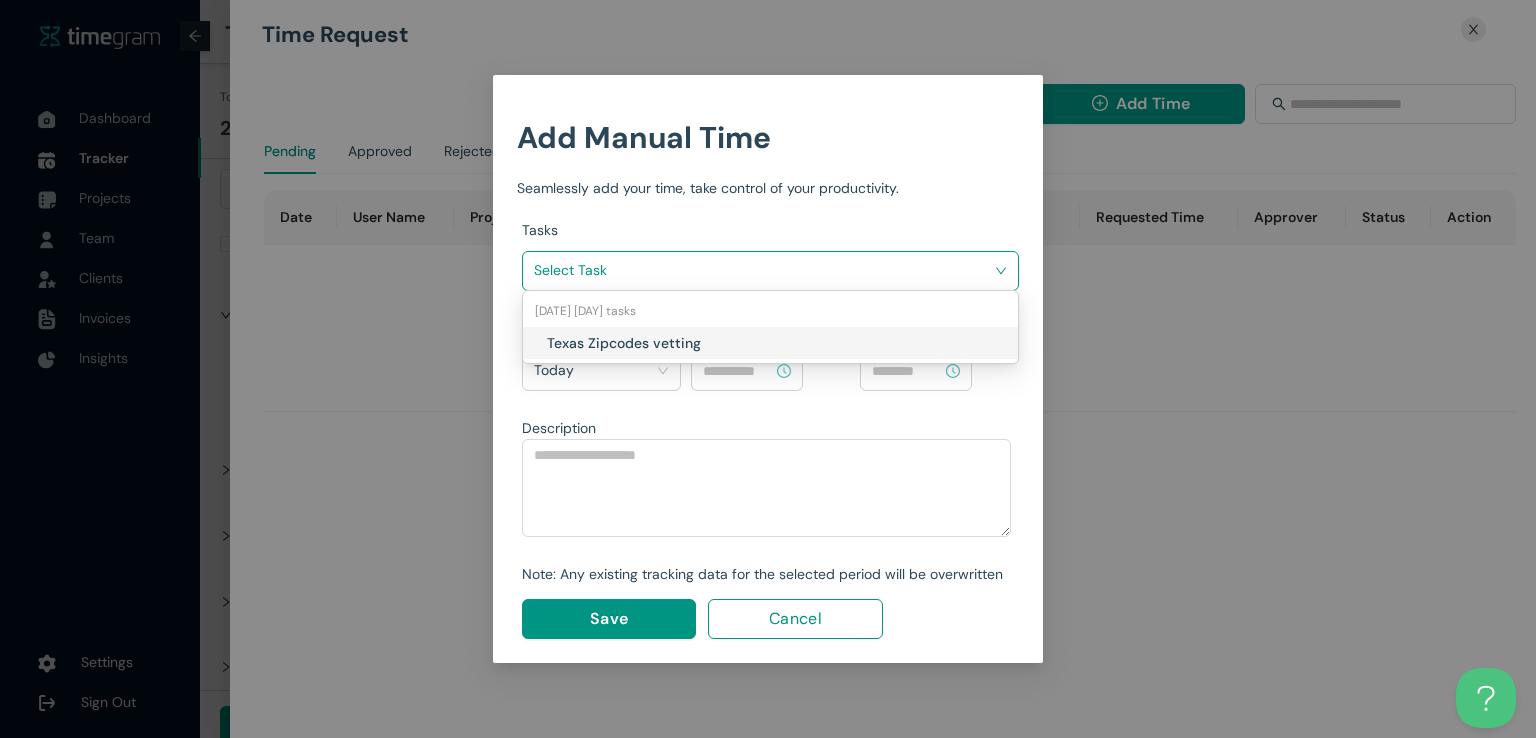 click at bounding box center (763, 270) 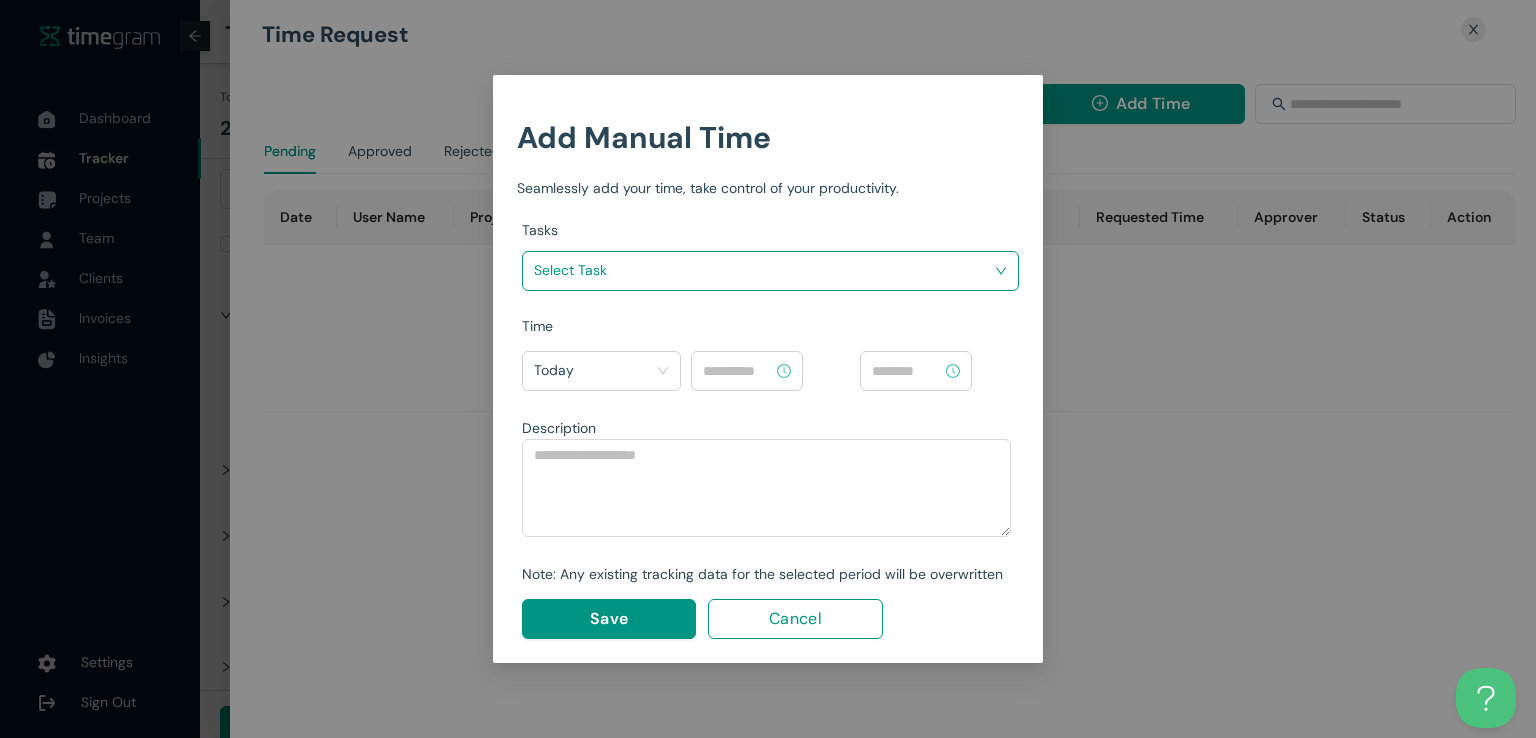 click on "Tracker Install Desktop app 0 day(s) left on Trial Total Unlogged 29m 9s Total Selected 0s Today Select Task Manual Time Select all activities Google Sheets Productivity 0s / 18m 26s Select All TEXAS ZIP CODE VETTING - Google Sheets - Google Chrome 17m 56s [FIRST] [LAST], [CREDENTIALS]: [PROFESSION] [CITY], [STATE] & [CITY], [STATE]: [COMPANY_NAME] - Google Chrome 30s Google Productivity 0s / 5m 8s timegram Productivity 0s / 1m 32s drtracealexander.com Uncategorized 0s / 1m 1s thcastlehills.com Uncategorized 0s / 1m 0s eyesnow.us Uncategorized 0s / 31s careonemedicalclinic.com Uncategorized 0s / 31s dentistatdallas.com Uncategorized 0s / 30s care.texashealth.org Uncategorized 0s / 30s Log Exclude URLs
Time Request Add Time Pending Approved Rejected Date [USER_NAME] Project Task Description Requested Time [APPROVER] Status Action                 No data Tasks" at bounding box center (760, 369) 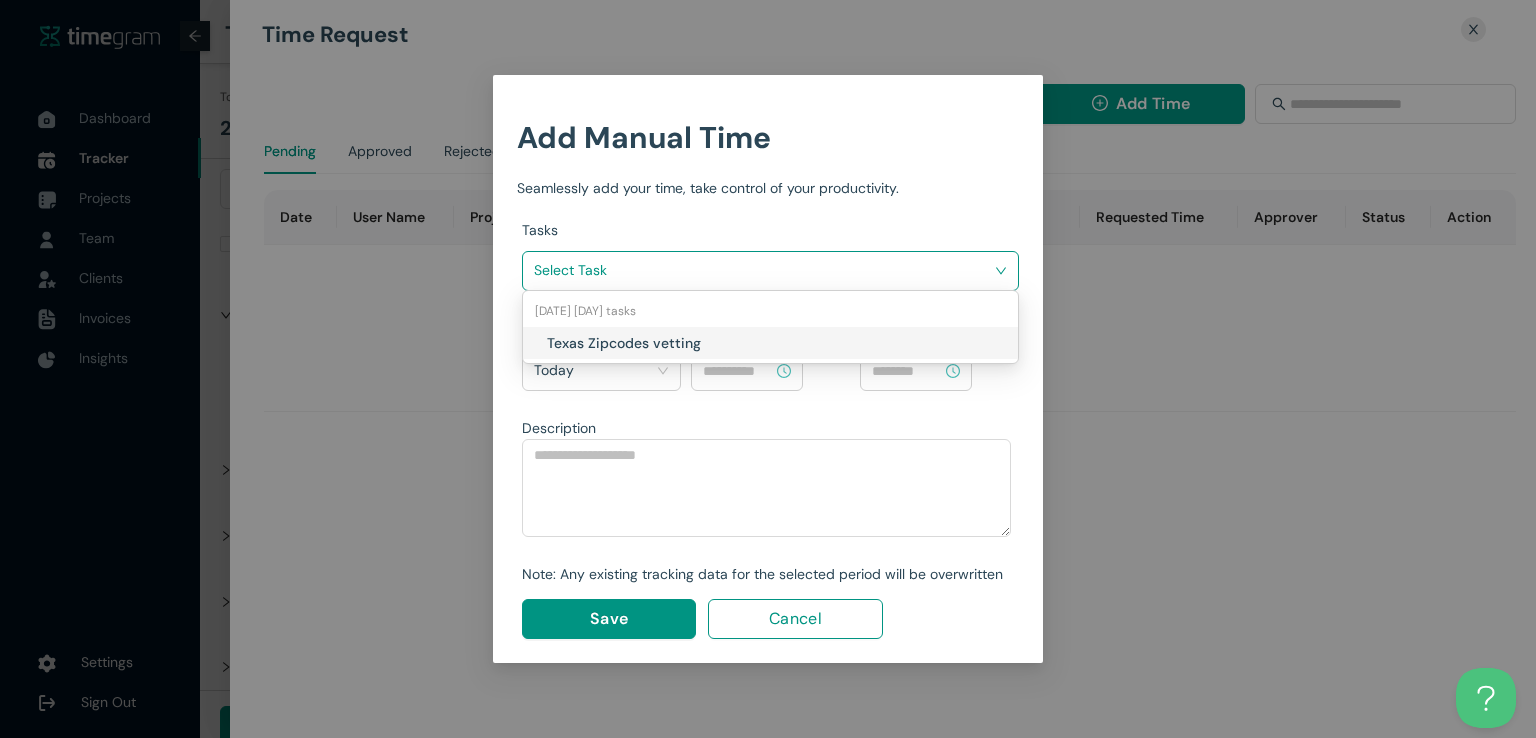 click at bounding box center (763, 271) 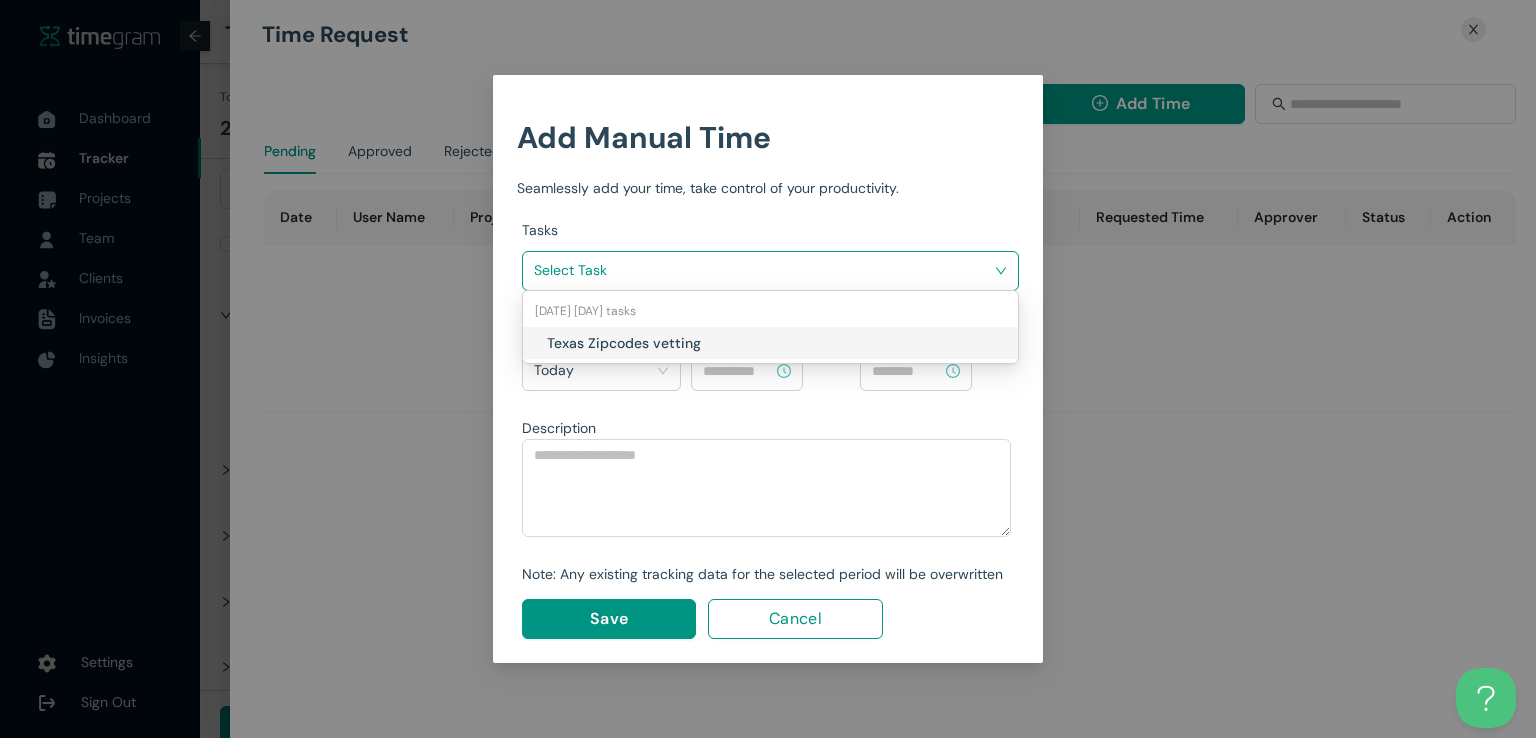 click on "Texas Zipcodes vetting" at bounding box center (664, 343) 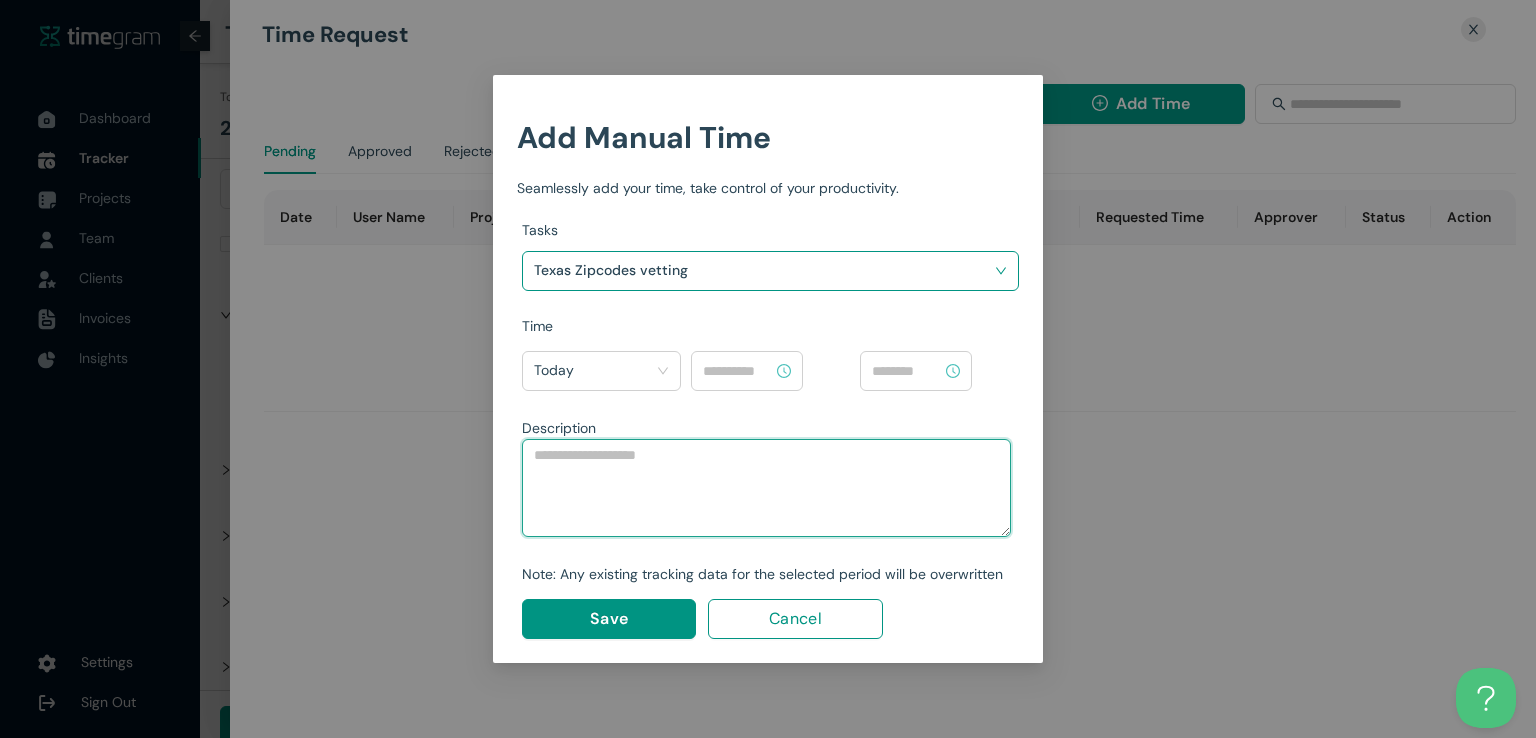 click at bounding box center (766, 488) 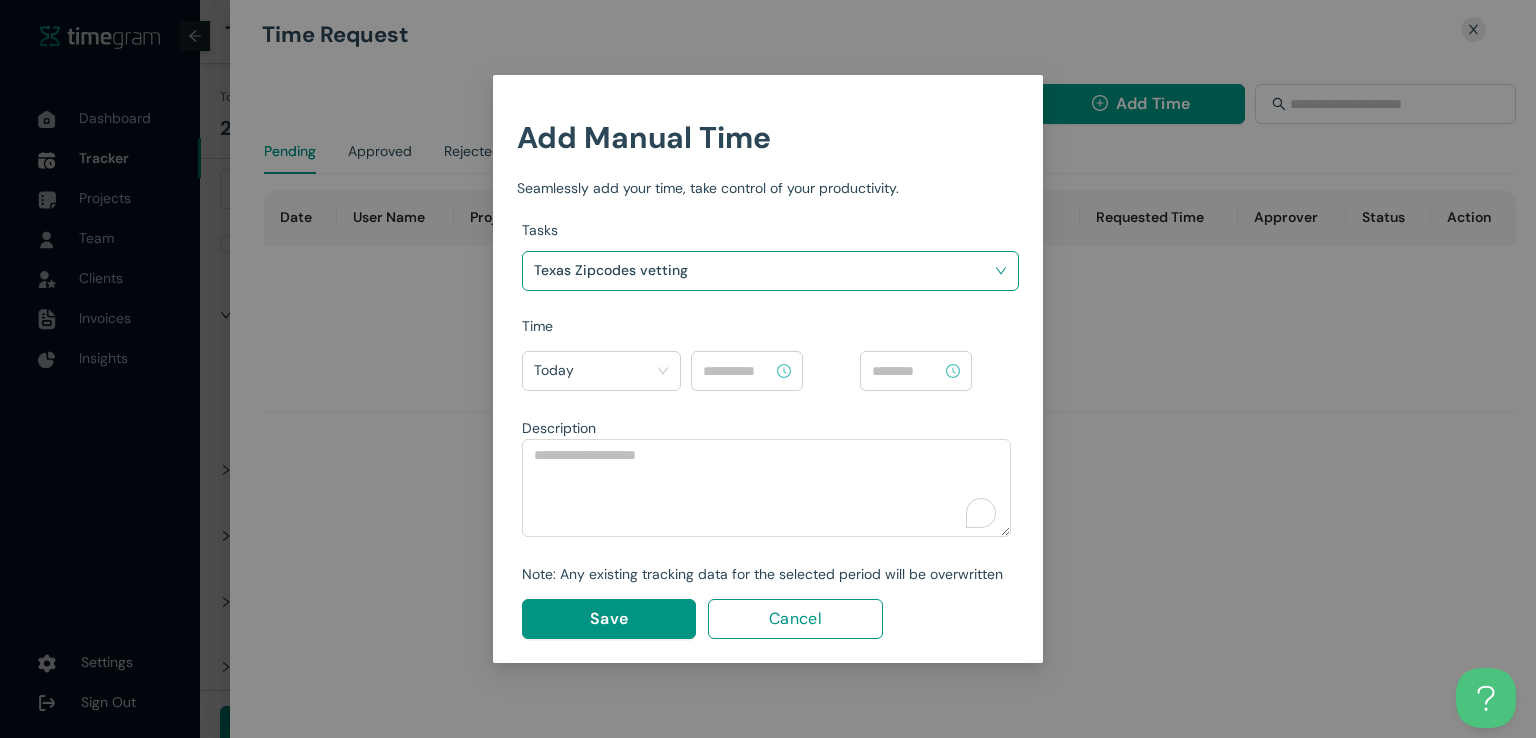 click at bounding box center (738, 371) 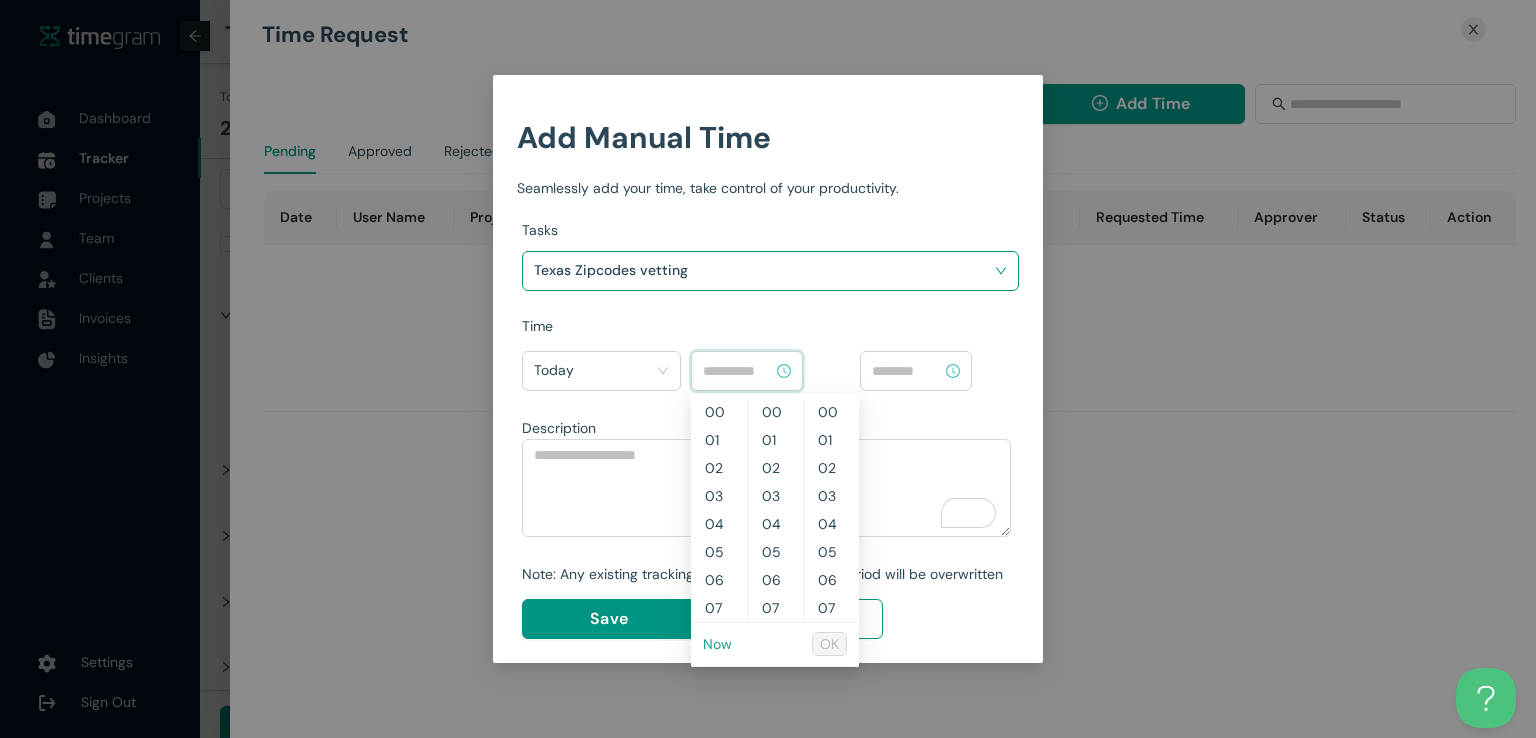 click on "Now" at bounding box center [717, 644] 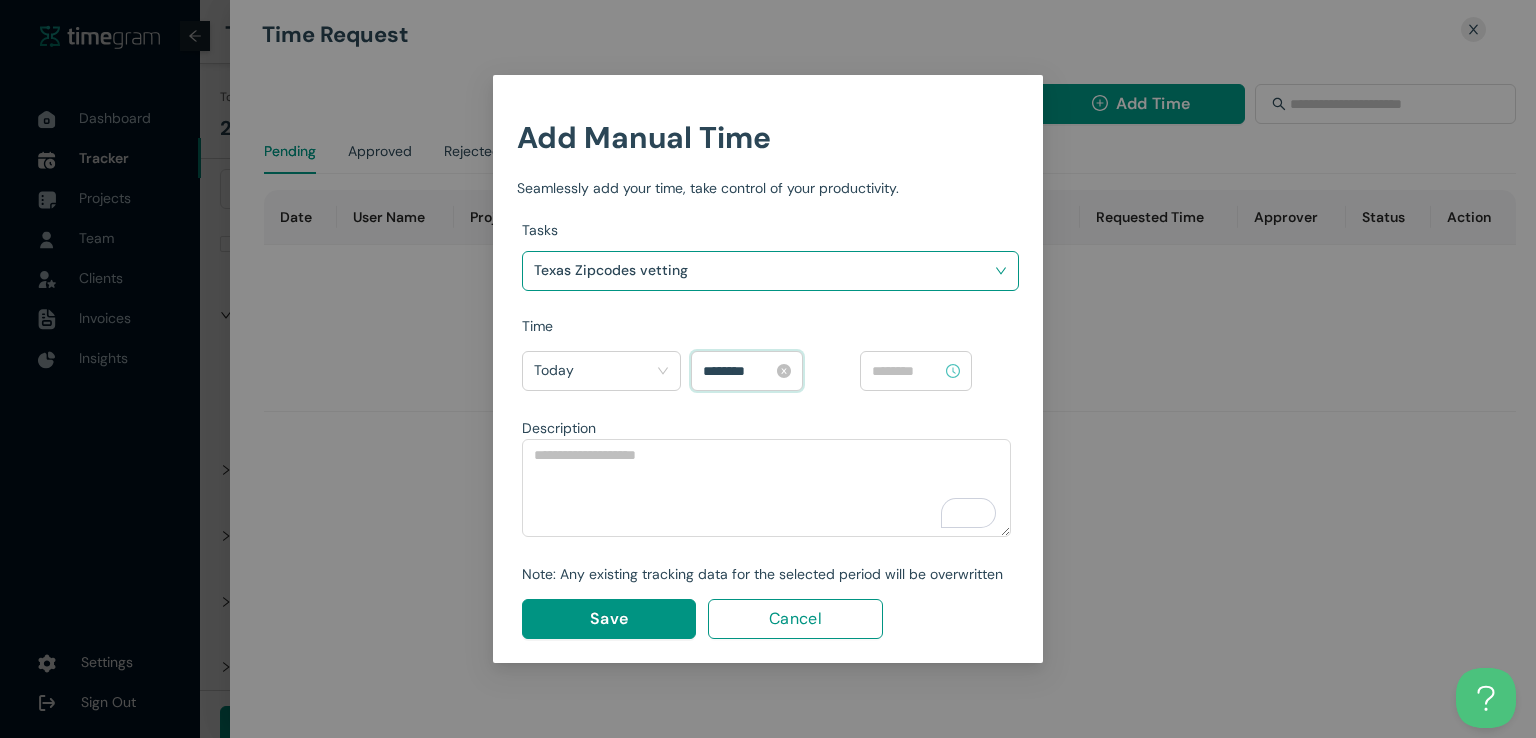 scroll, scrollTop: 532, scrollLeft: 0, axis: vertical 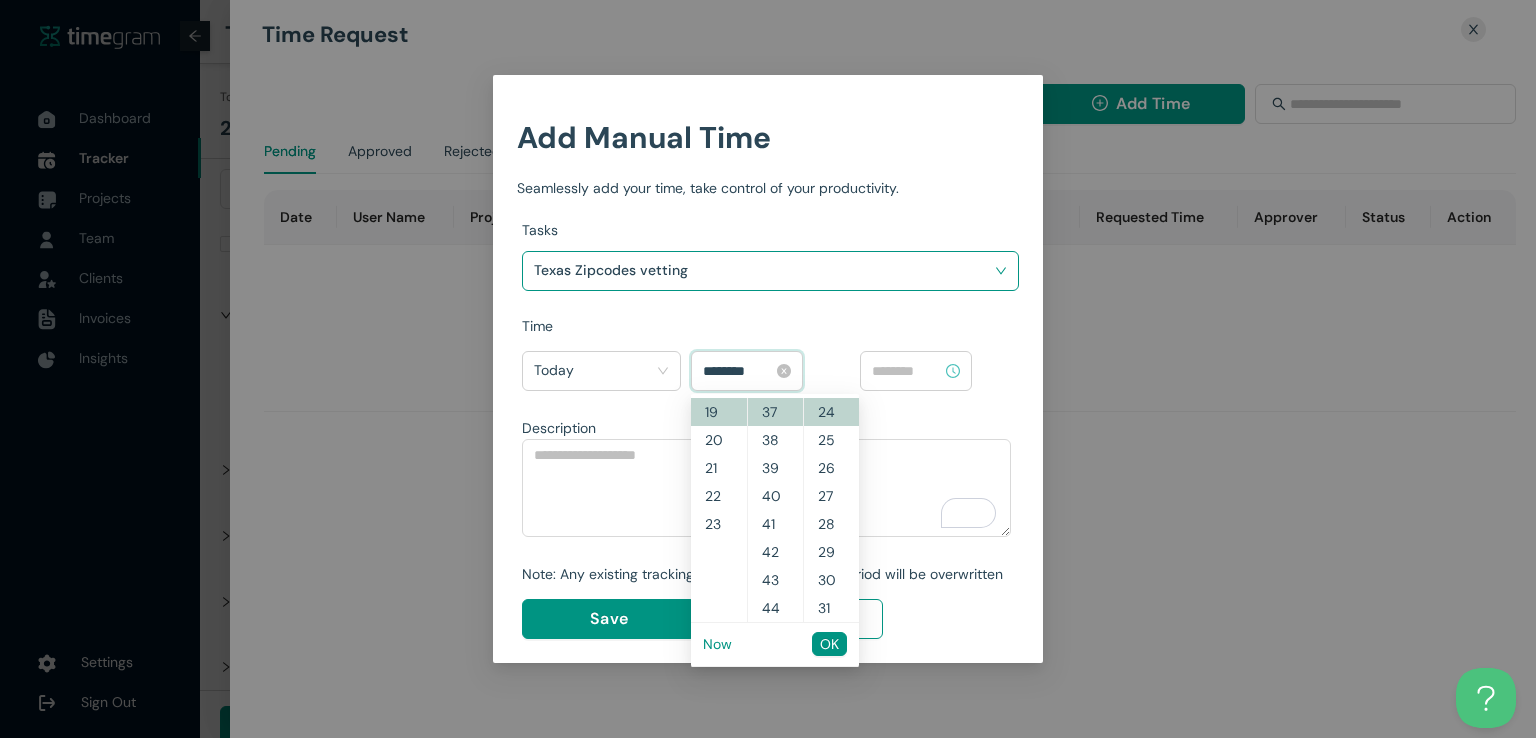 click on "********" at bounding box center [738, 371] 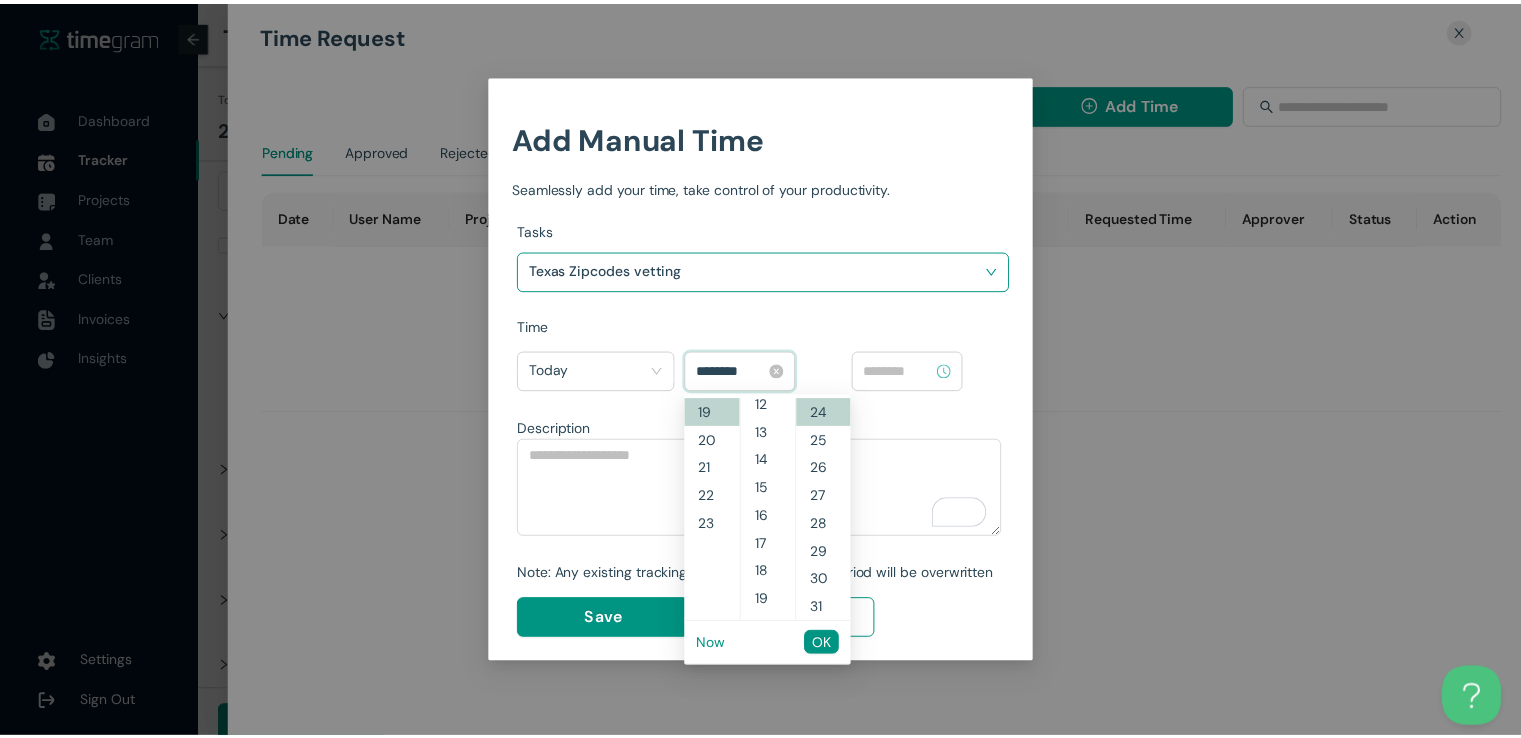 scroll, scrollTop: 0, scrollLeft: 0, axis: both 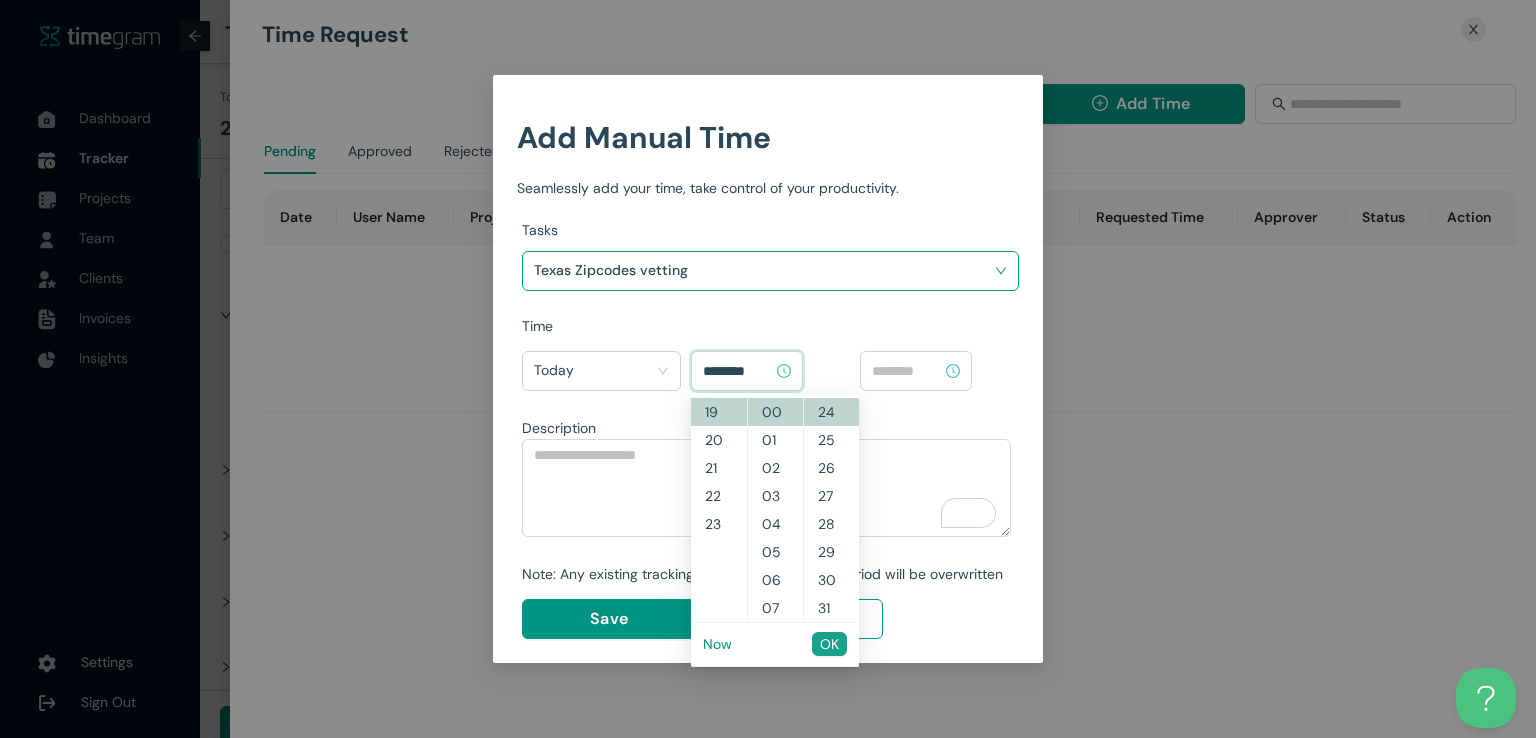 click on "OK" at bounding box center [829, 644] 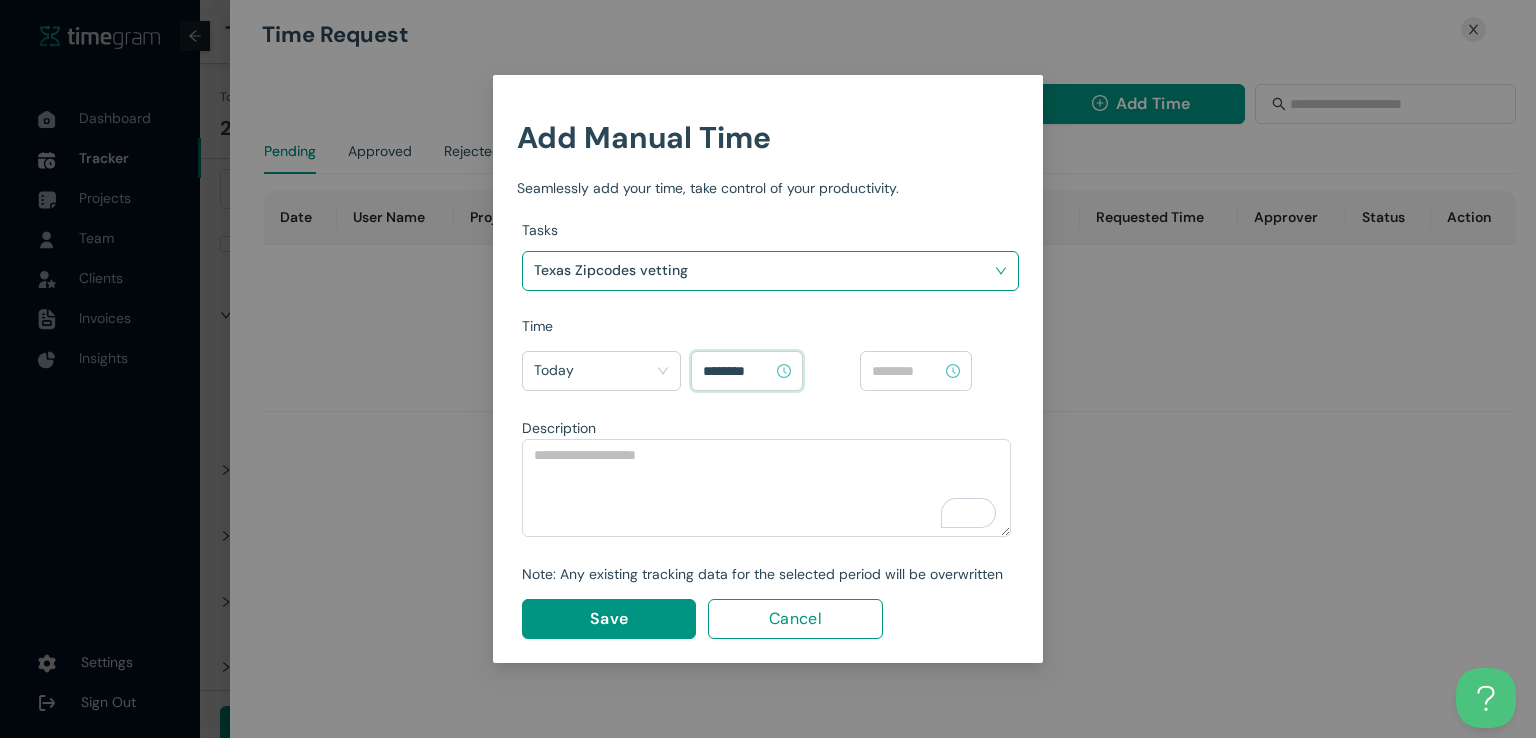 type on "********" 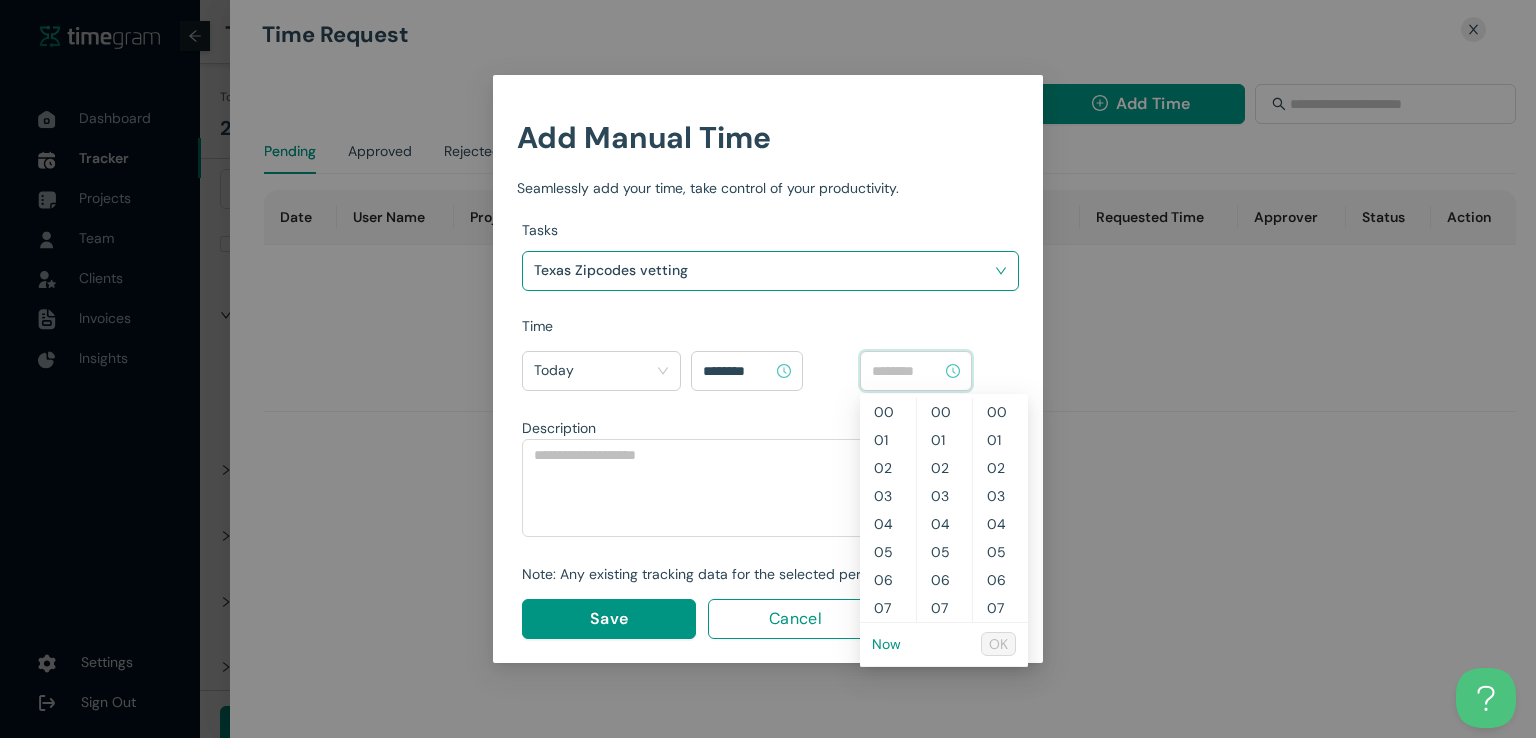 click at bounding box center (907, 371) 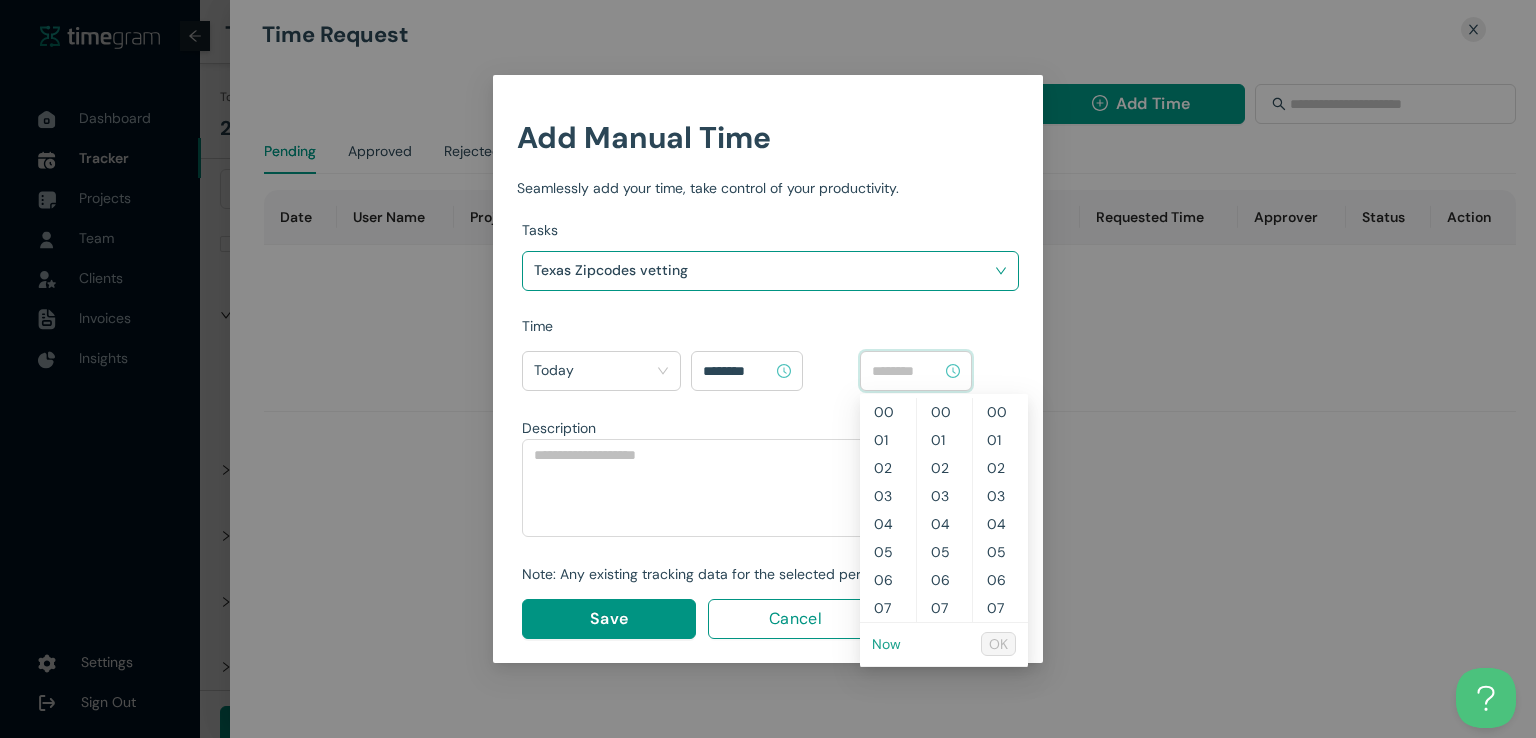 click on "Now" at bounding box center [0, 0] 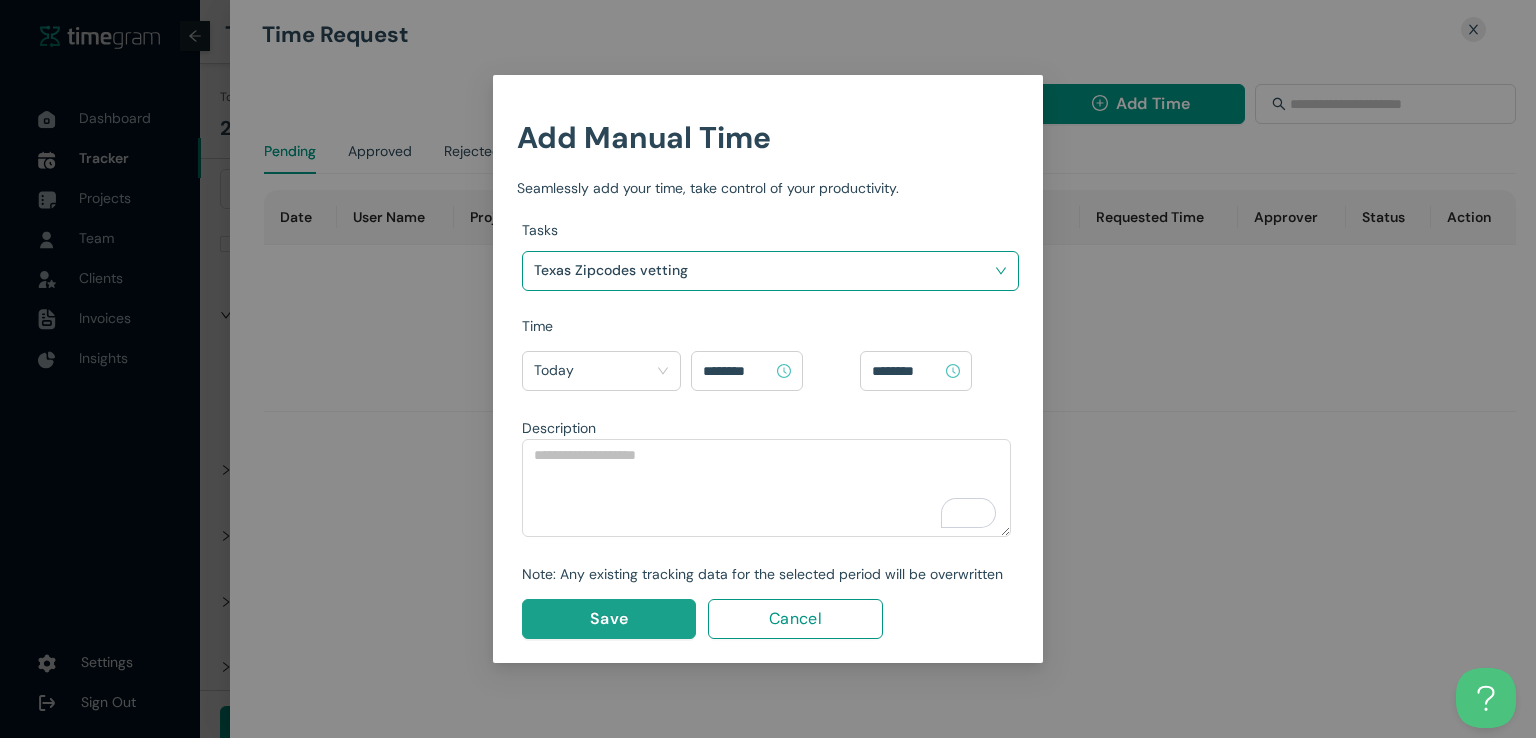 click on "Save" at bounding box center [609, 618] 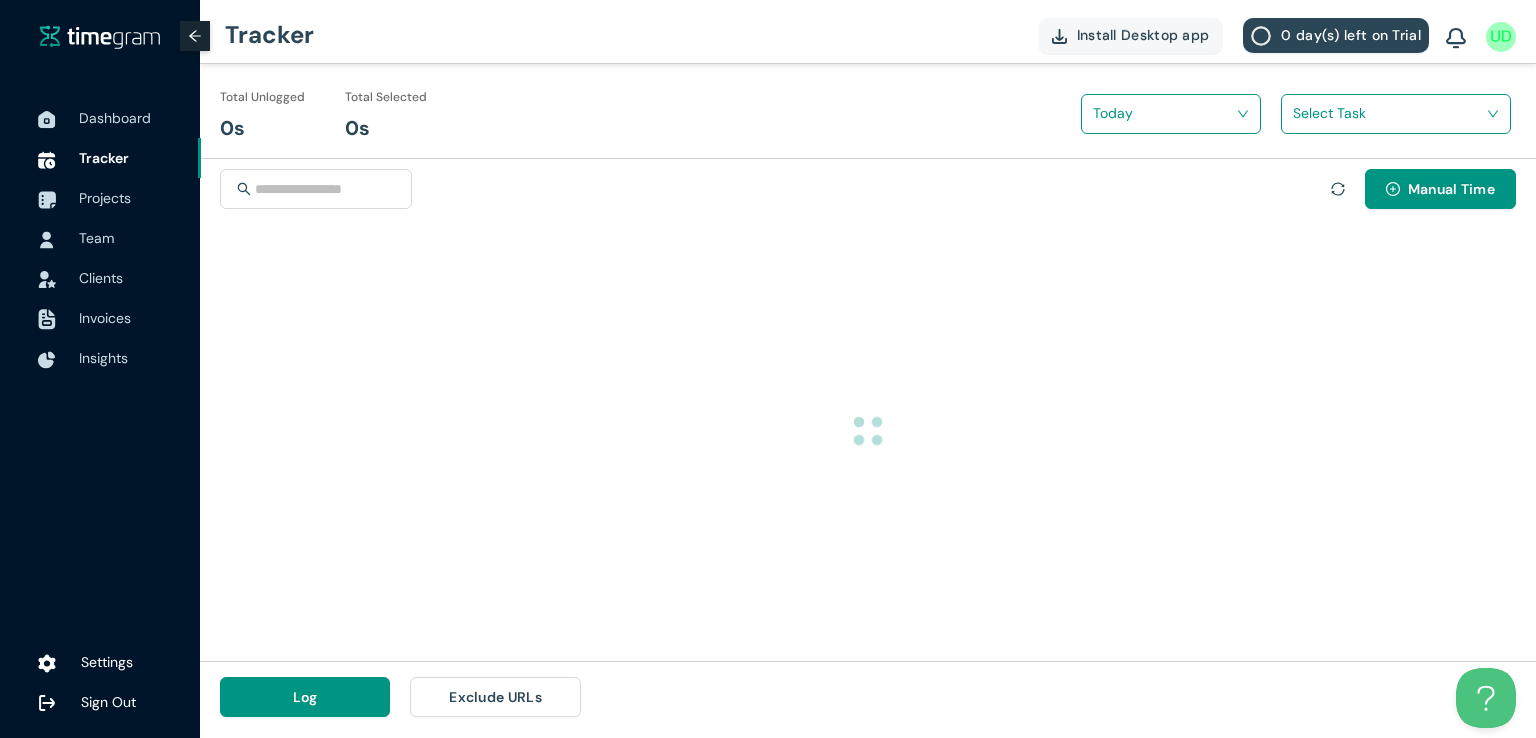 click at bounding box center [868, 431] 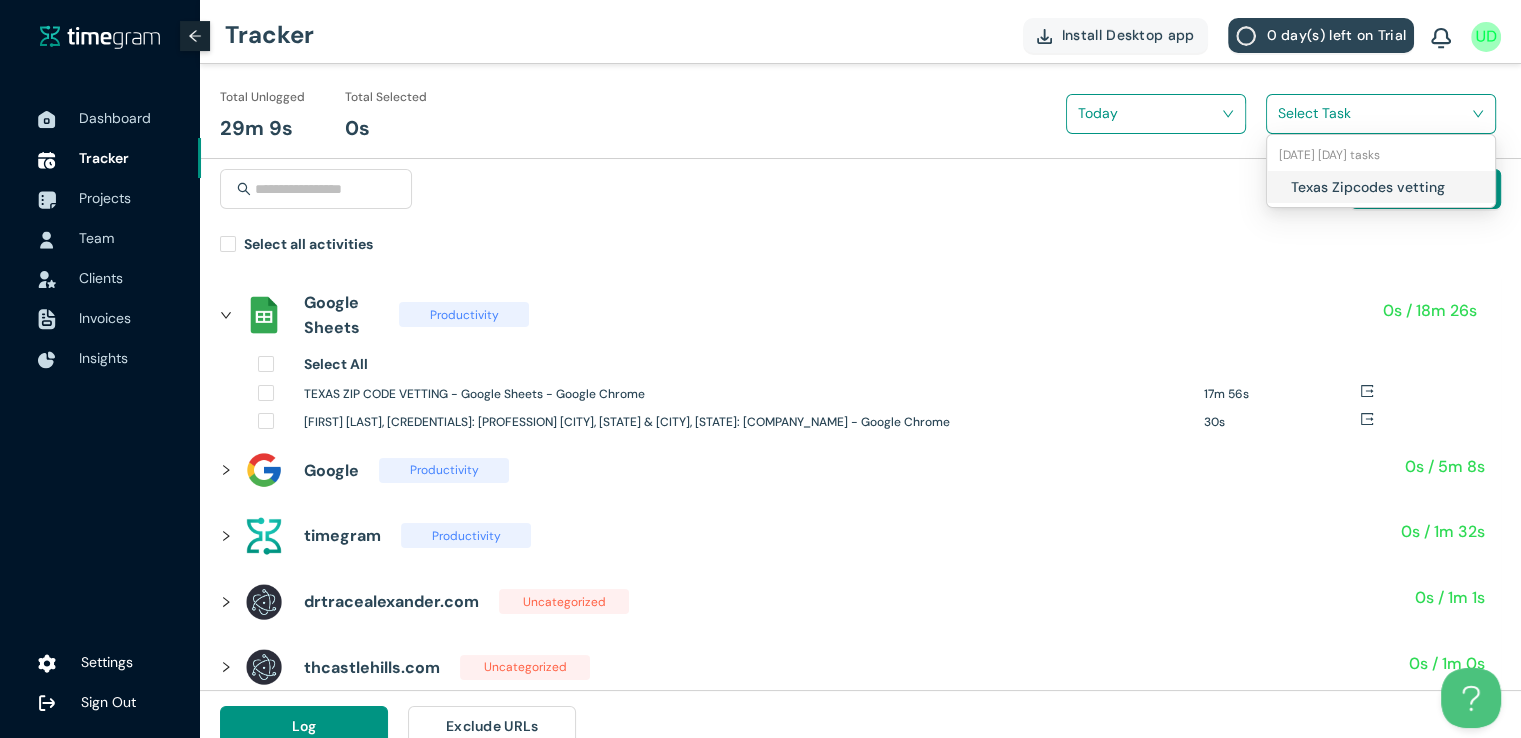 click at bounding box center (1374, 113) 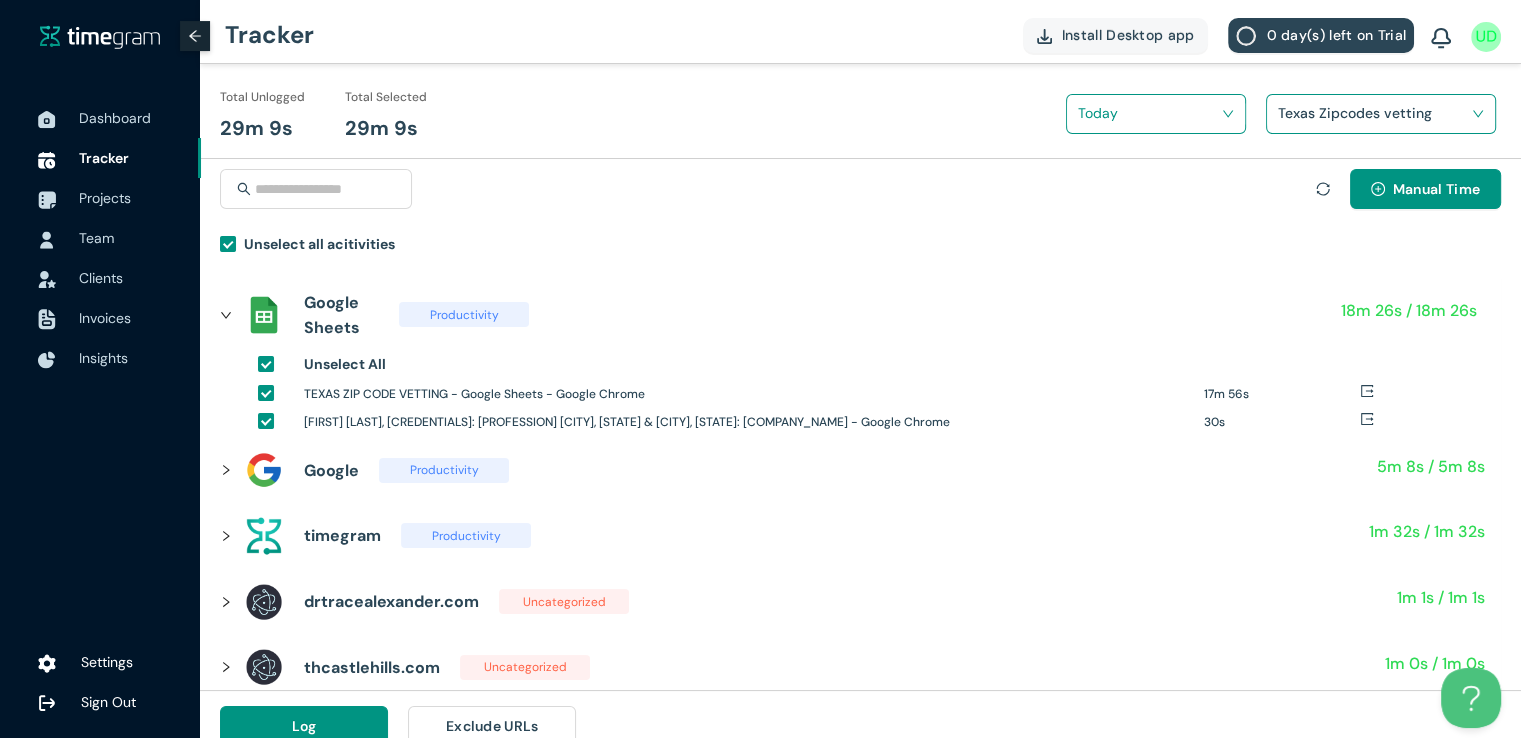 scroll, scrollTop: 23, scrollLeft: 0, axis: vertical 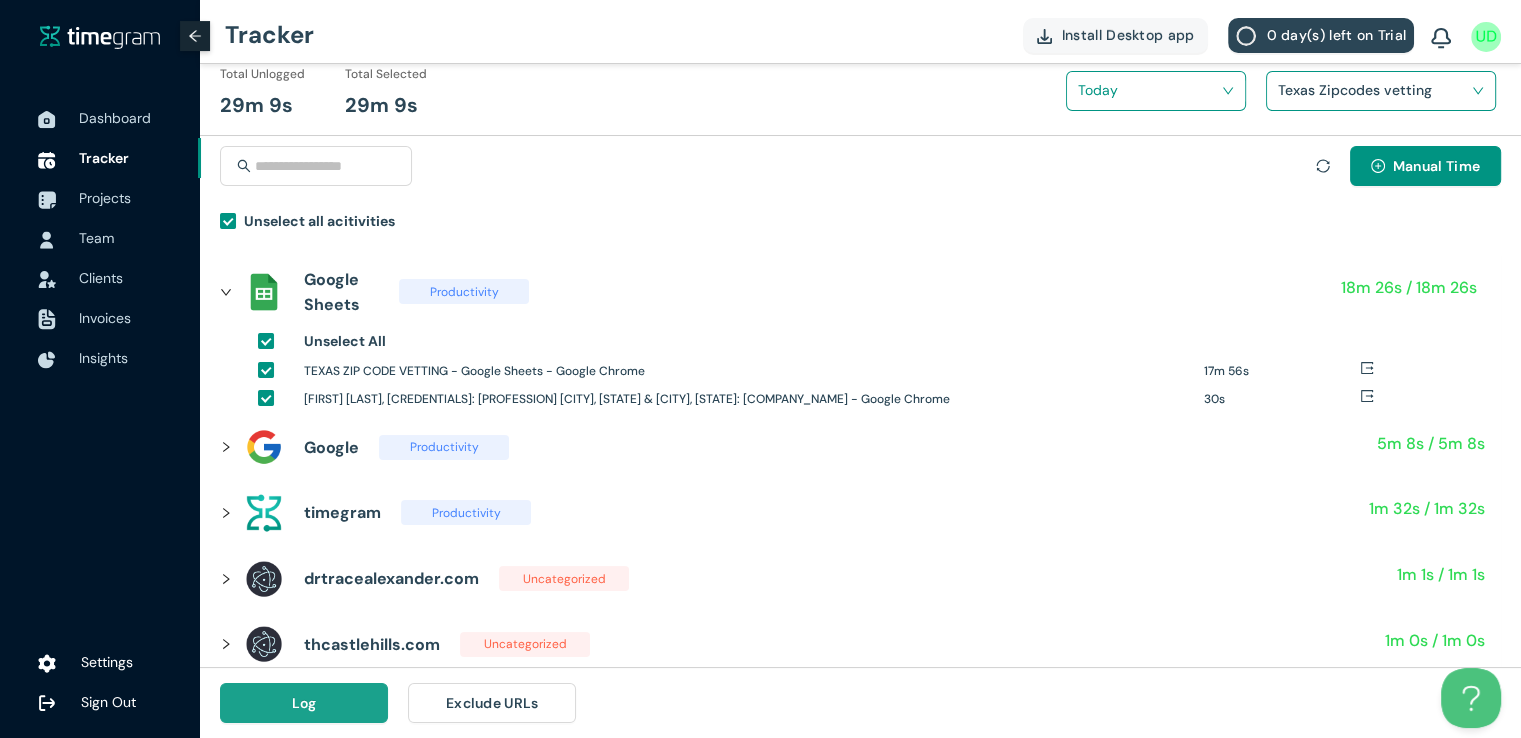 click on "Log" at bounding box center [304, 703] 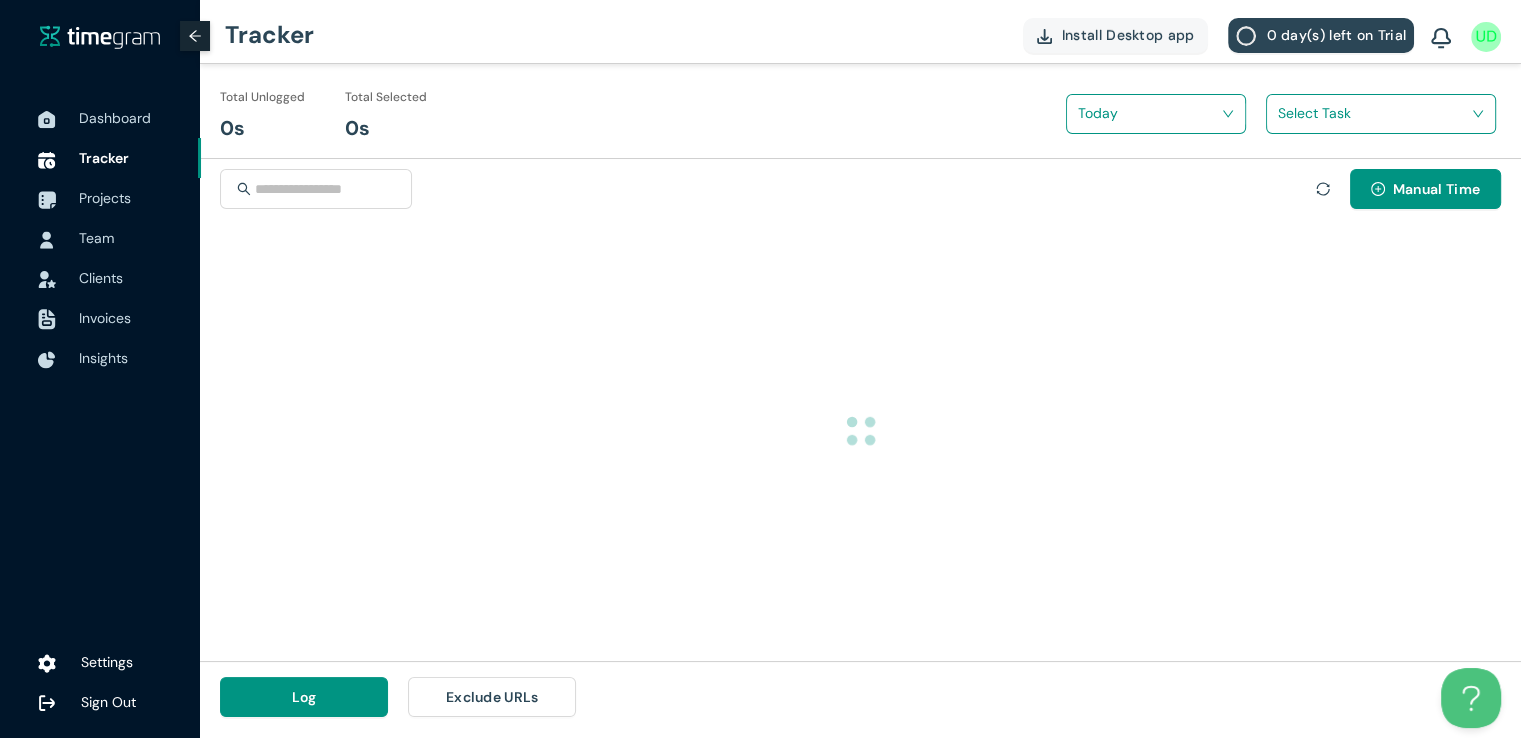 scroll, scrollTop: 0, scrollLeft: 0, axis: both 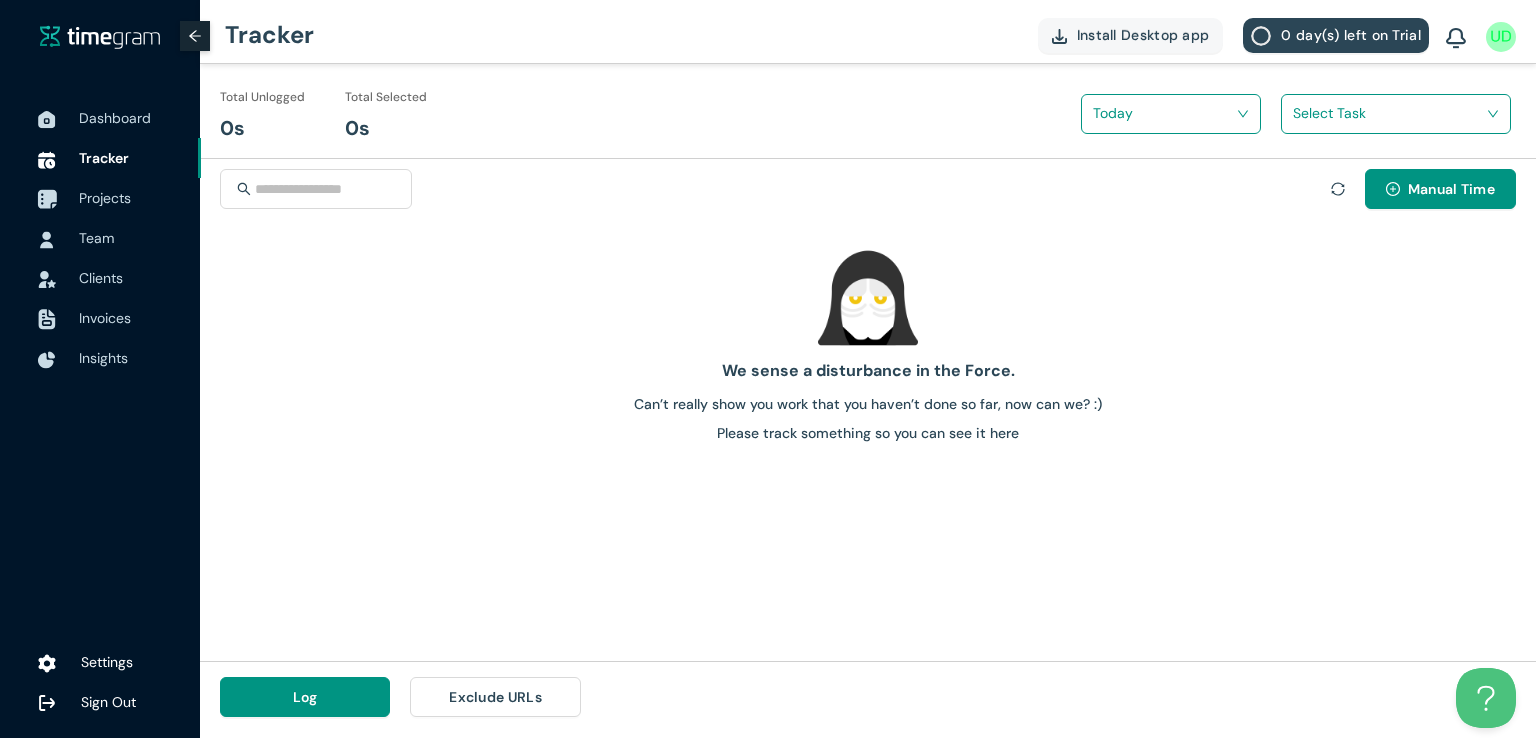 click on "Projects" at bounding box center [105, 198] 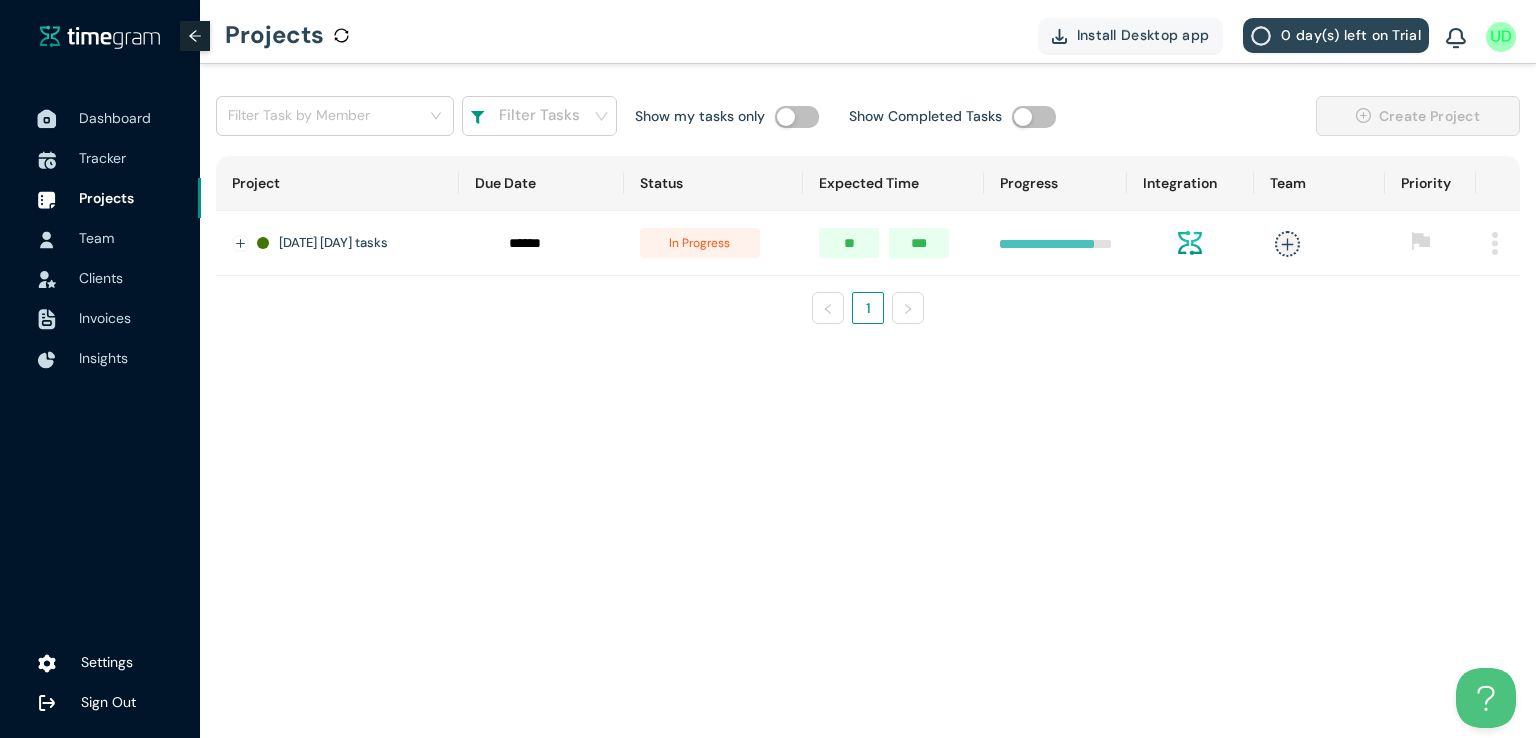 click on "Dashboard" at bounding box center [132, 118] 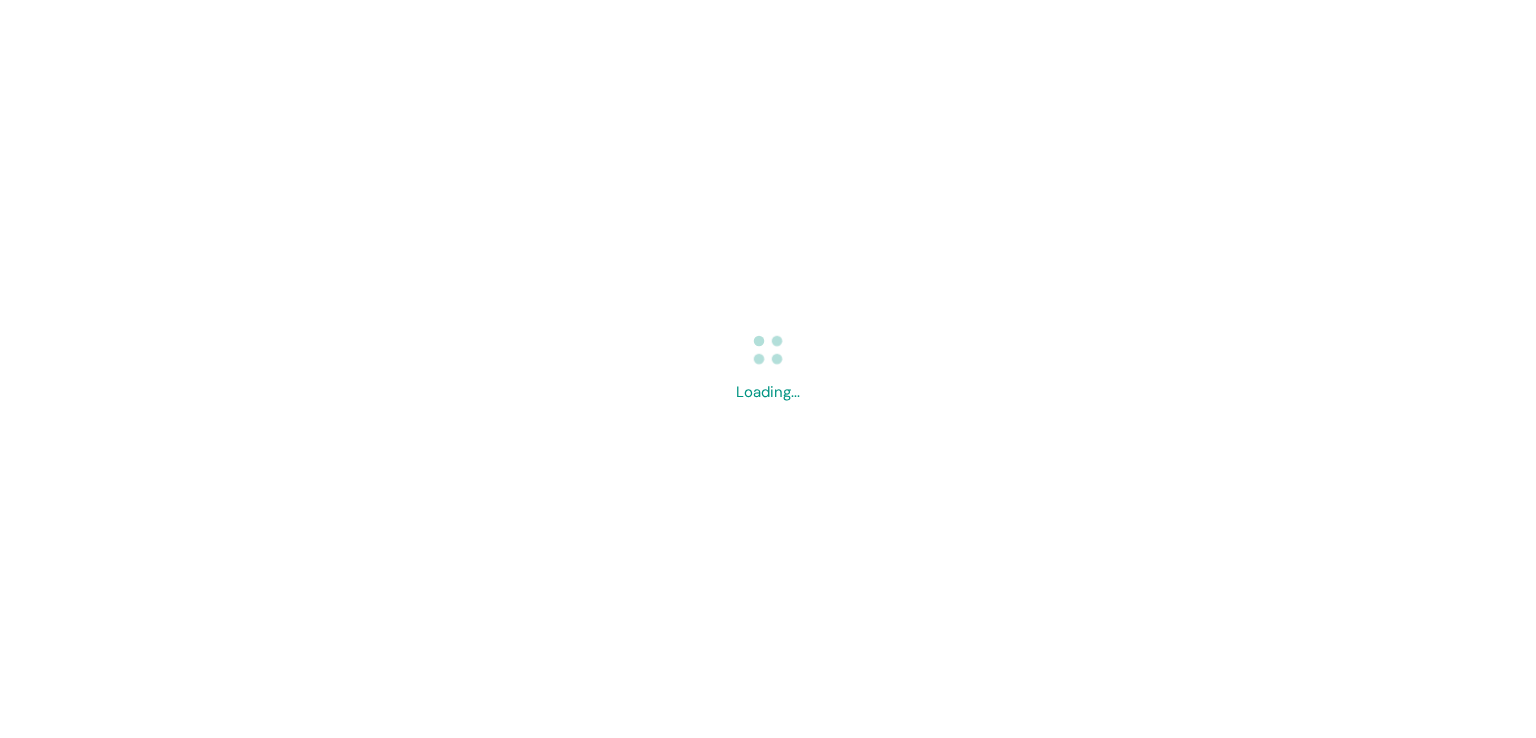 scroll, scrollTop: 0, scrollLeft: 0, axis: both 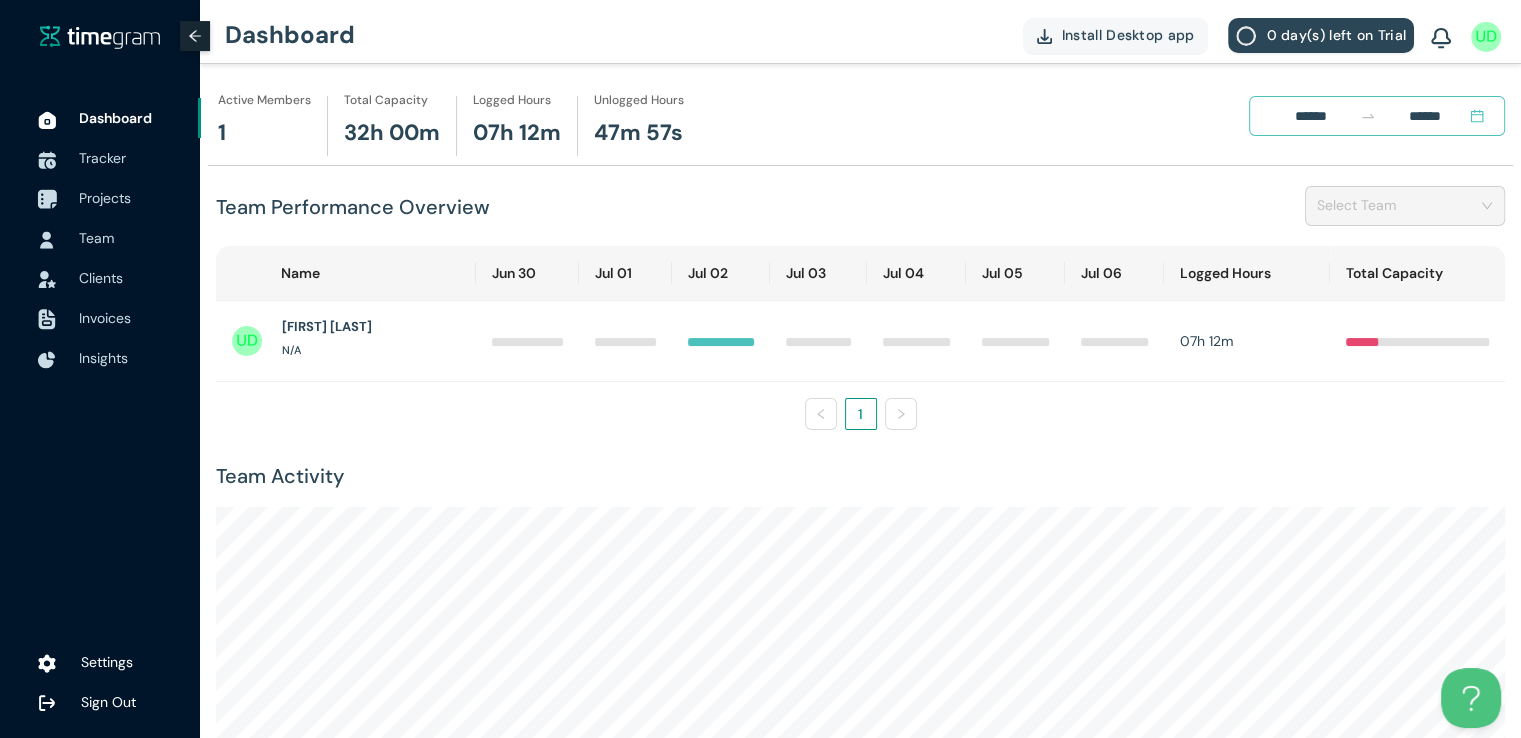 click on "Projects" at bounding box center (105, 198) 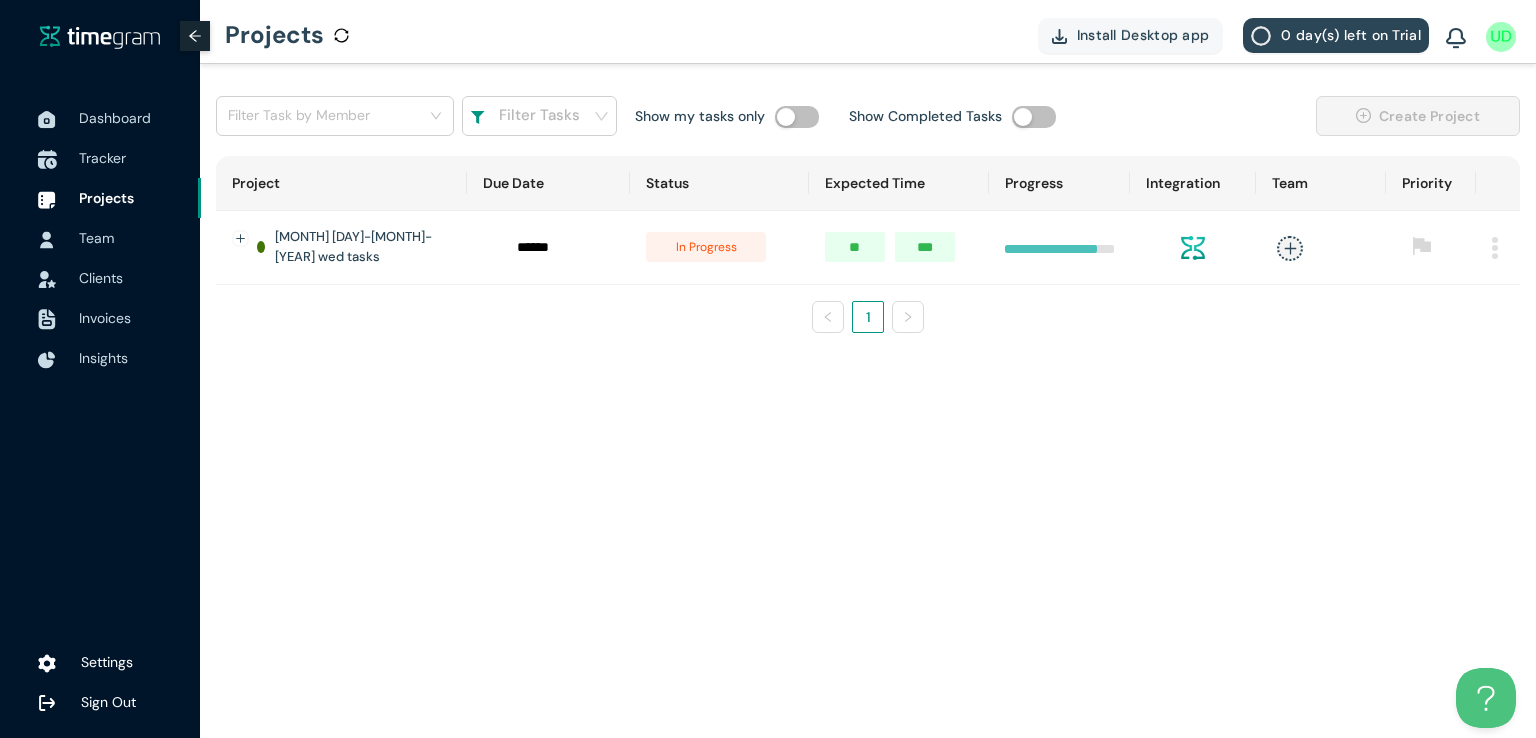 click on "Tracker" at bounding box center [102, 158] 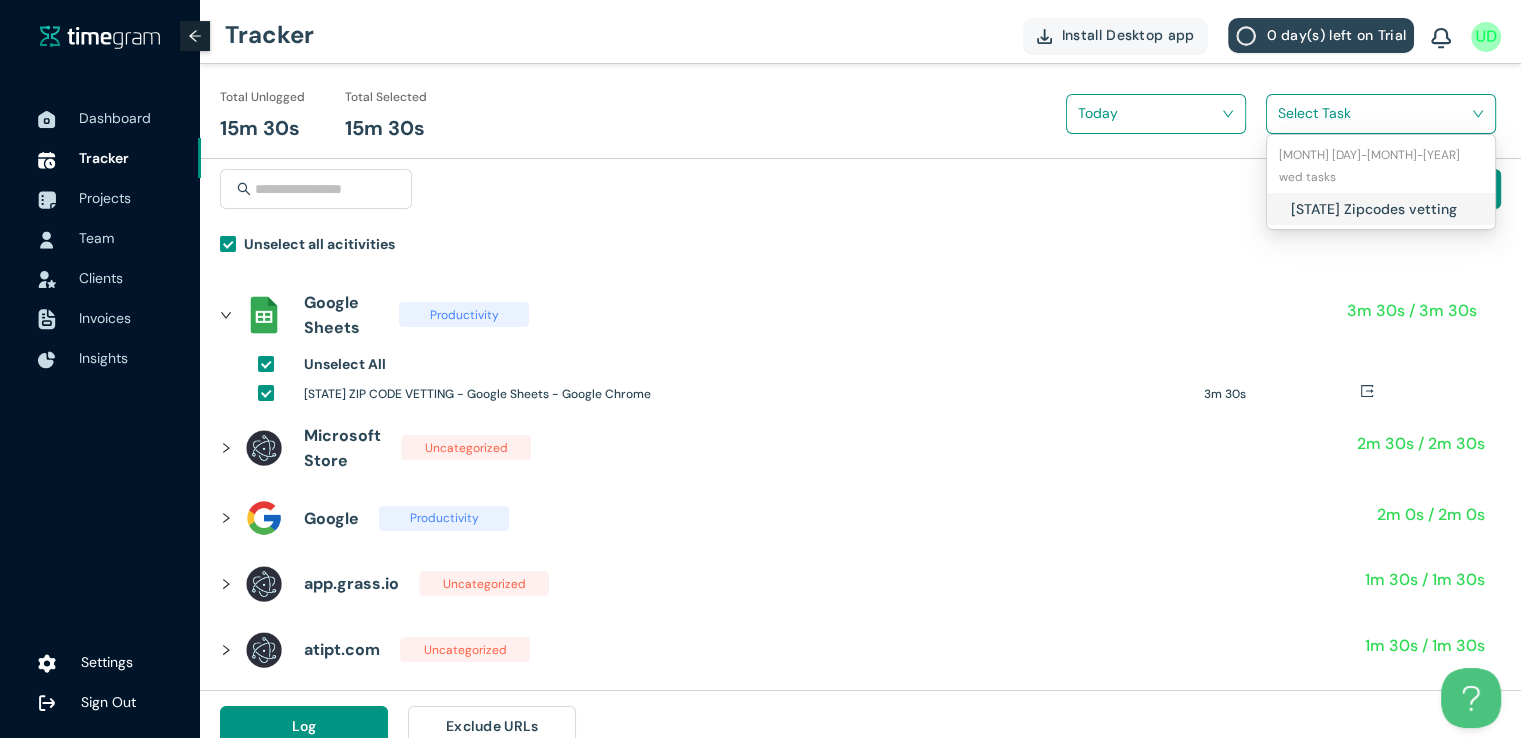 click at bounding box center [1374, 113] 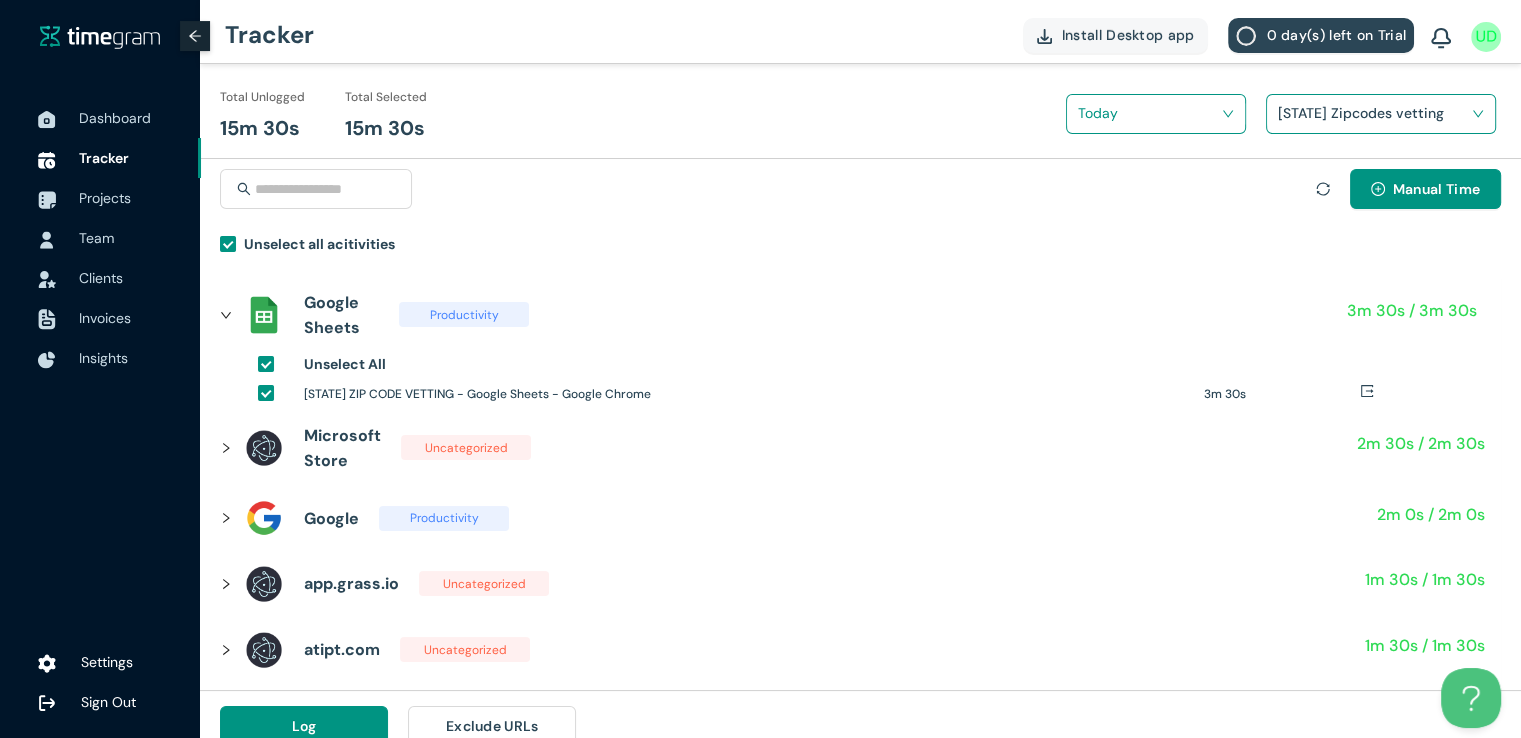 scroll, scrollTop: 23, scrollLeft: 0, axis: vertical 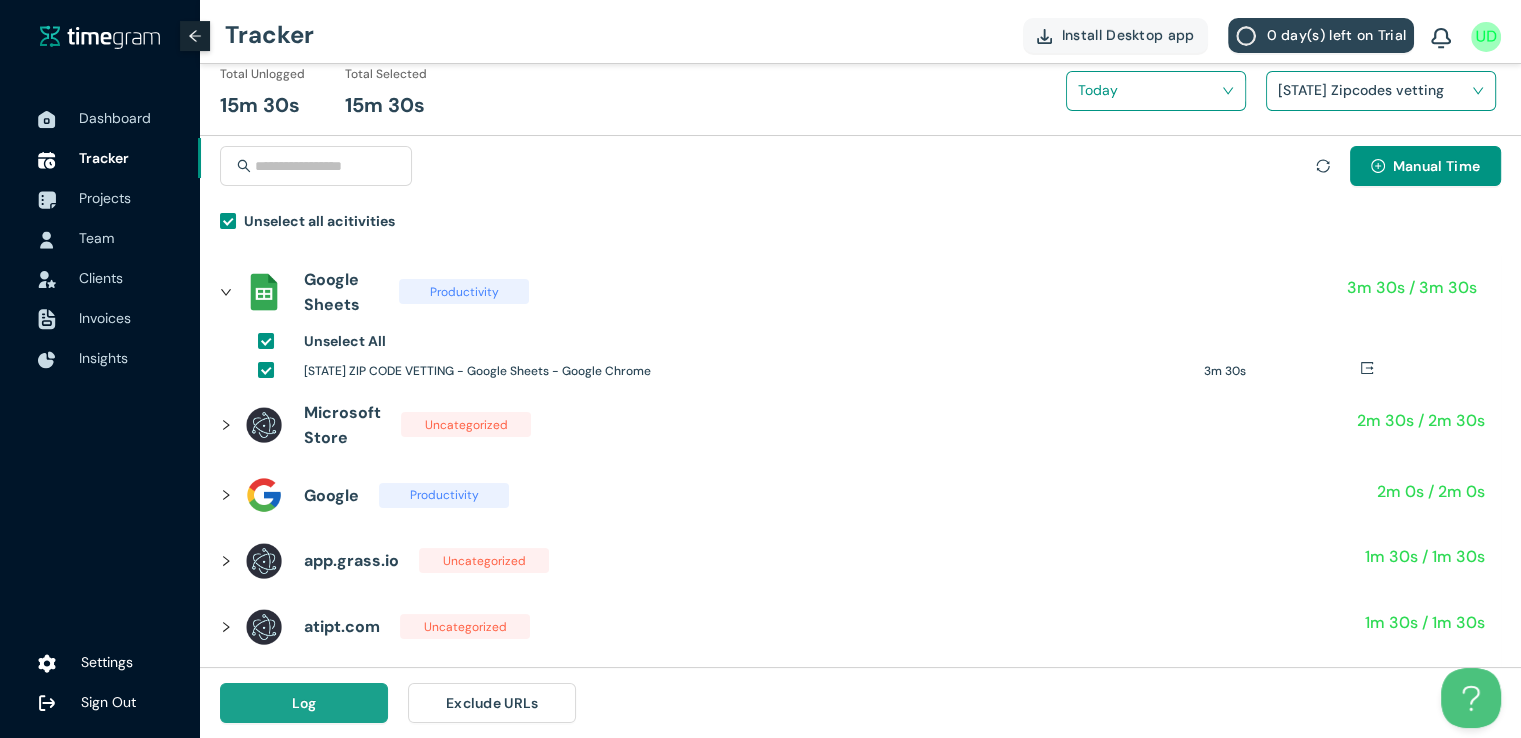 click on "Log" at bounding box center [304, 703] 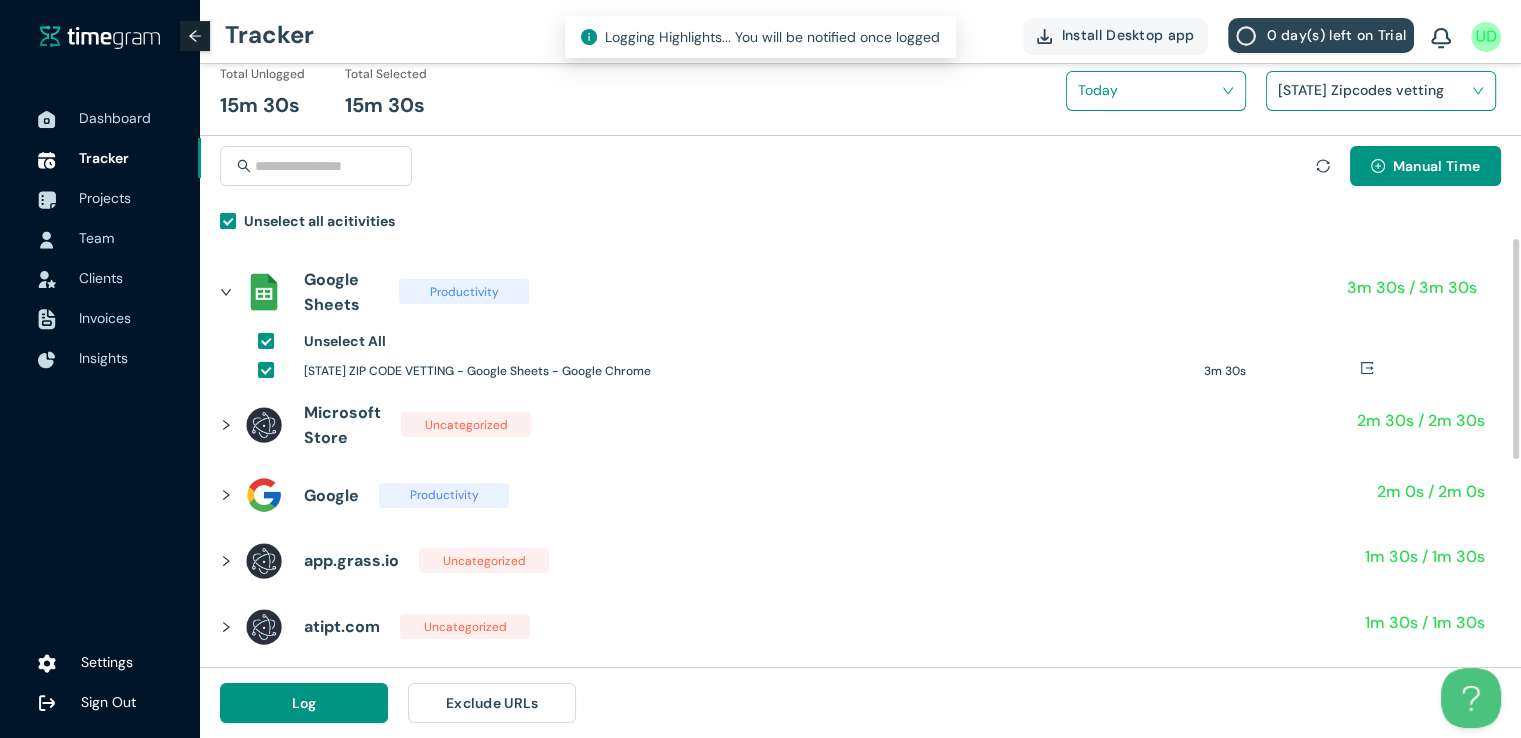 scroll, scrollTop: 0, scrollLeft: 0, axis: both 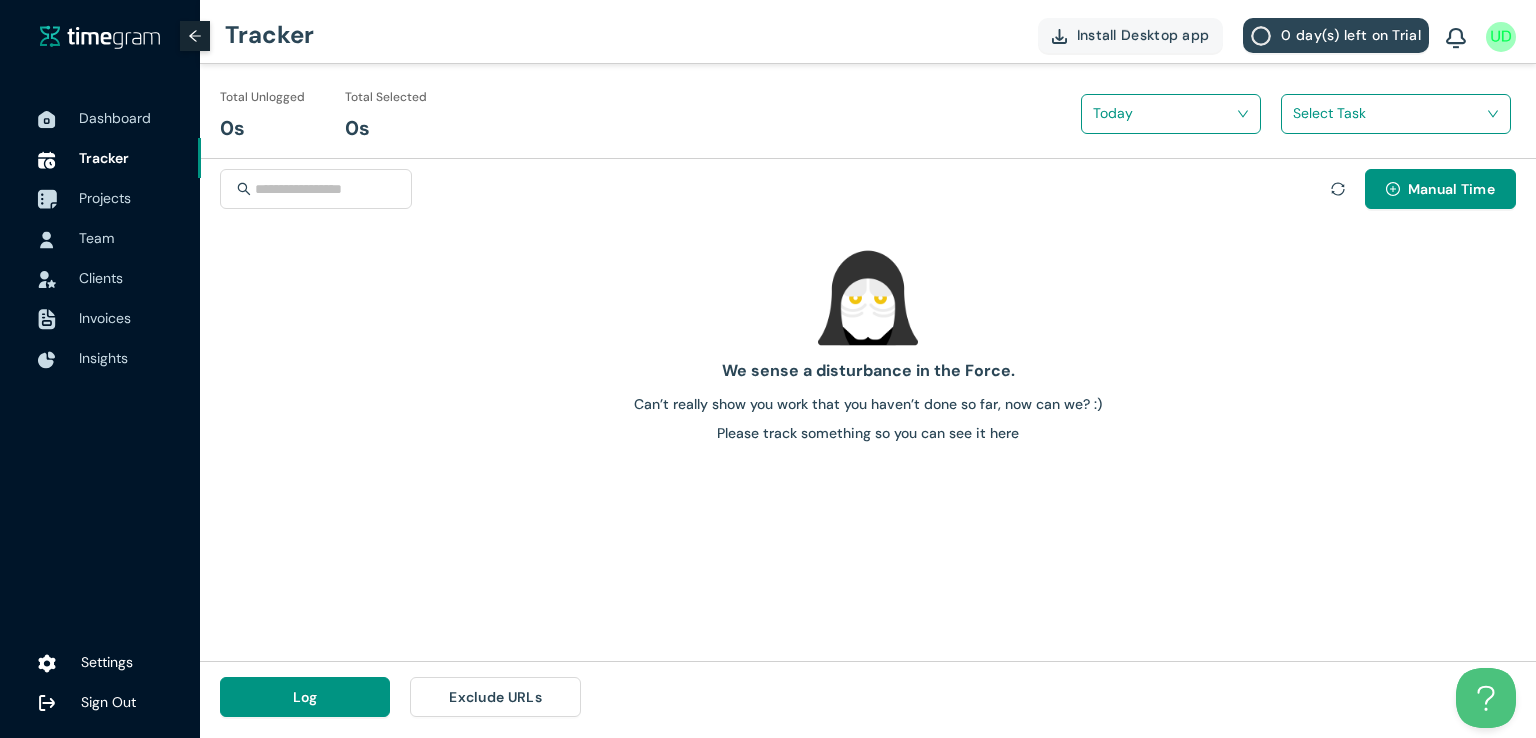 click on "Projects" at bounding box center (105, 198) 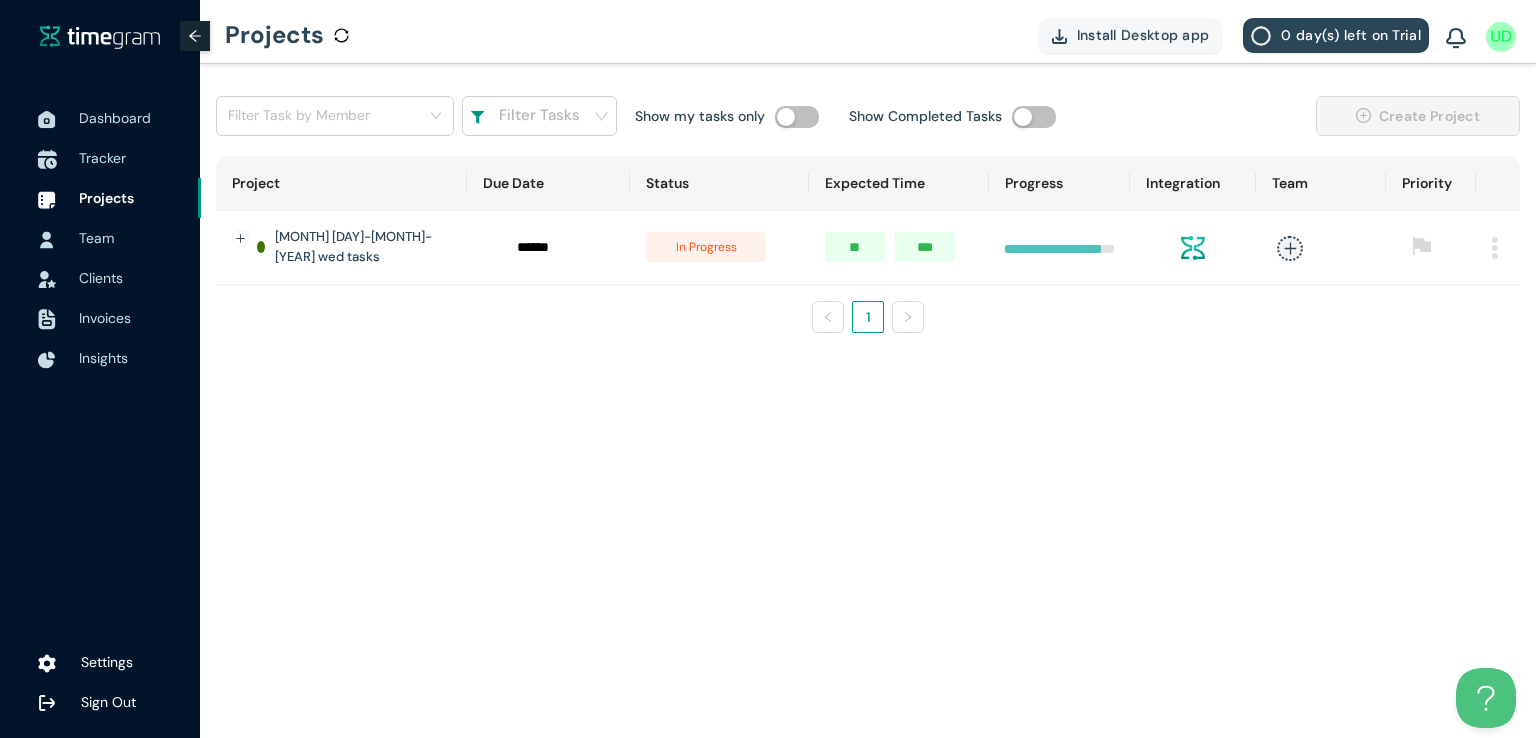 click on "Tracker" at bounding box center [102, 158] 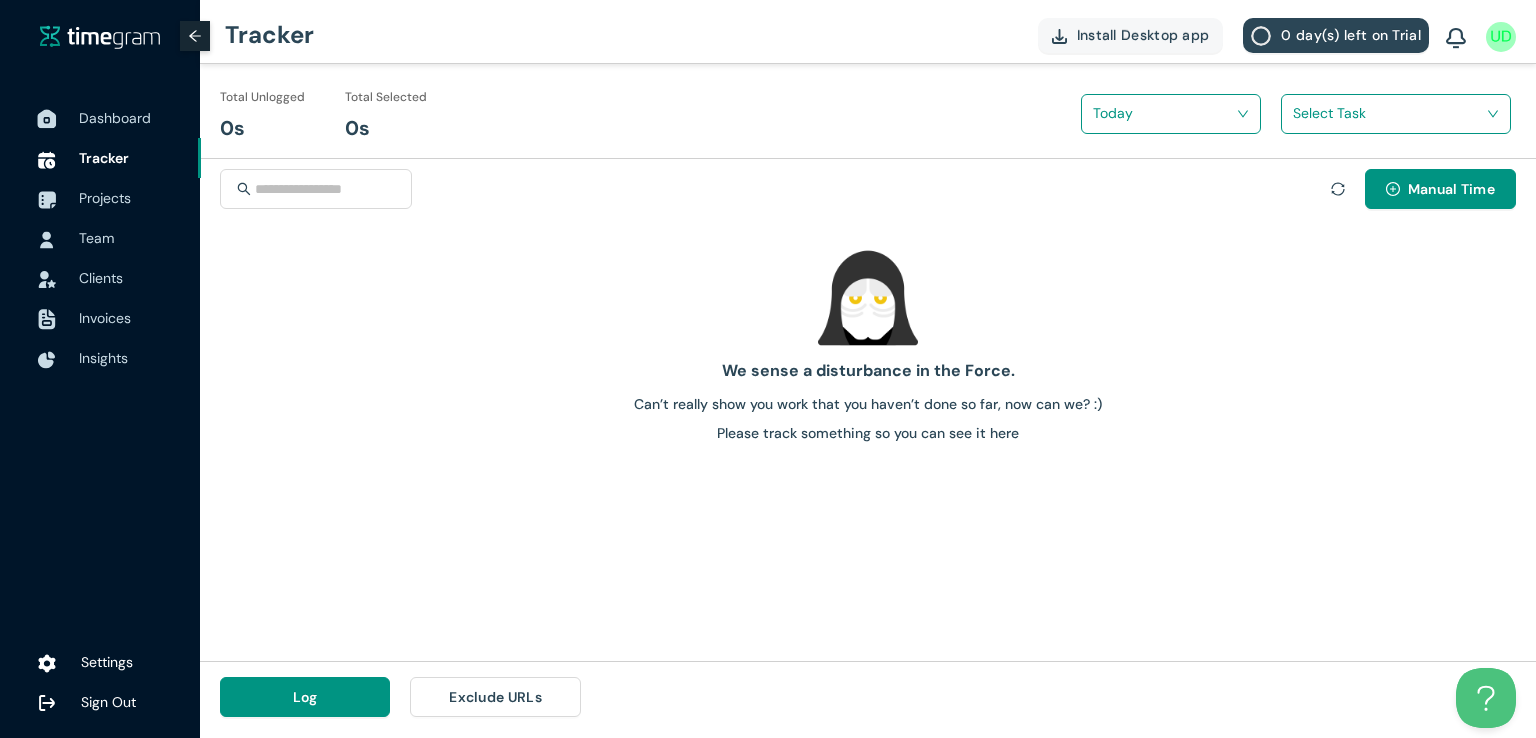 click on "Dashboard" at bounding box center (115, 118) 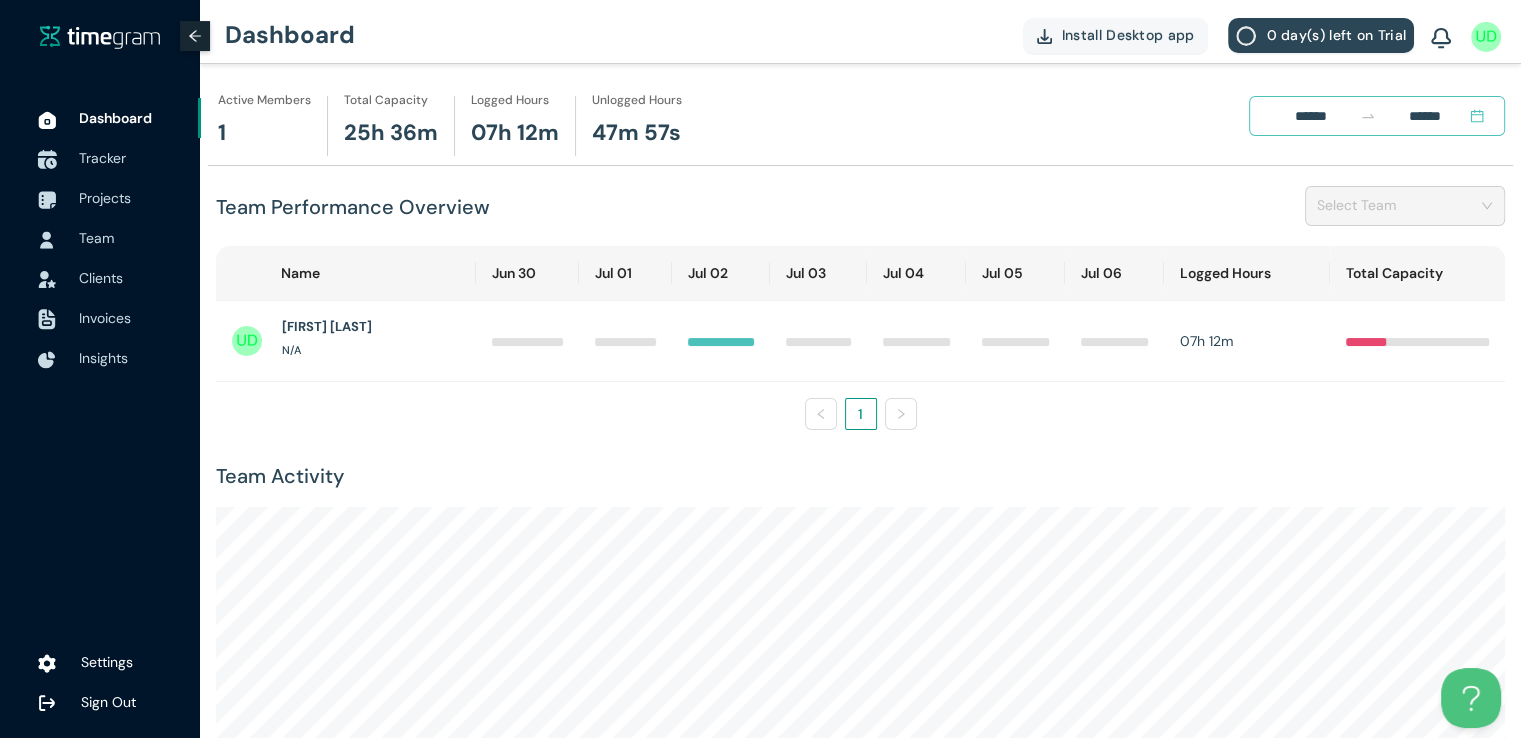 click on "Tracker" at bounding box center (102, 158) 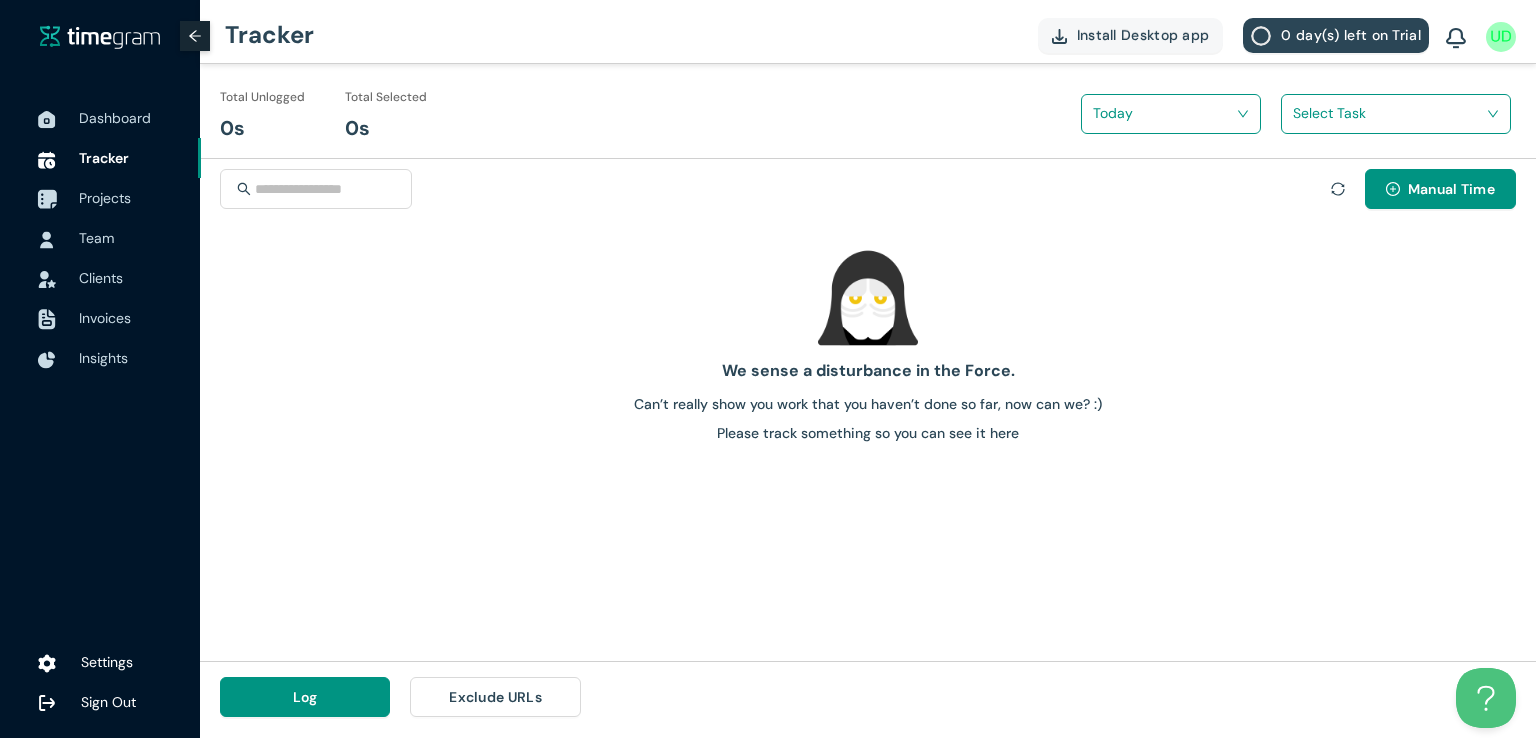 click on "Projects" at bounding box center [132, 198] 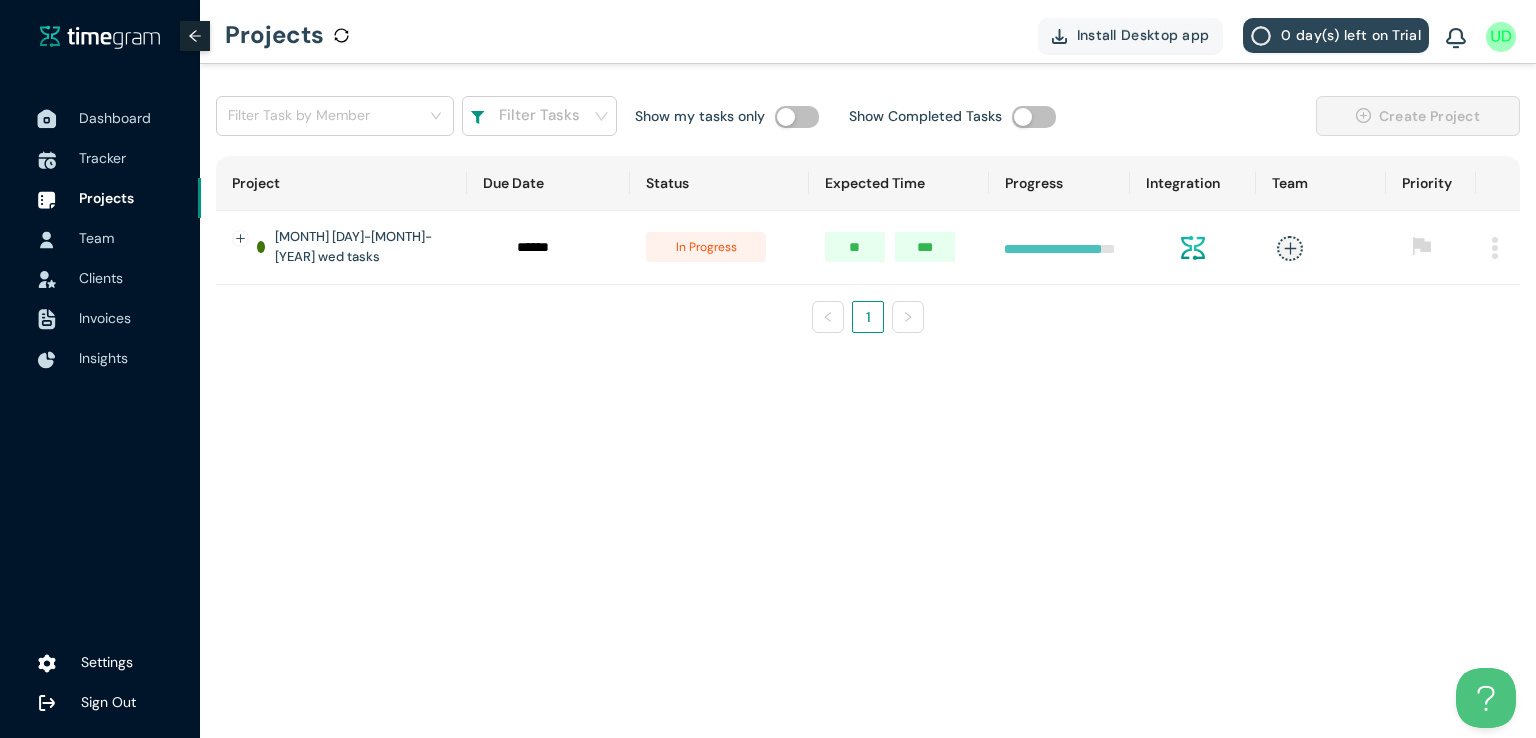 click on "Dashboard" at bounding box center (115, 118) 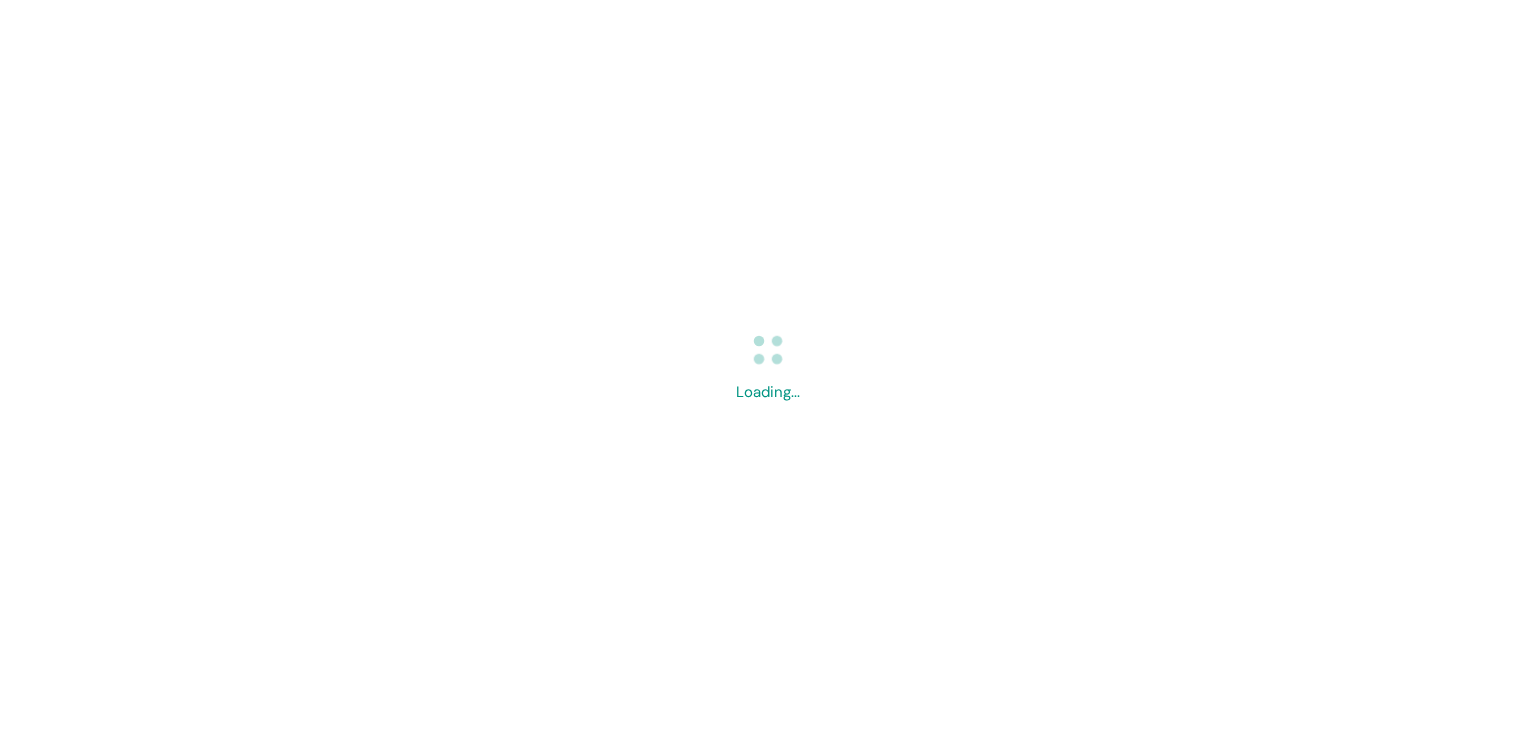 scroll, scrollTop: 0, scrollLeft: 0, axis: both 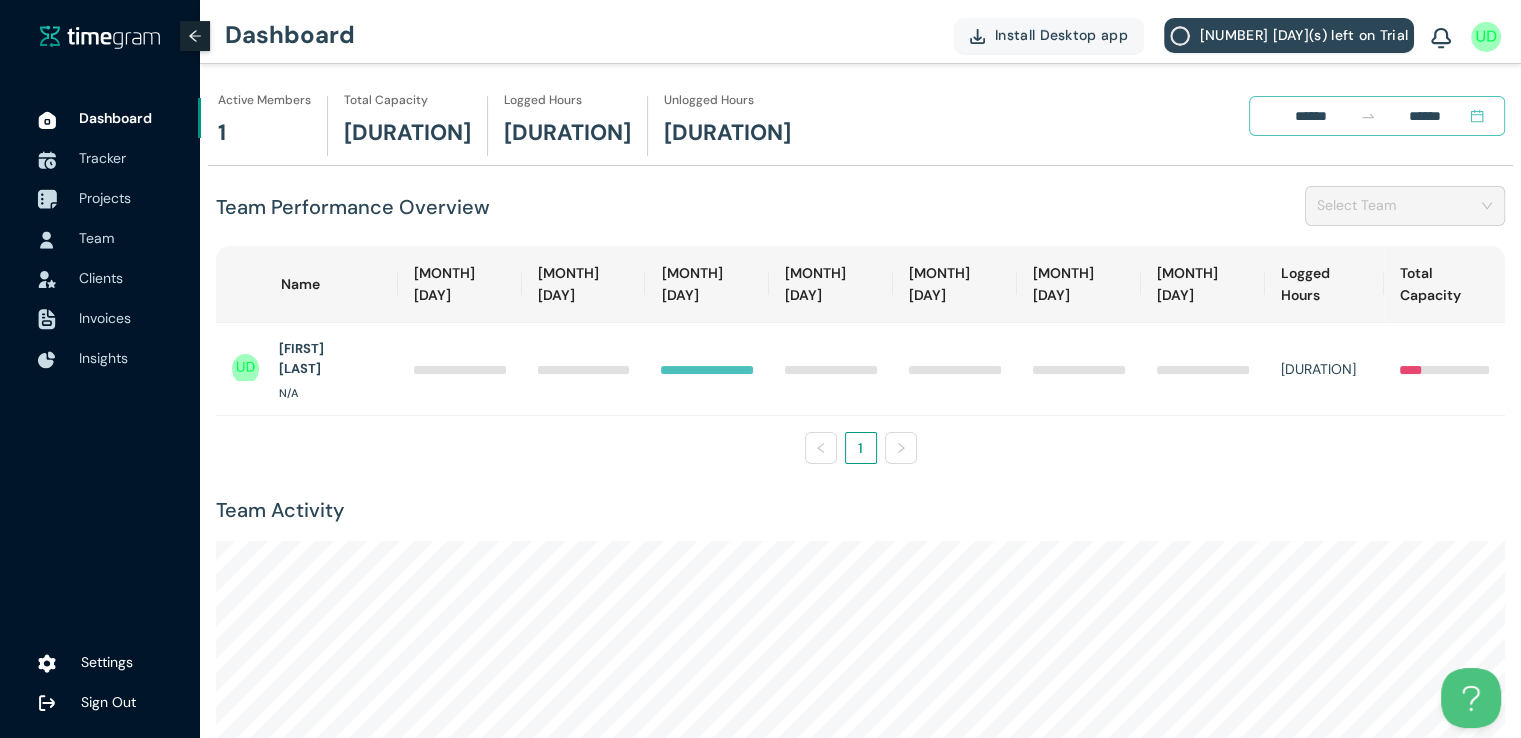 click on "Projects" at bounding box center [105, 198] 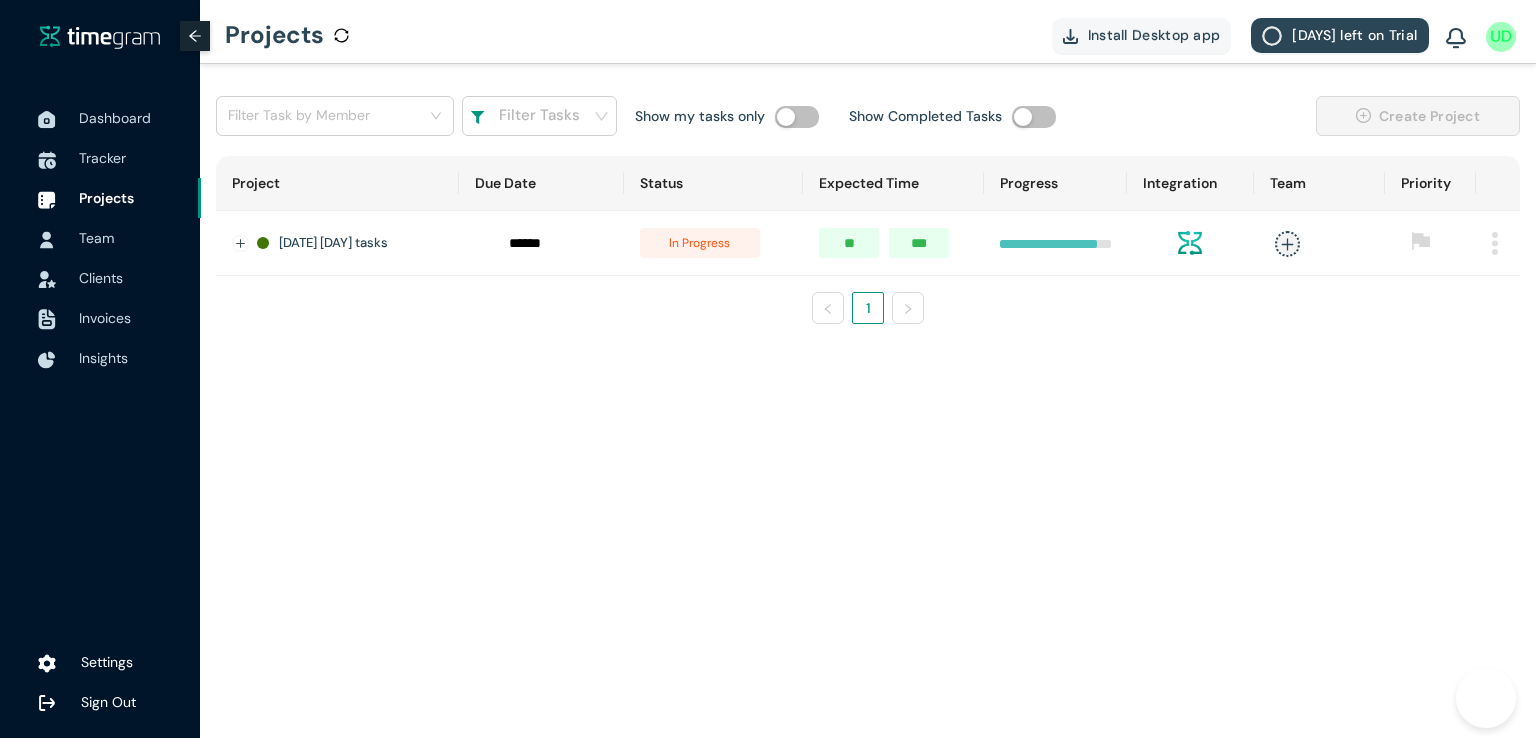 scroll, scrollTop: 0, scrollLeft: 0, axis: both 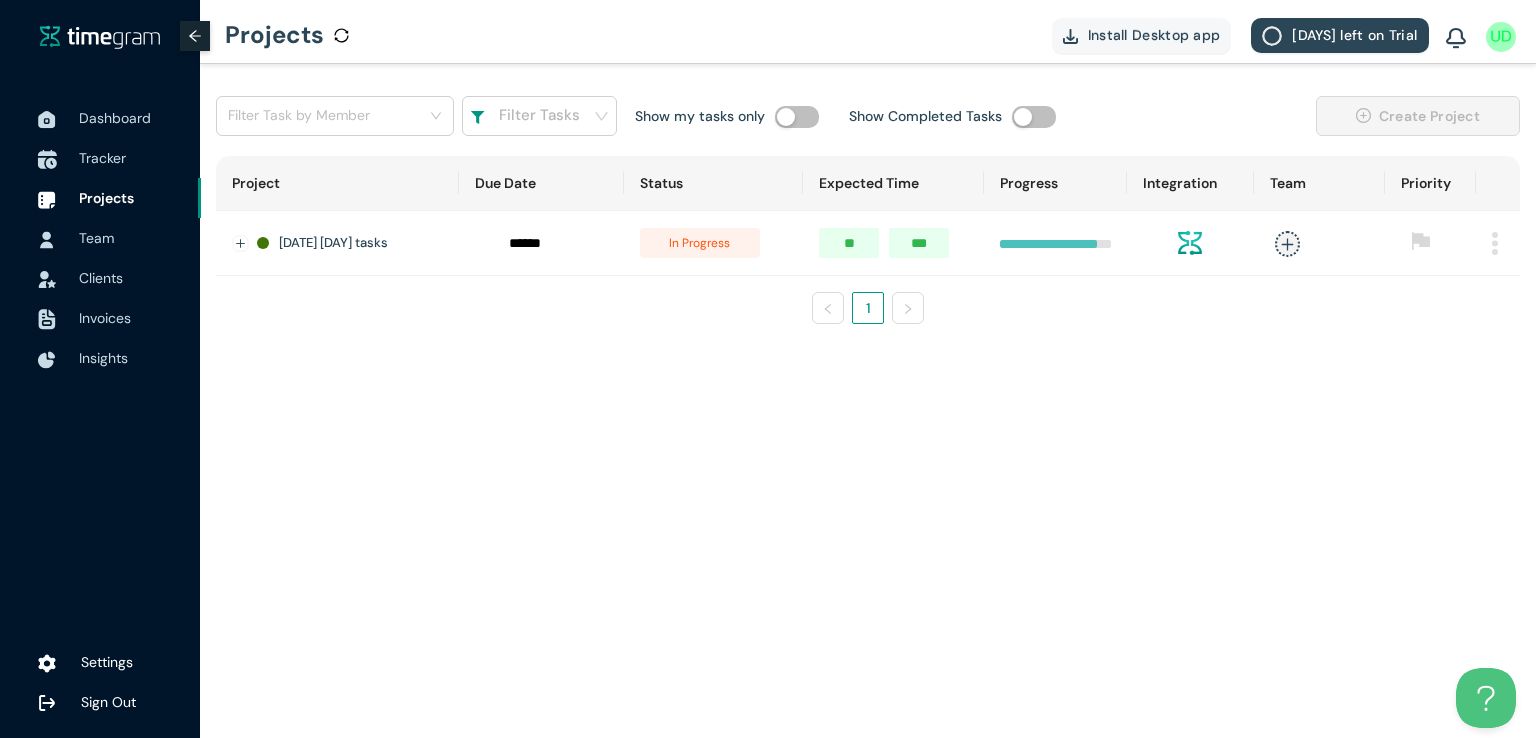 click at bounding box center (47, 158) 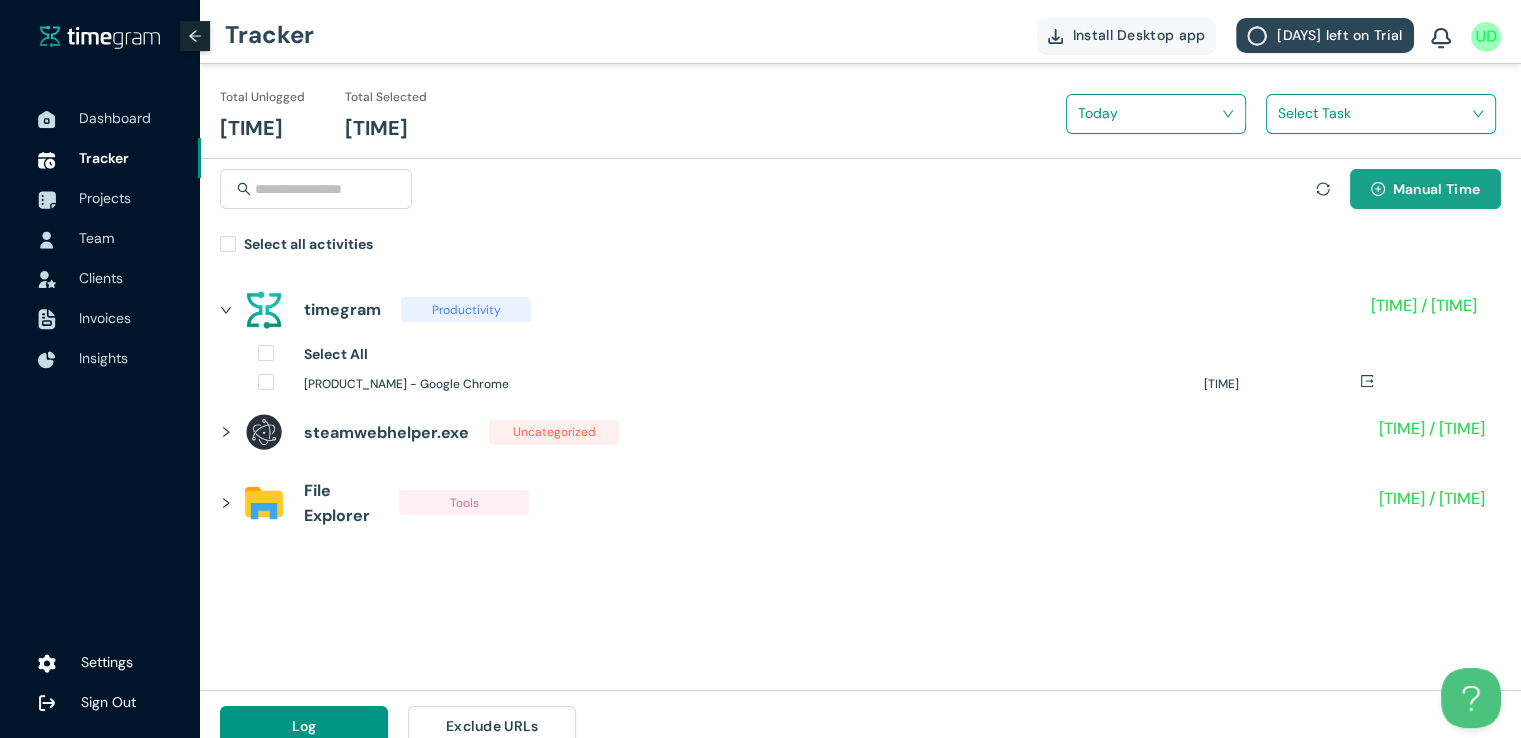 click at bounding box center [1378, 190] 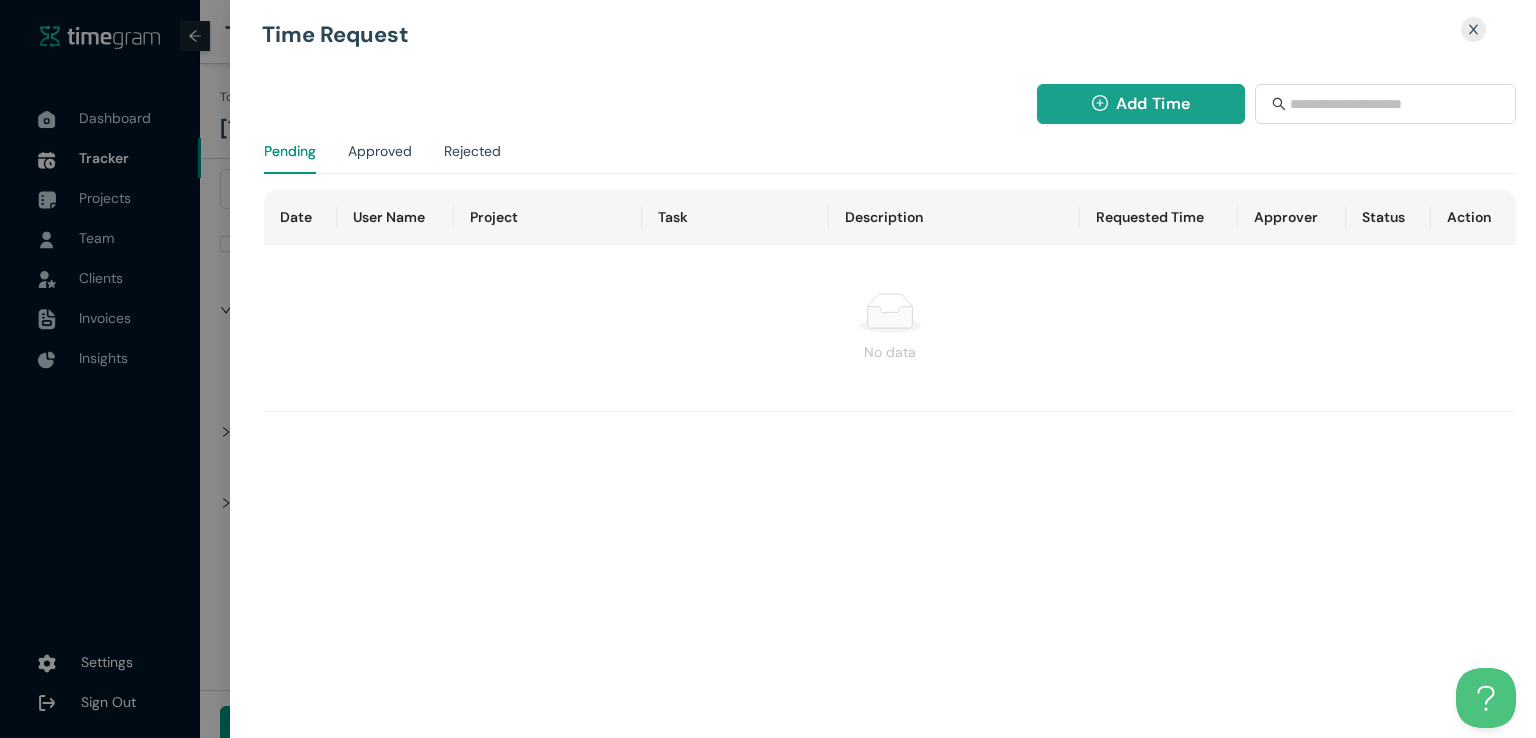 click on "Add Time" at bounding box center [1153, 103] 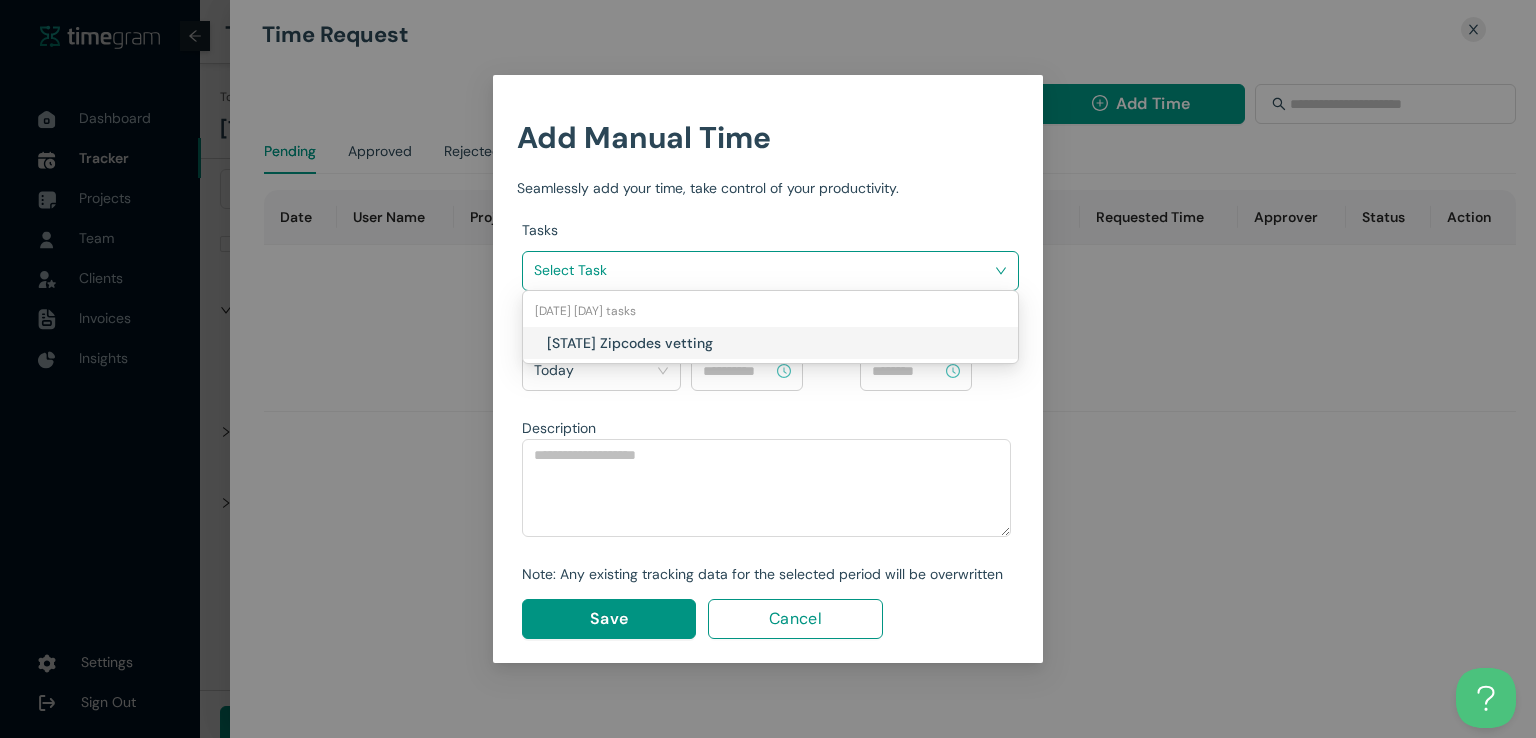 click at bounding box center [763, 270] 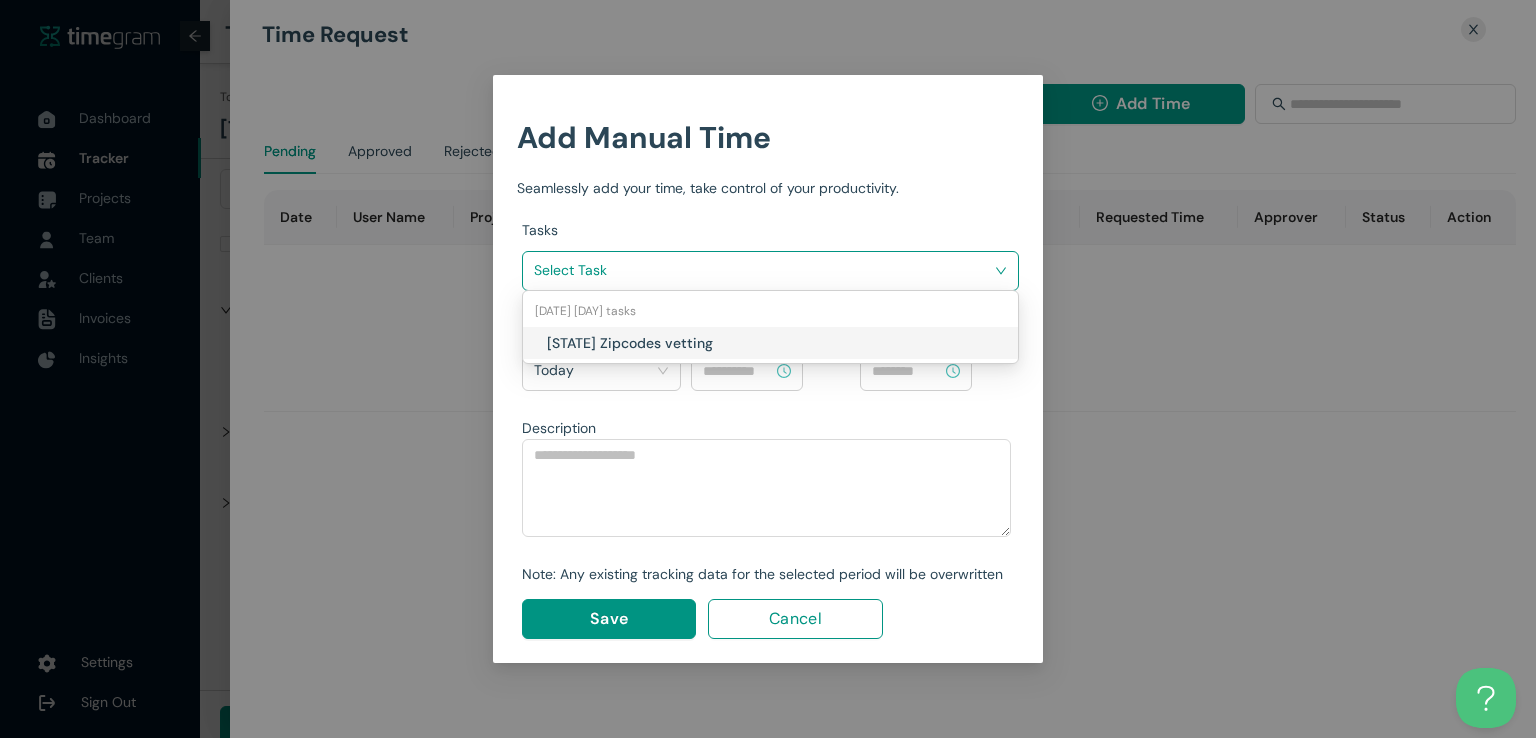 click on "Texas Zipcodes vetting" at bounding box center [664, 343] 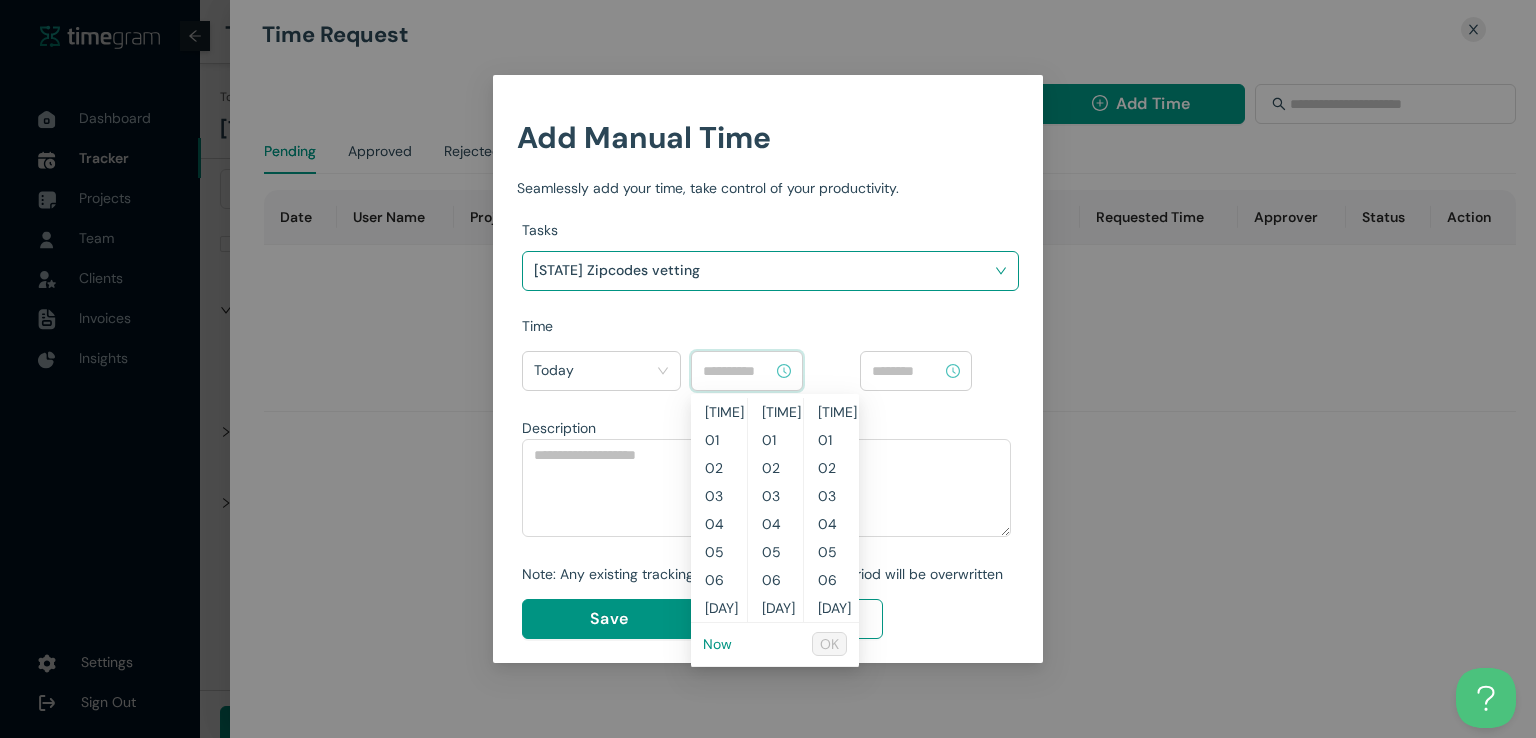 click at bounding box center [738, 371] 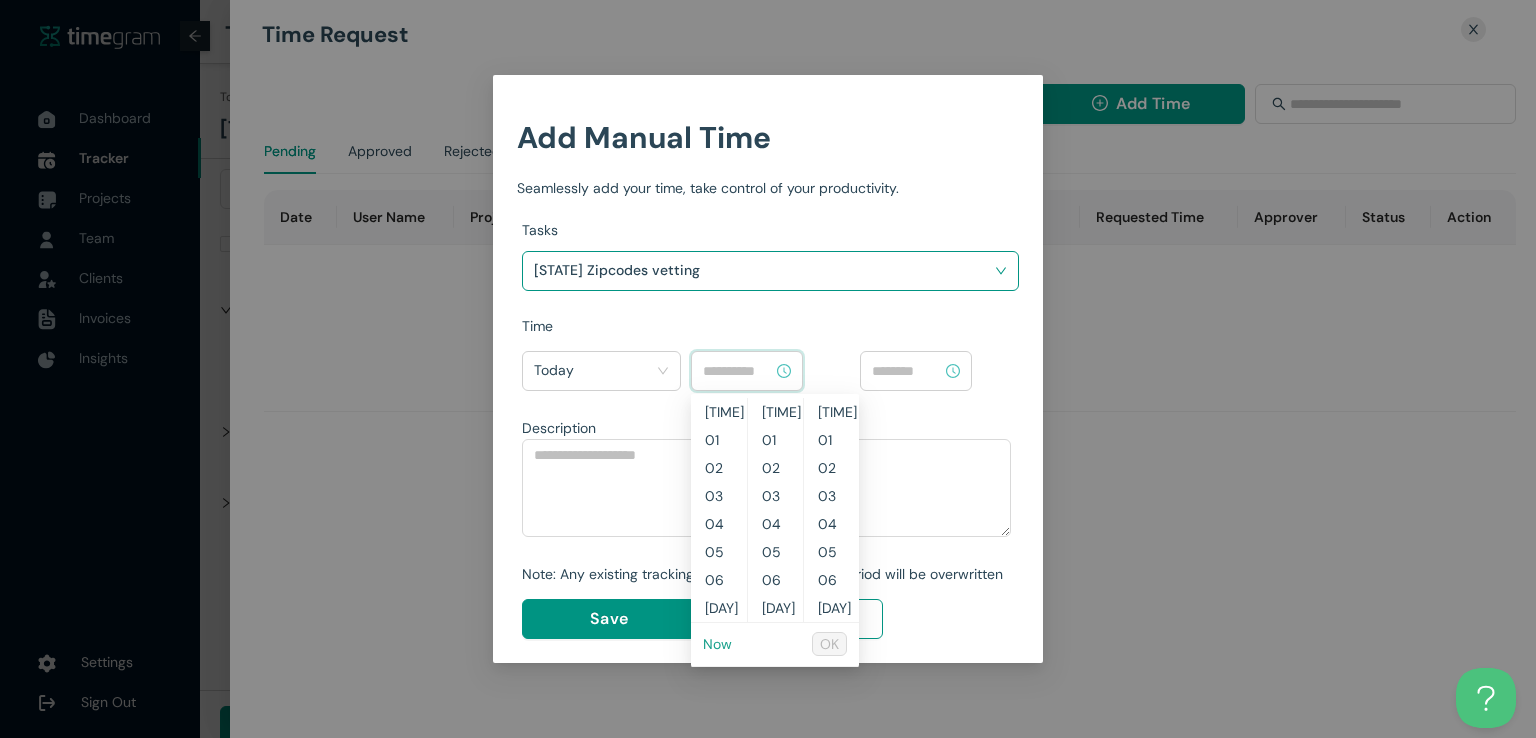 click on "Now" at bounding box center [717, 644] 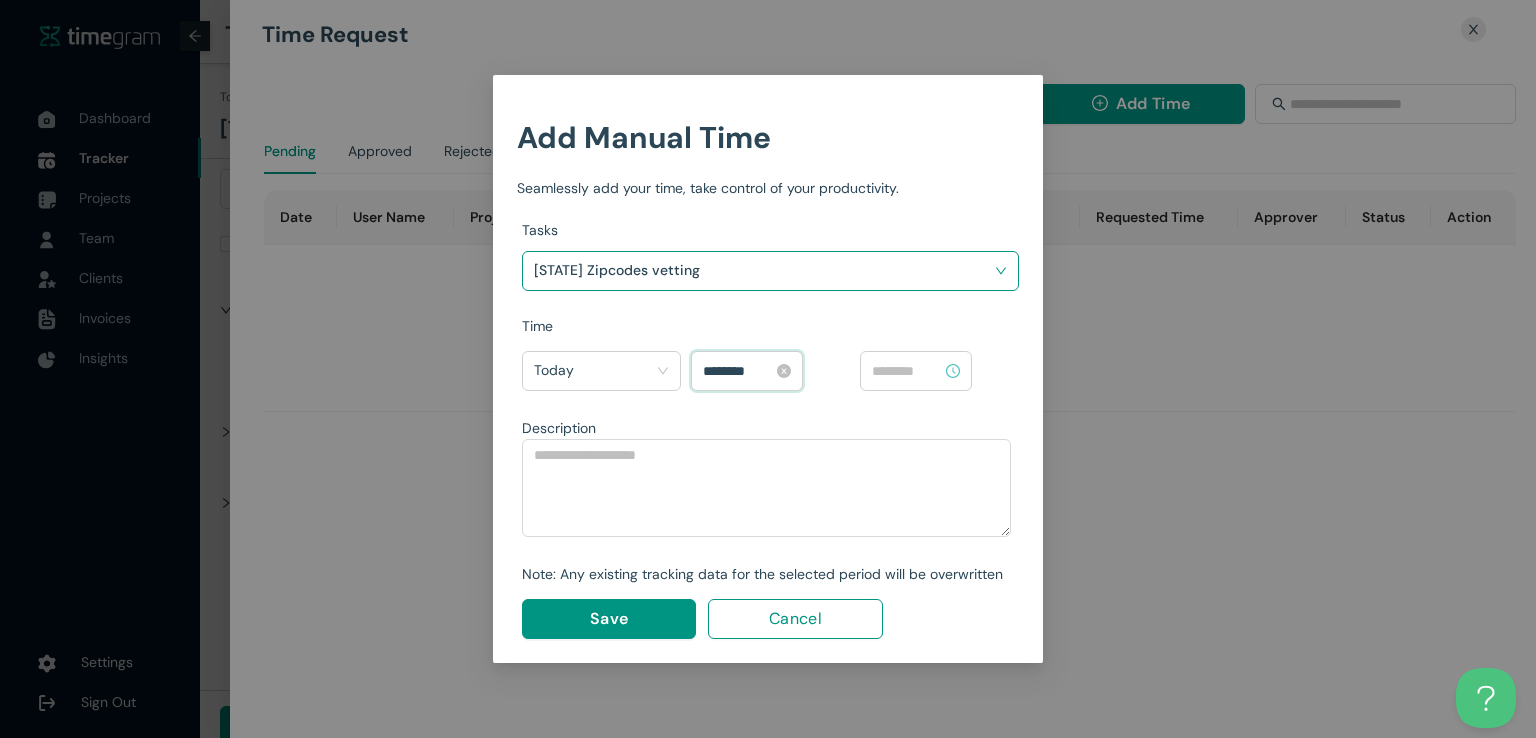 scroll, scrollTop: 560, scrollLeft: 0, axis: vertical 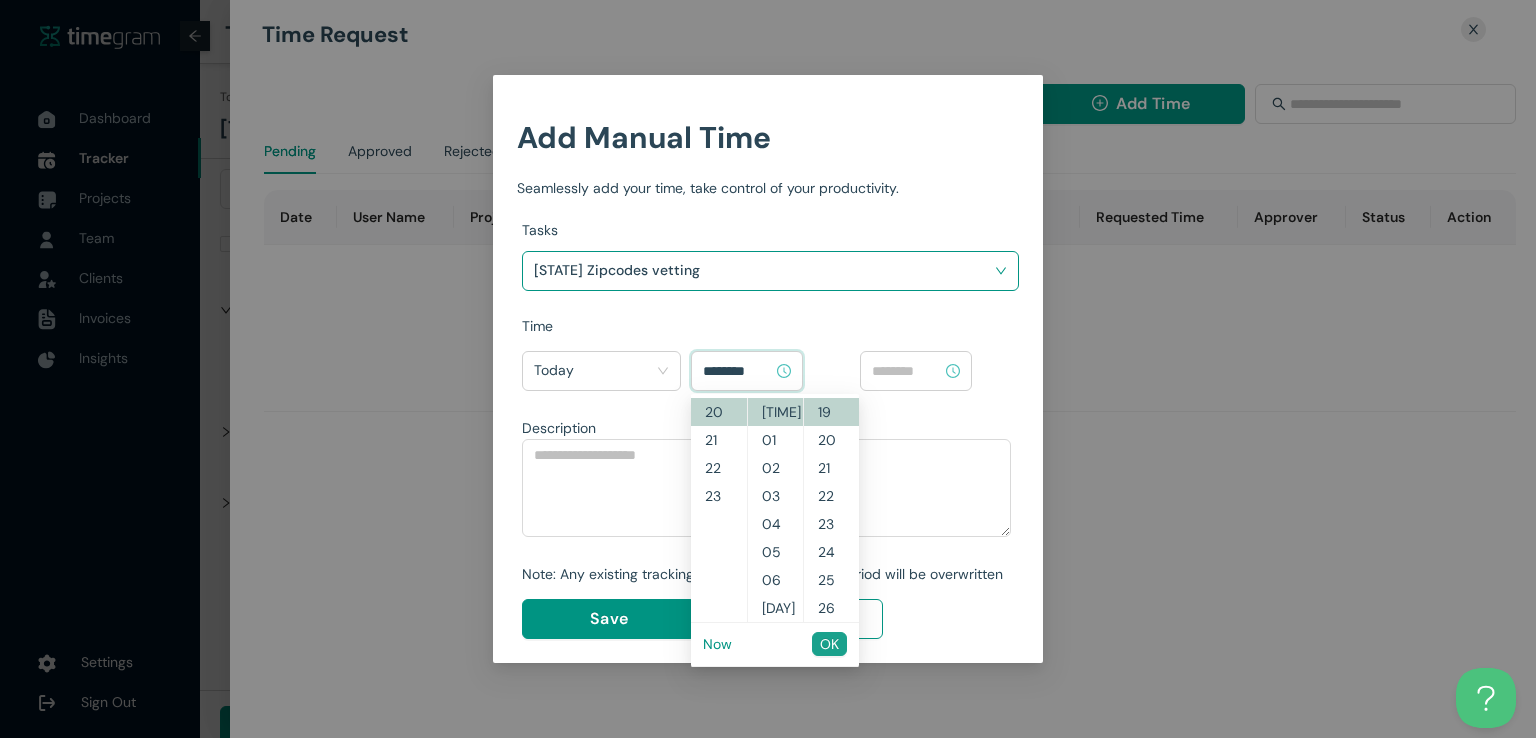 click on "OK" at bounding box center [829, 644] 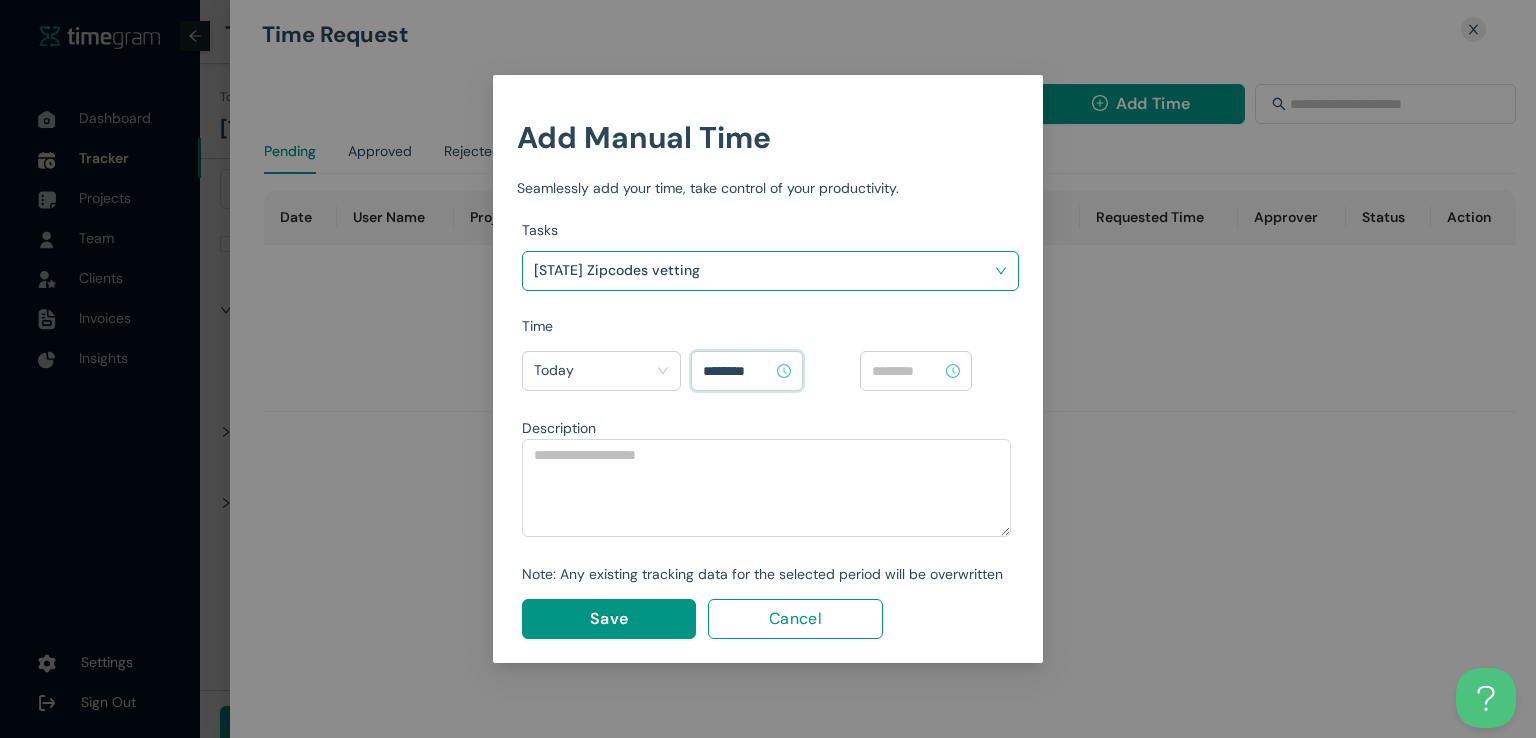 type on "********" 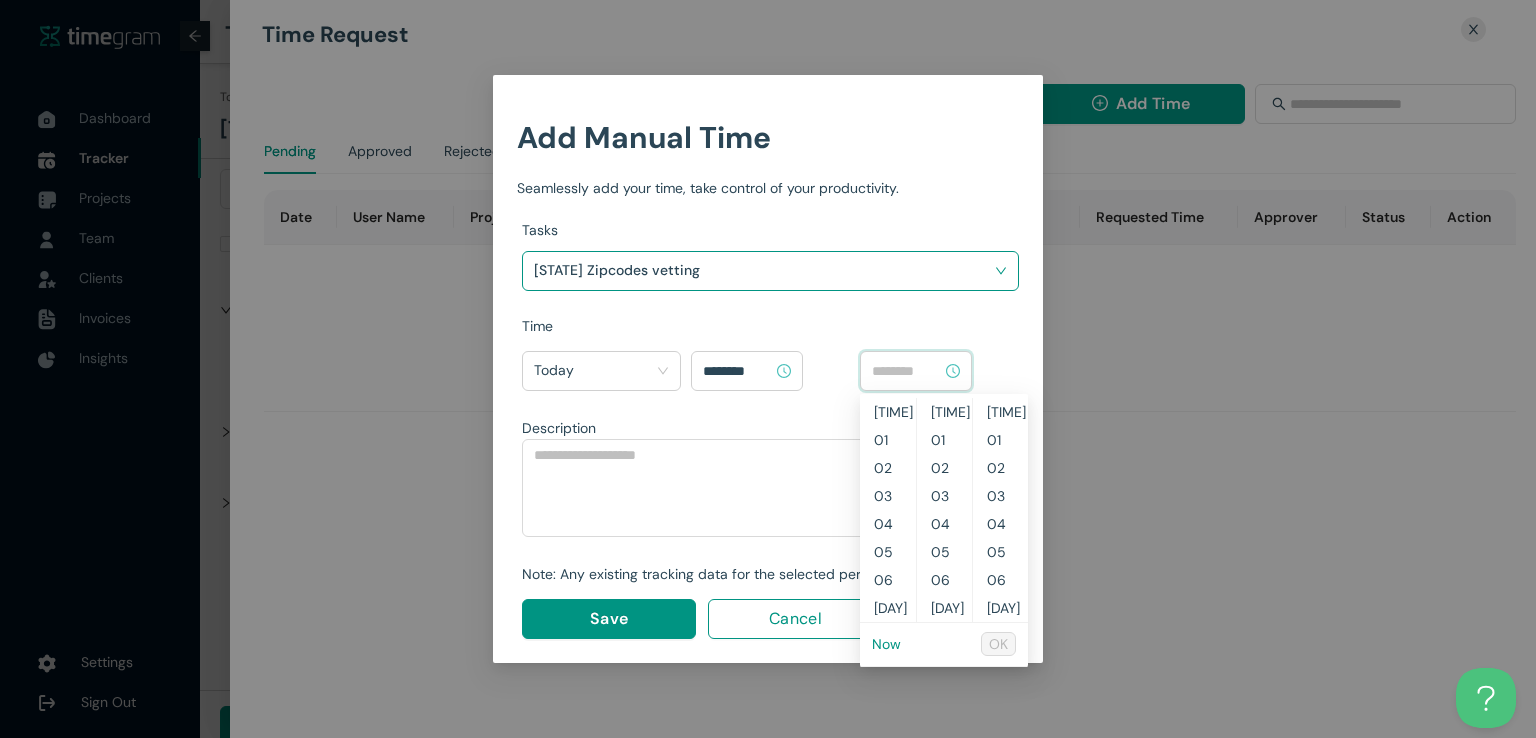 click on "Now" at bounding box center [0, 0] 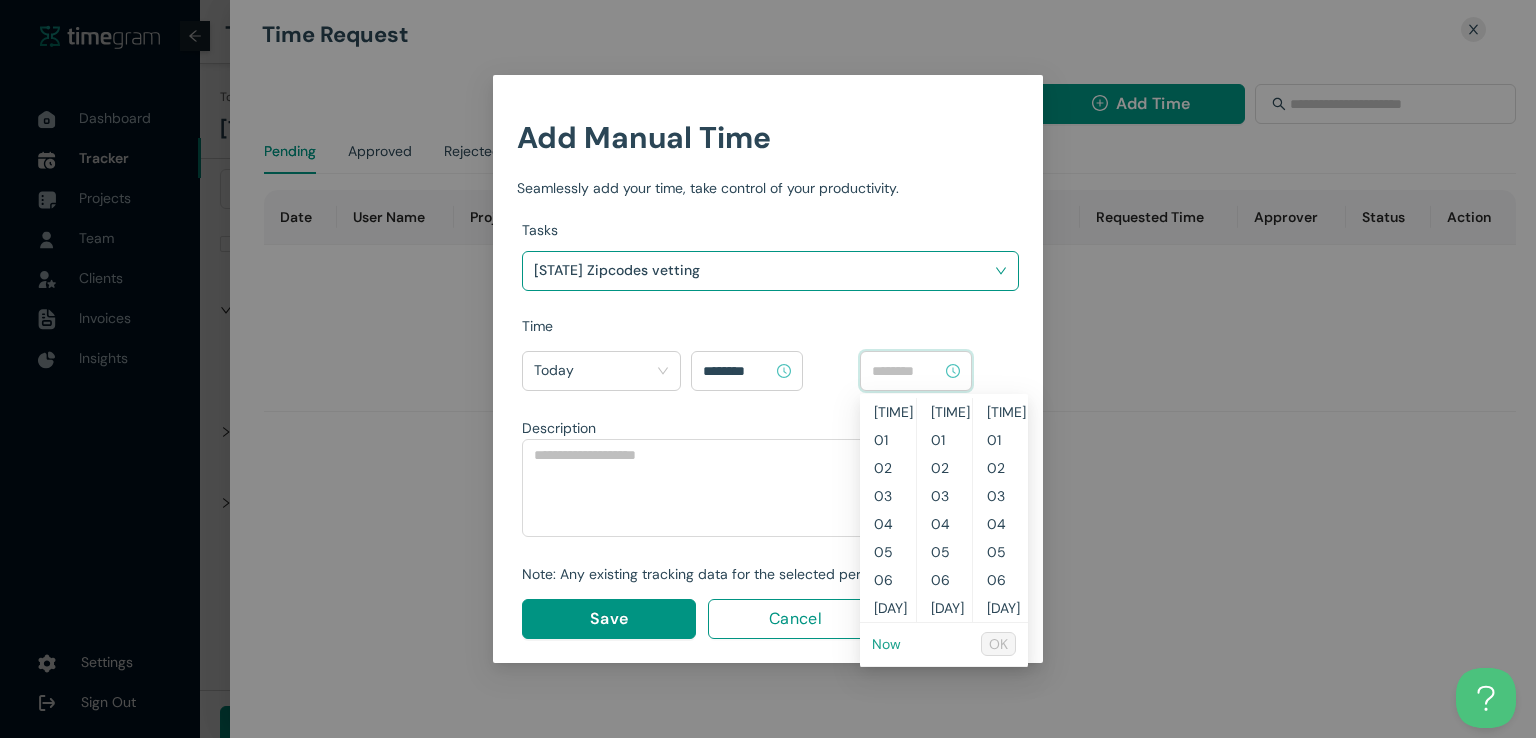 click on "Now" at bounding box center [0, 0] 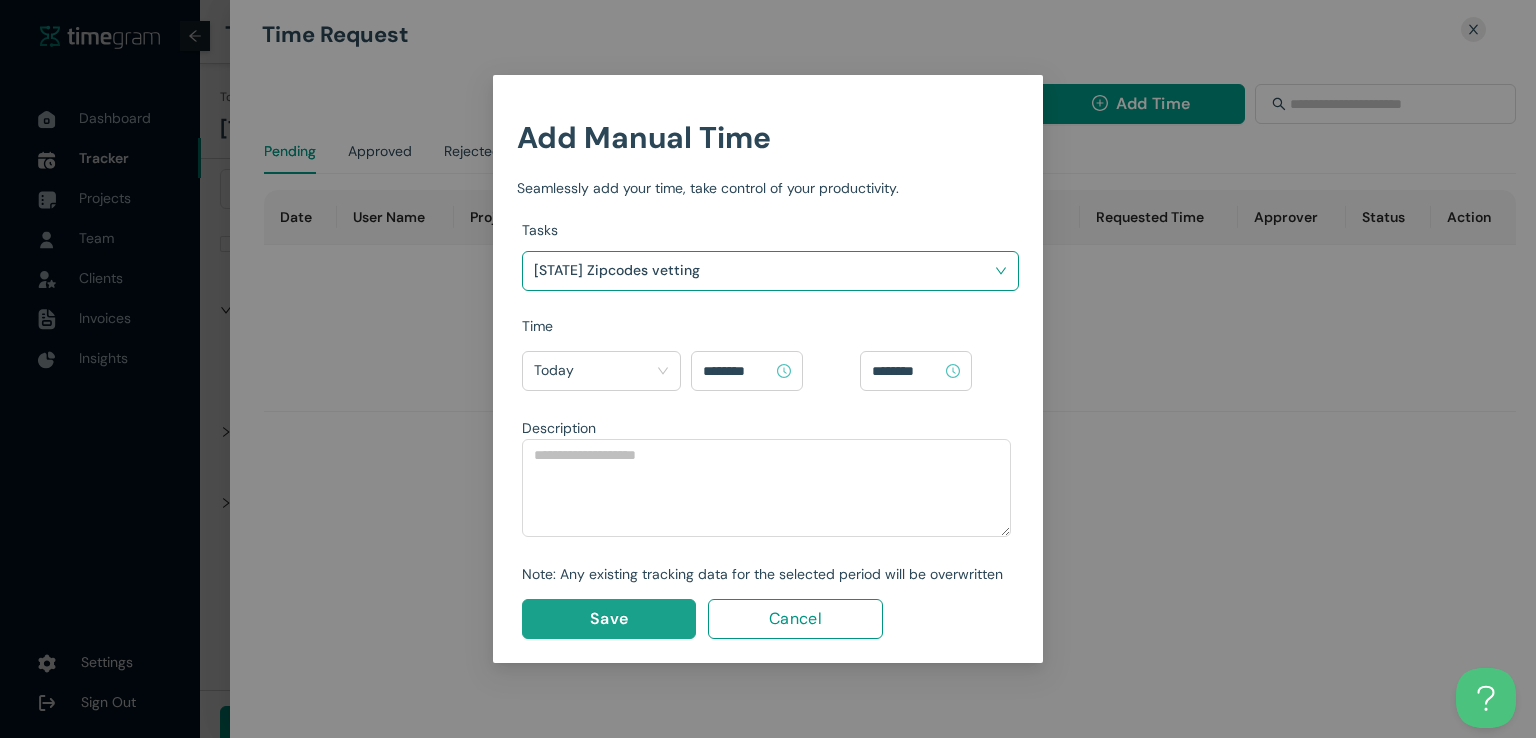 click on "Save" at bounding box center (609, 618) 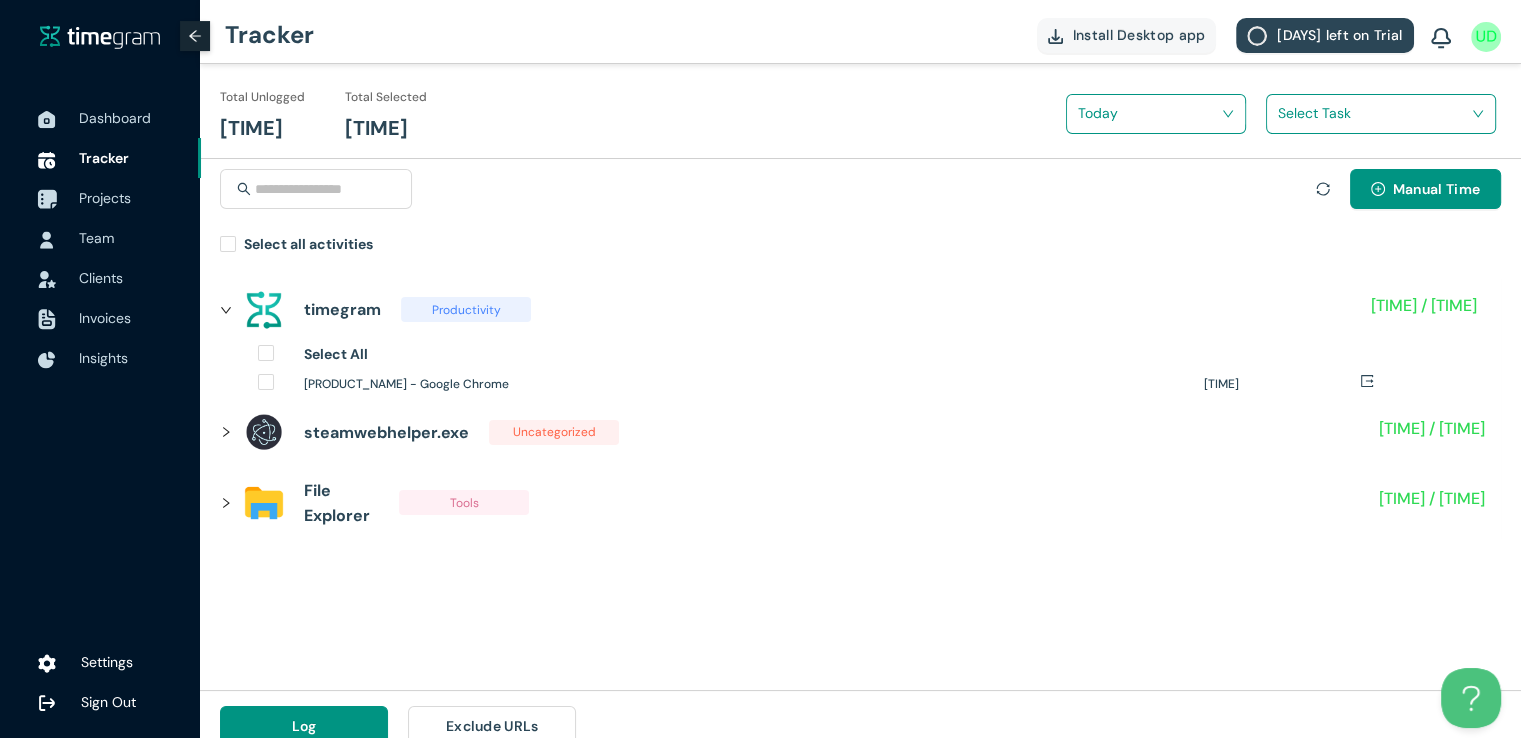 click on "Projects" at bounding box center (105, 198) 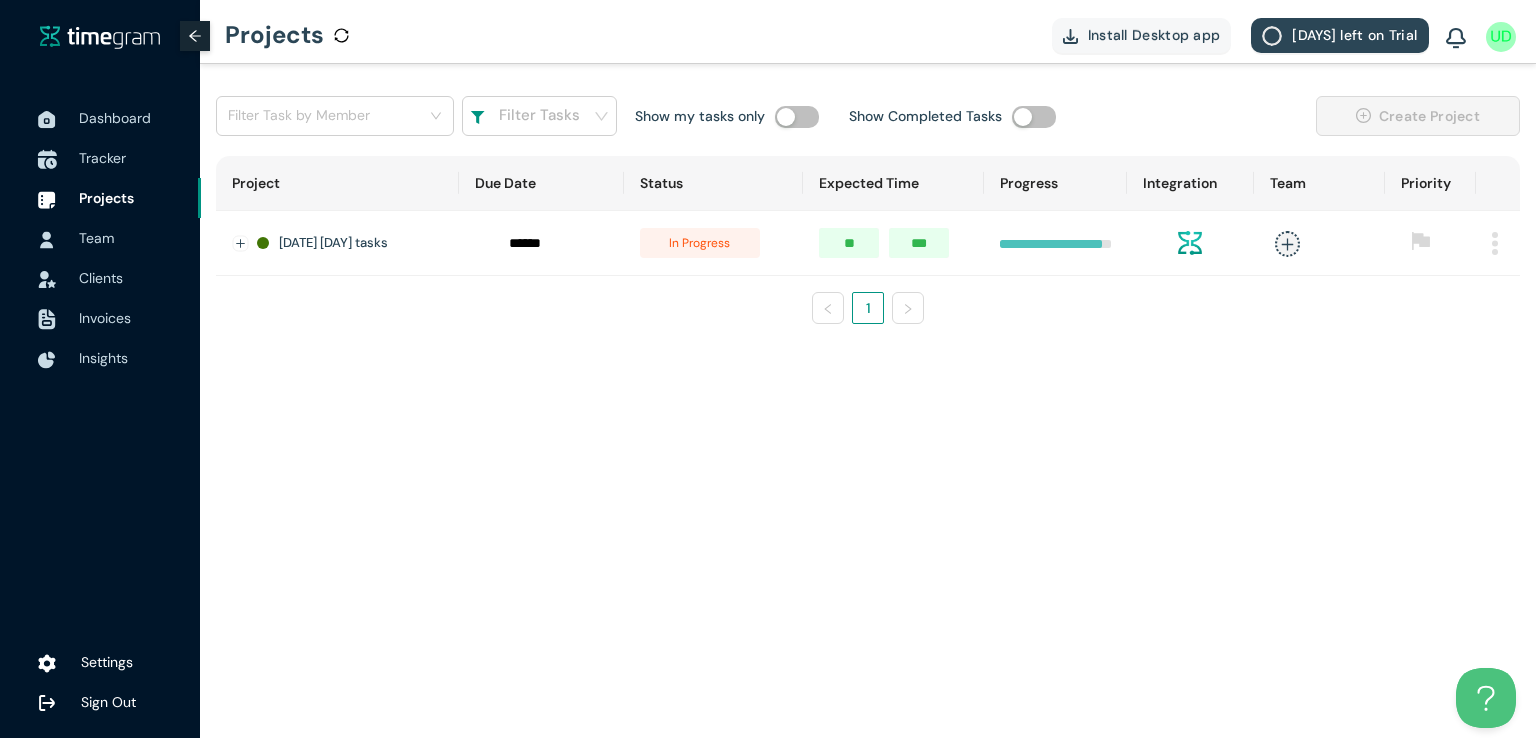 click on "Tracker" at bounding box center [102, 158] 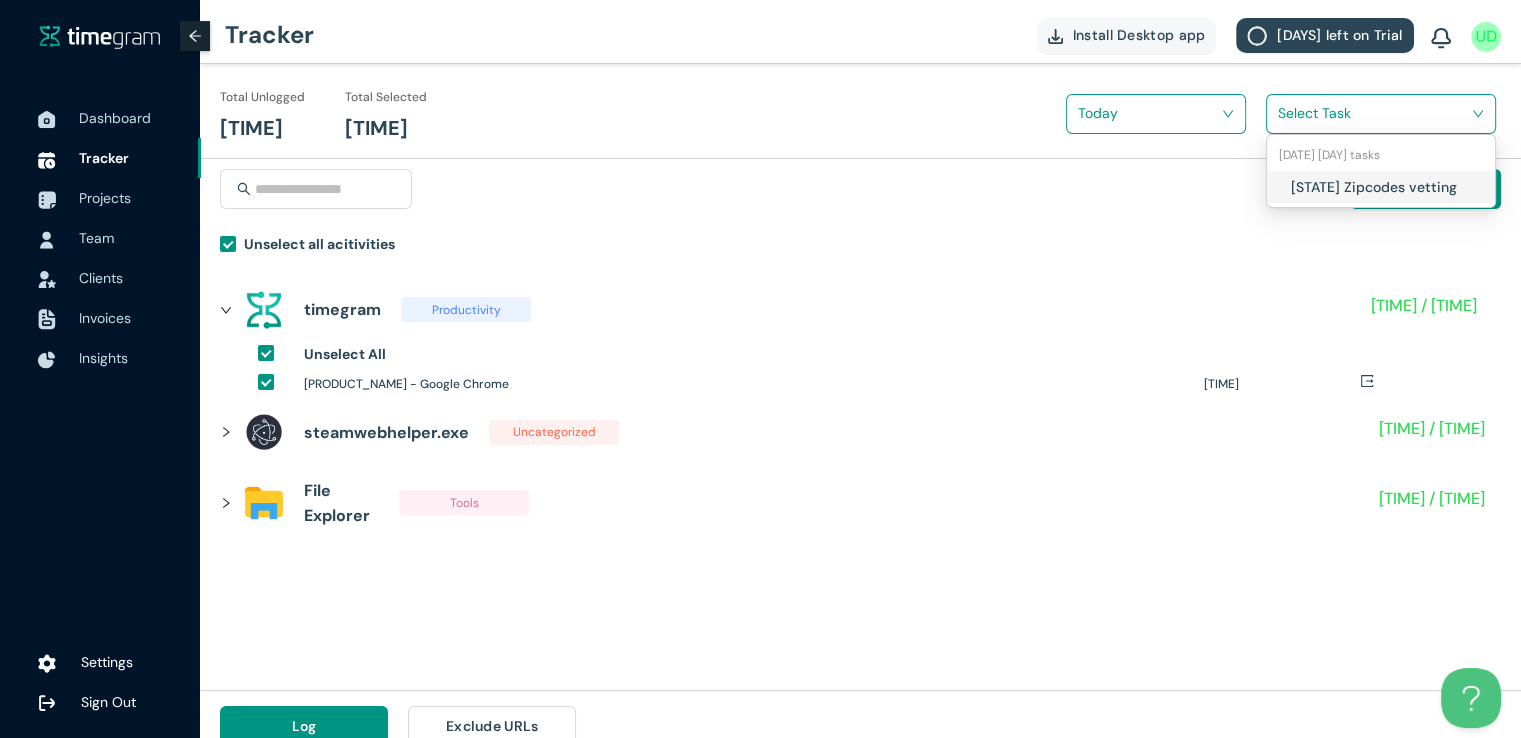 click on "Select Task" at bounding box center (1381, 114) 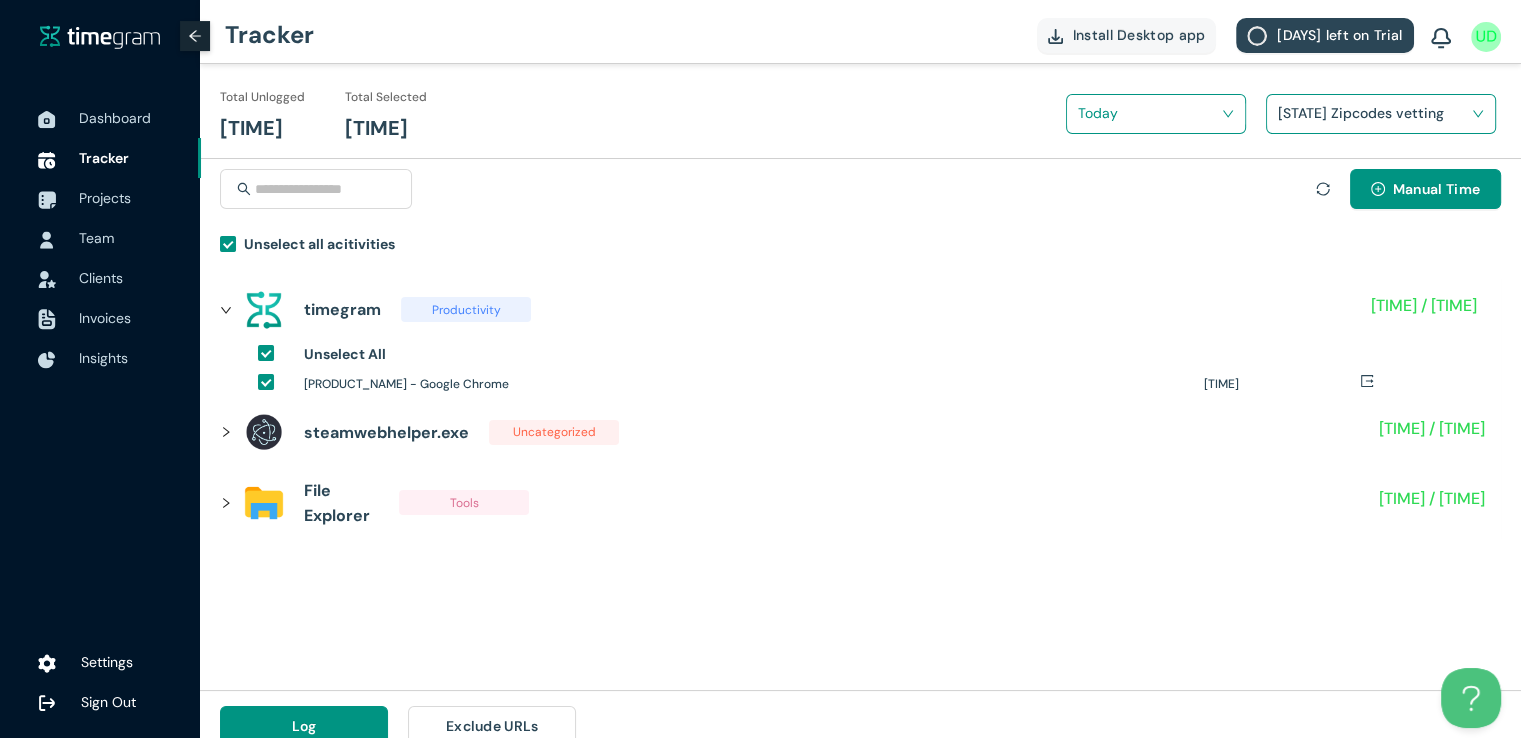 scroll, scrollTop: 23, scrollLeft: 0, axis: vertical 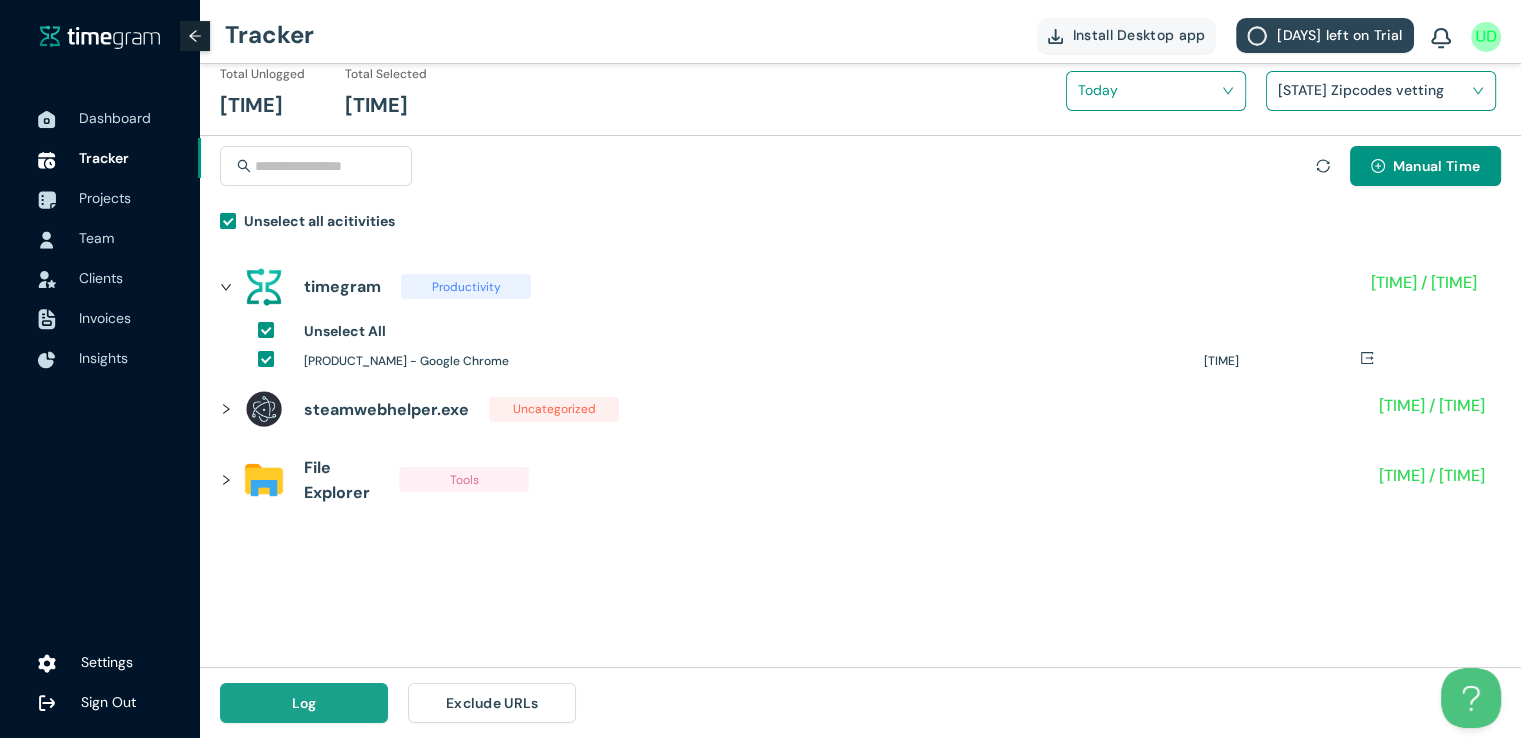 click on "Log" at bounding box center (304, 703) 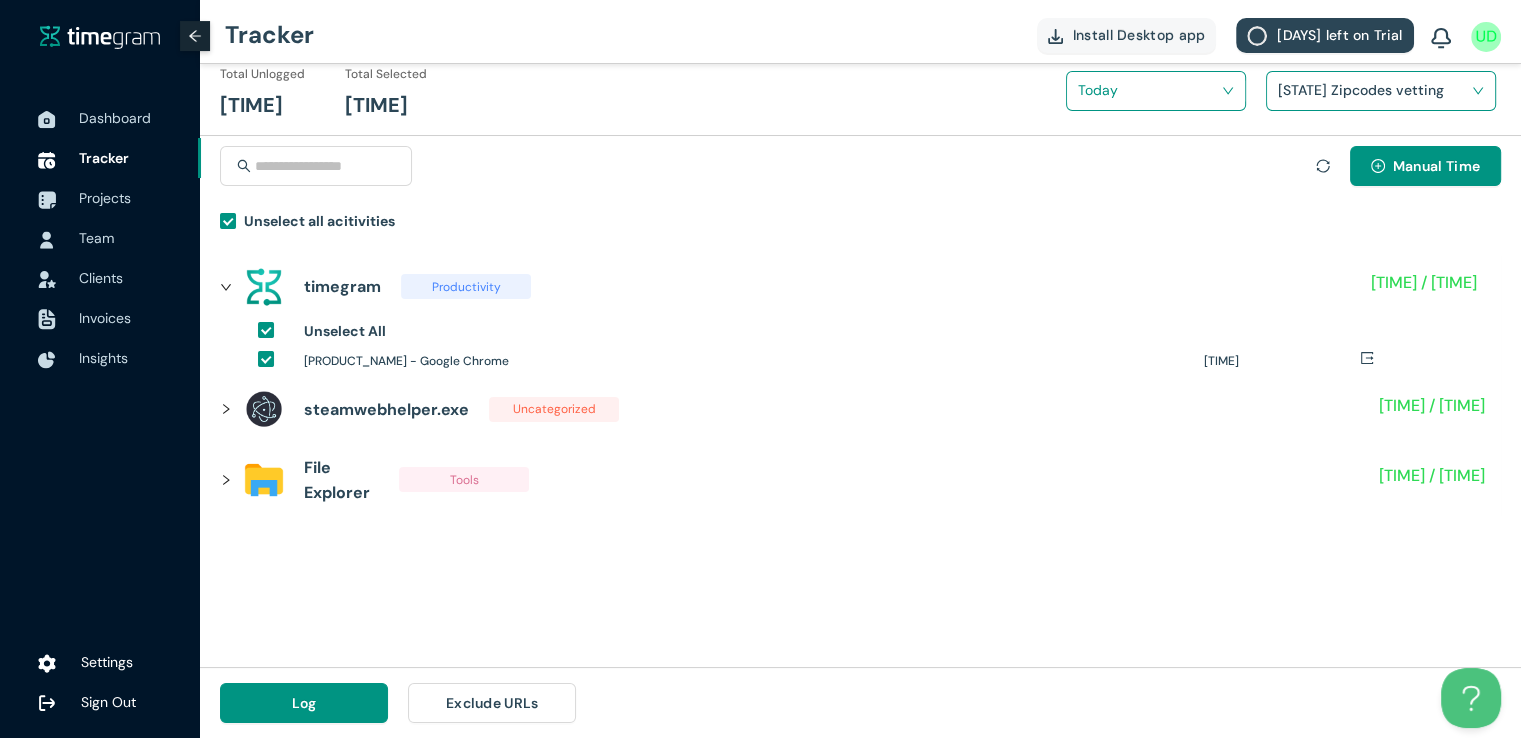 scroll, scrollTop: 0, scrollLeft: 0, axis: both 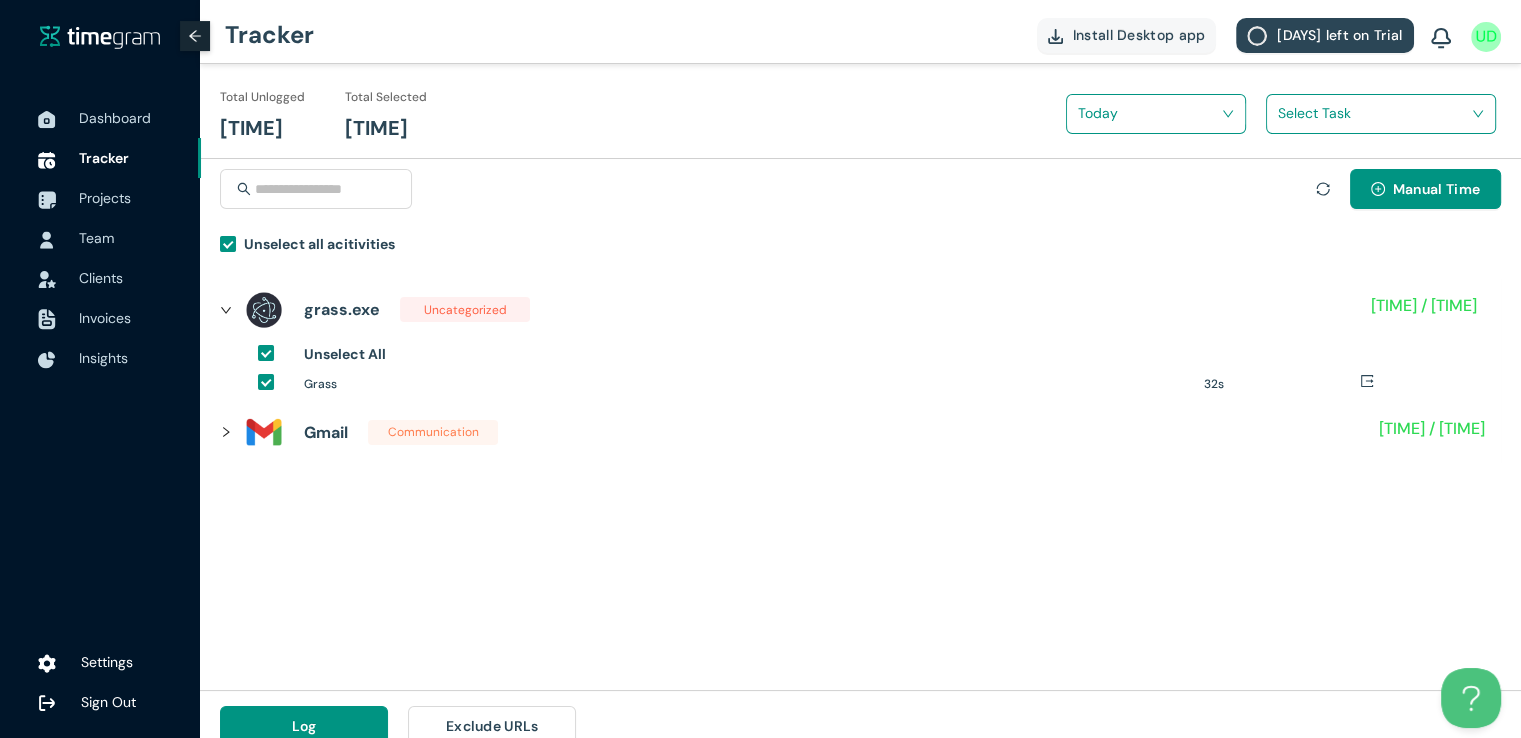 click at bounding box center [1374, 113] 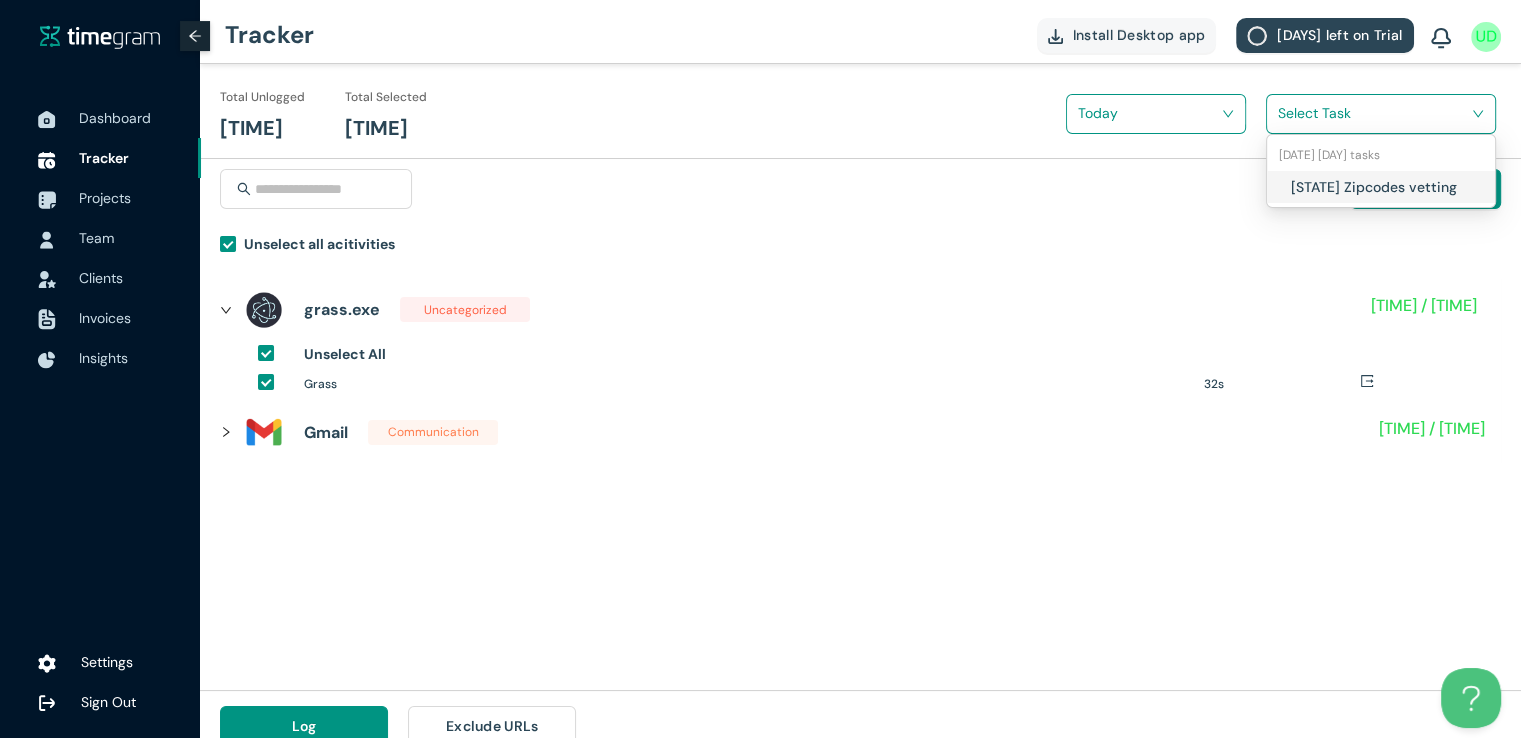 click on "Texas Zipcodes vetting" at bounding box center (1408, 187) 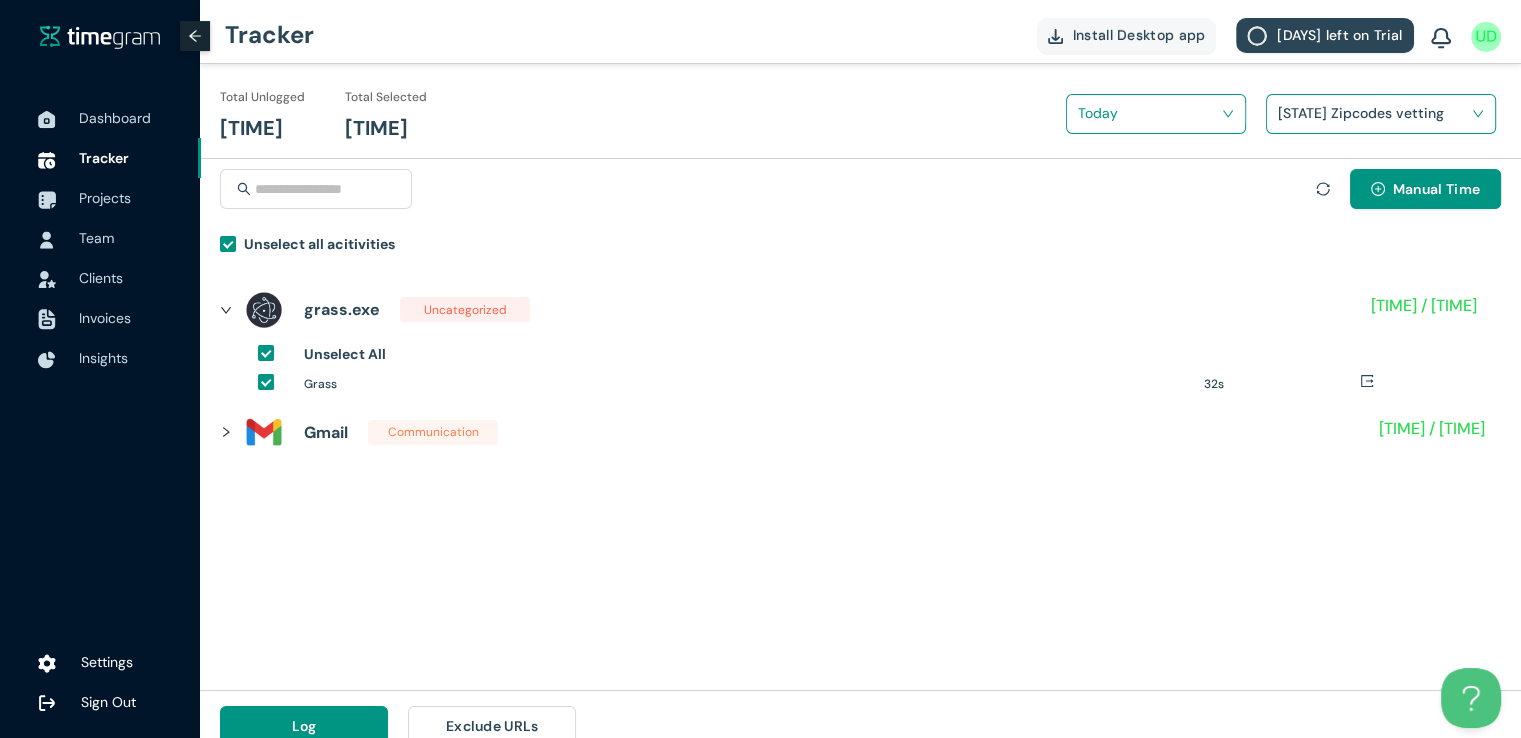 scroll, scrollTop: 23, scrollLeft: 0, axis: vertical 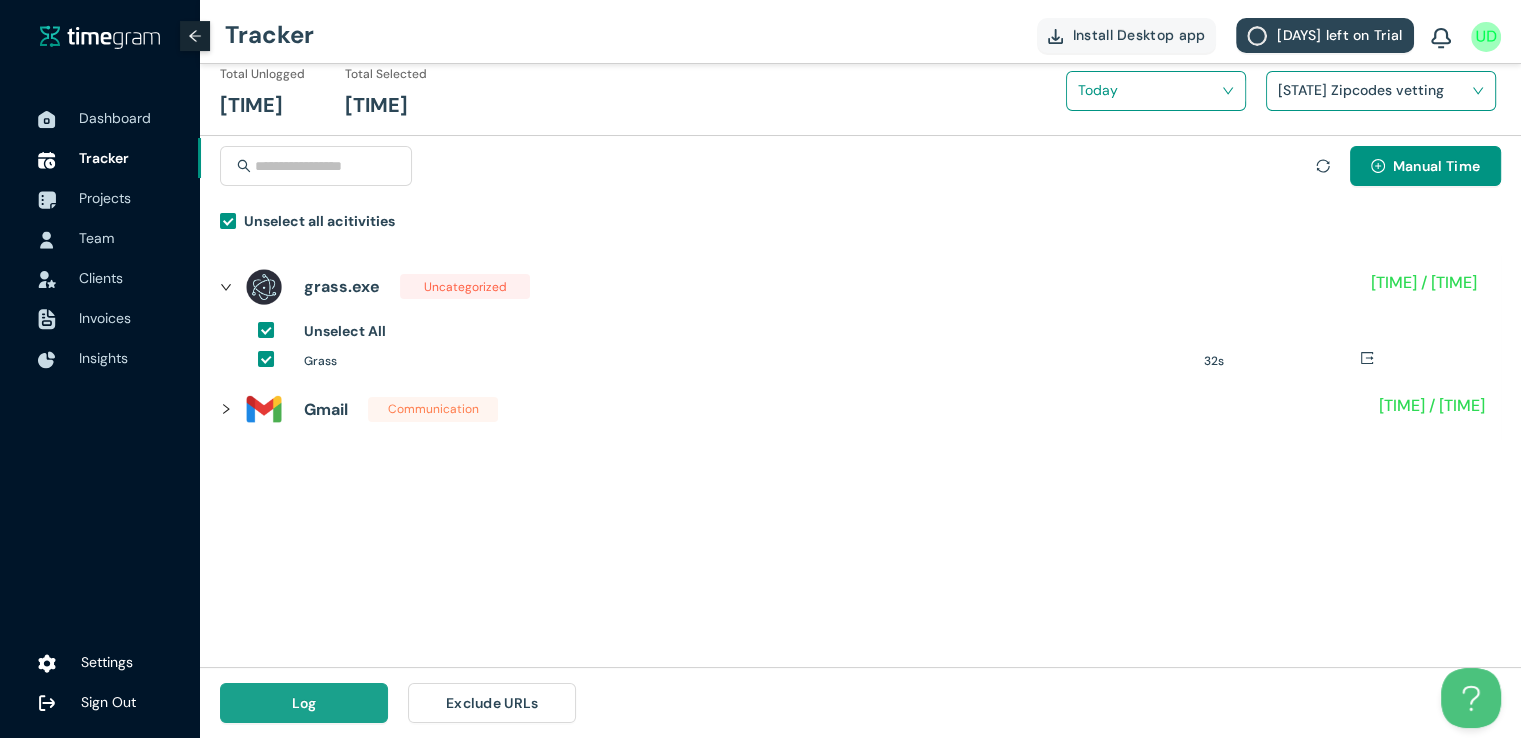 click on "Log" at bounding box center (304, 703) 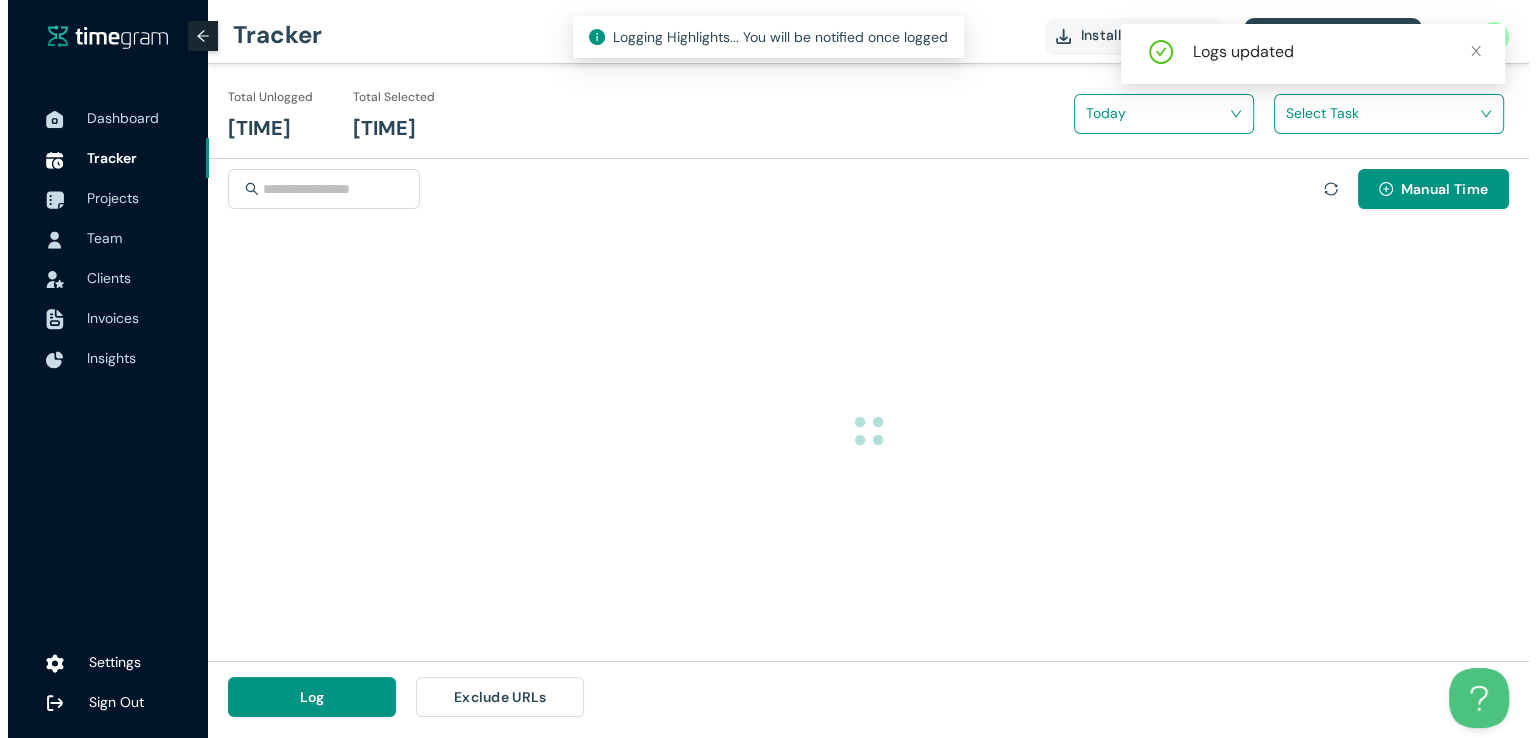 scroll, scrollTop: 0, scrollLeft: 0, axis: both 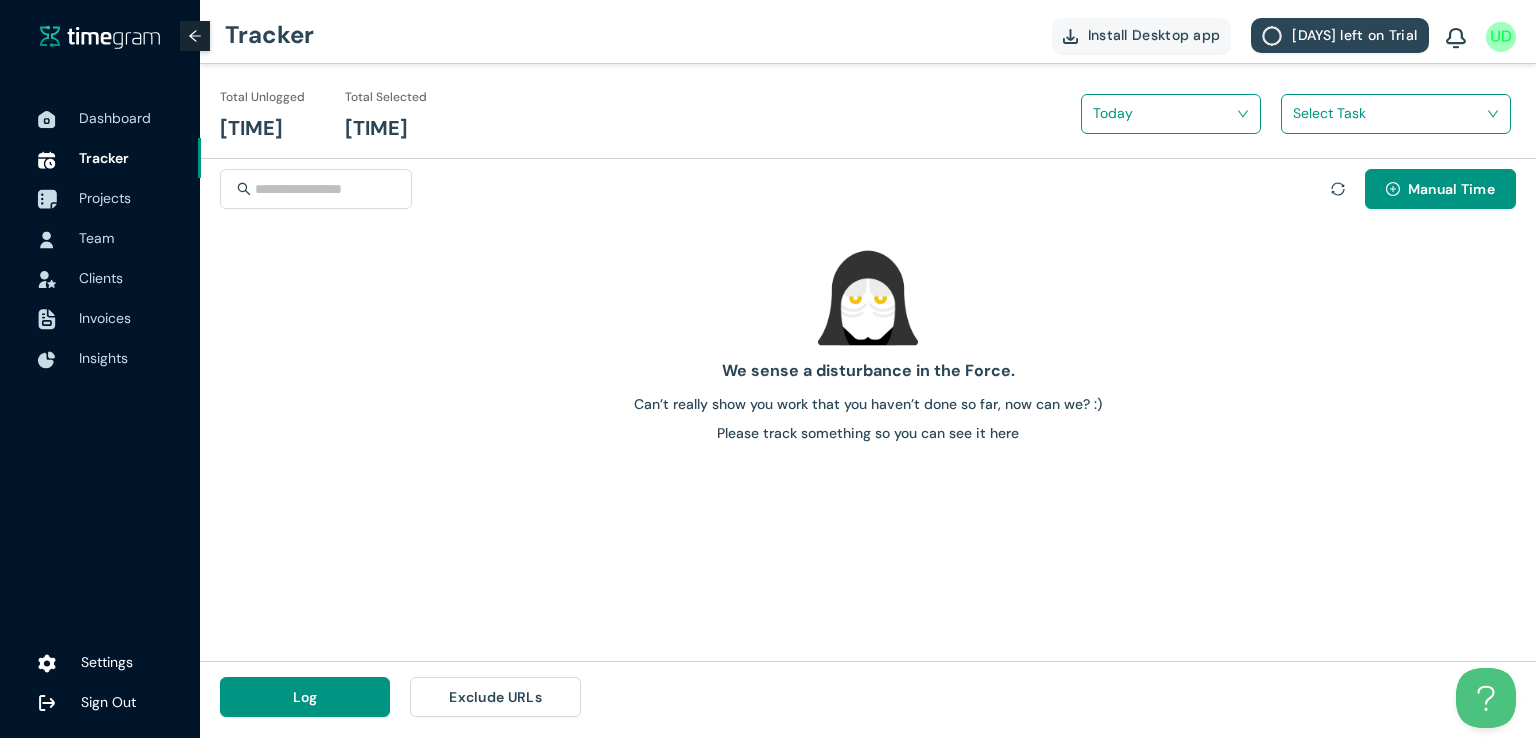 click on "Projects" at bounding box center (105, 198) 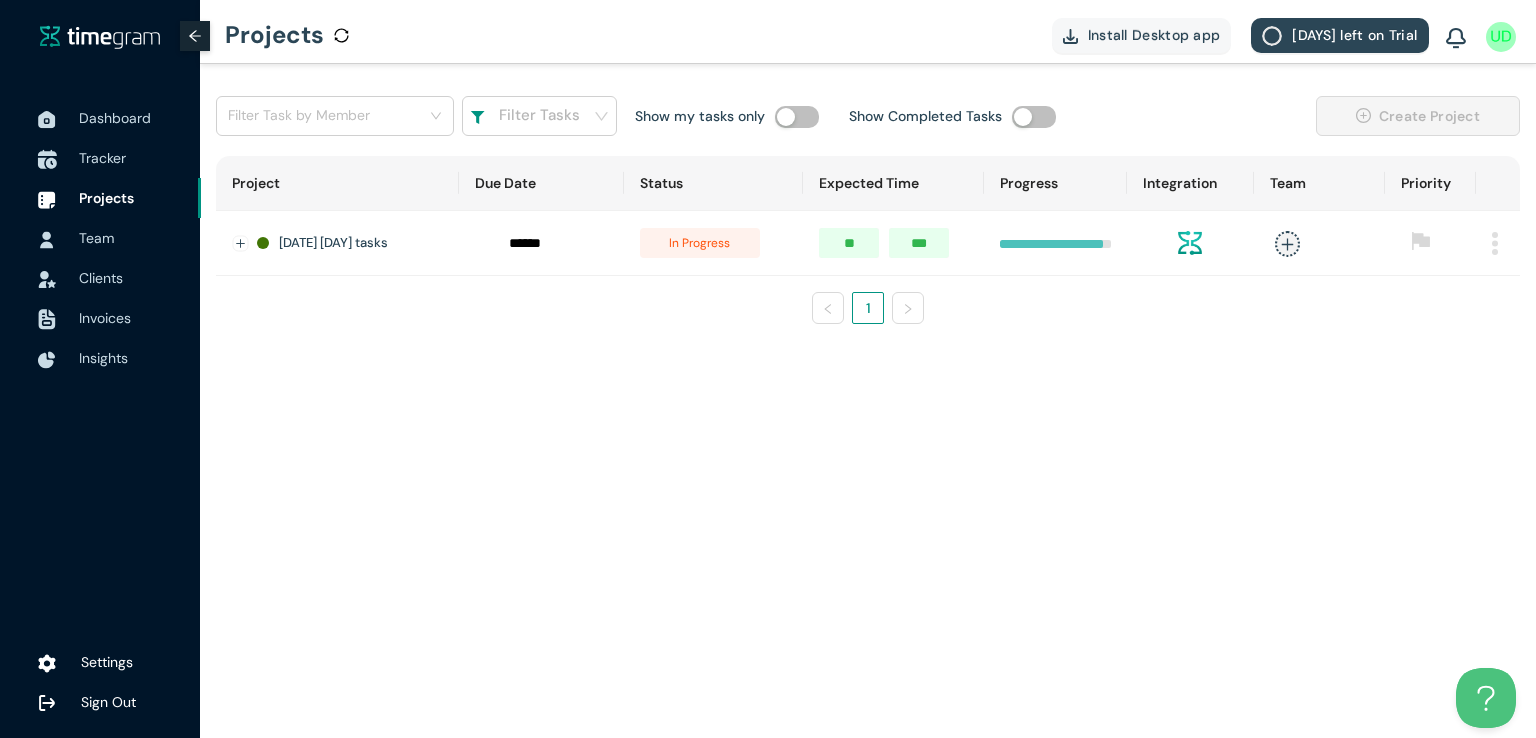 click on "Tracker" at bounding box center [102, 158] 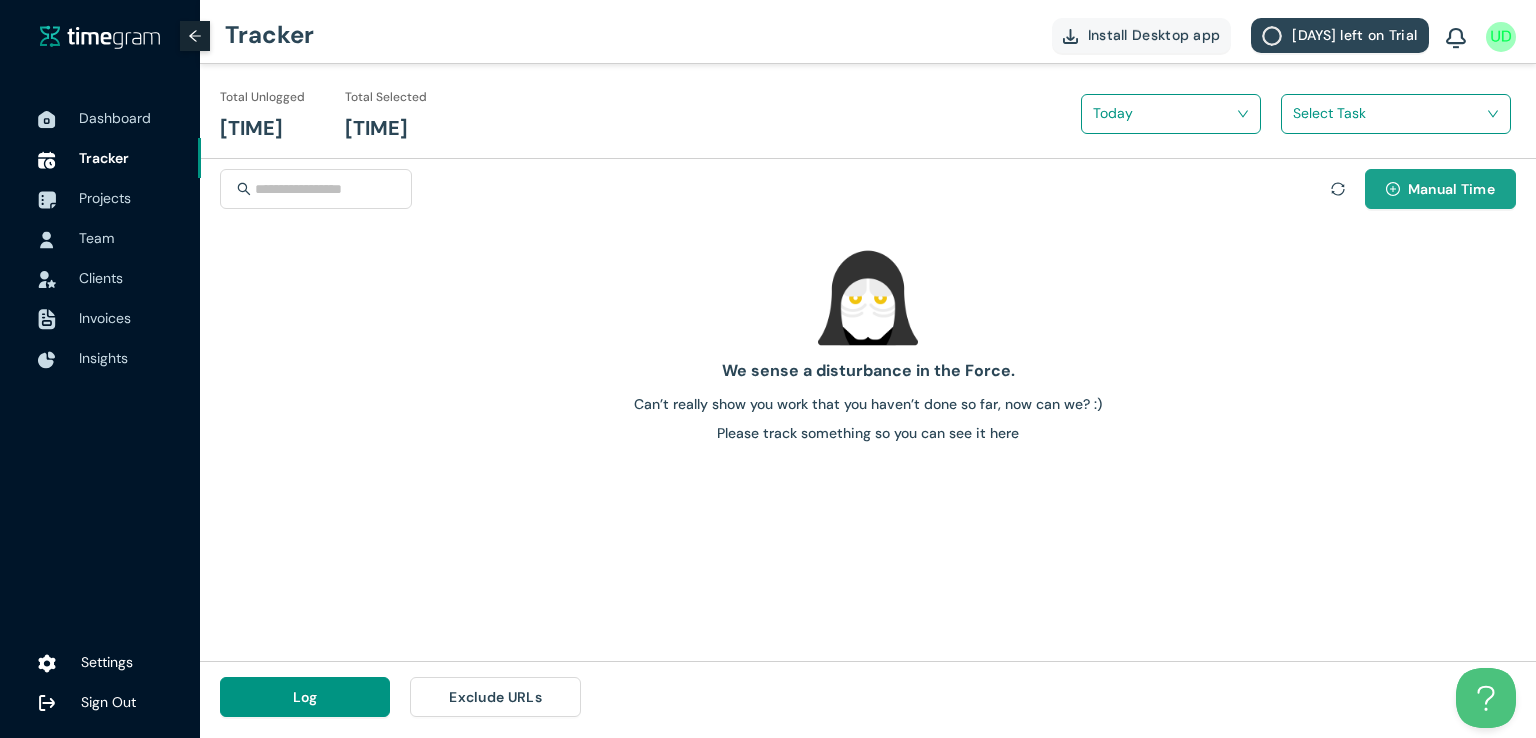 click on "Manual Time" at bounding box center (1451, 189) 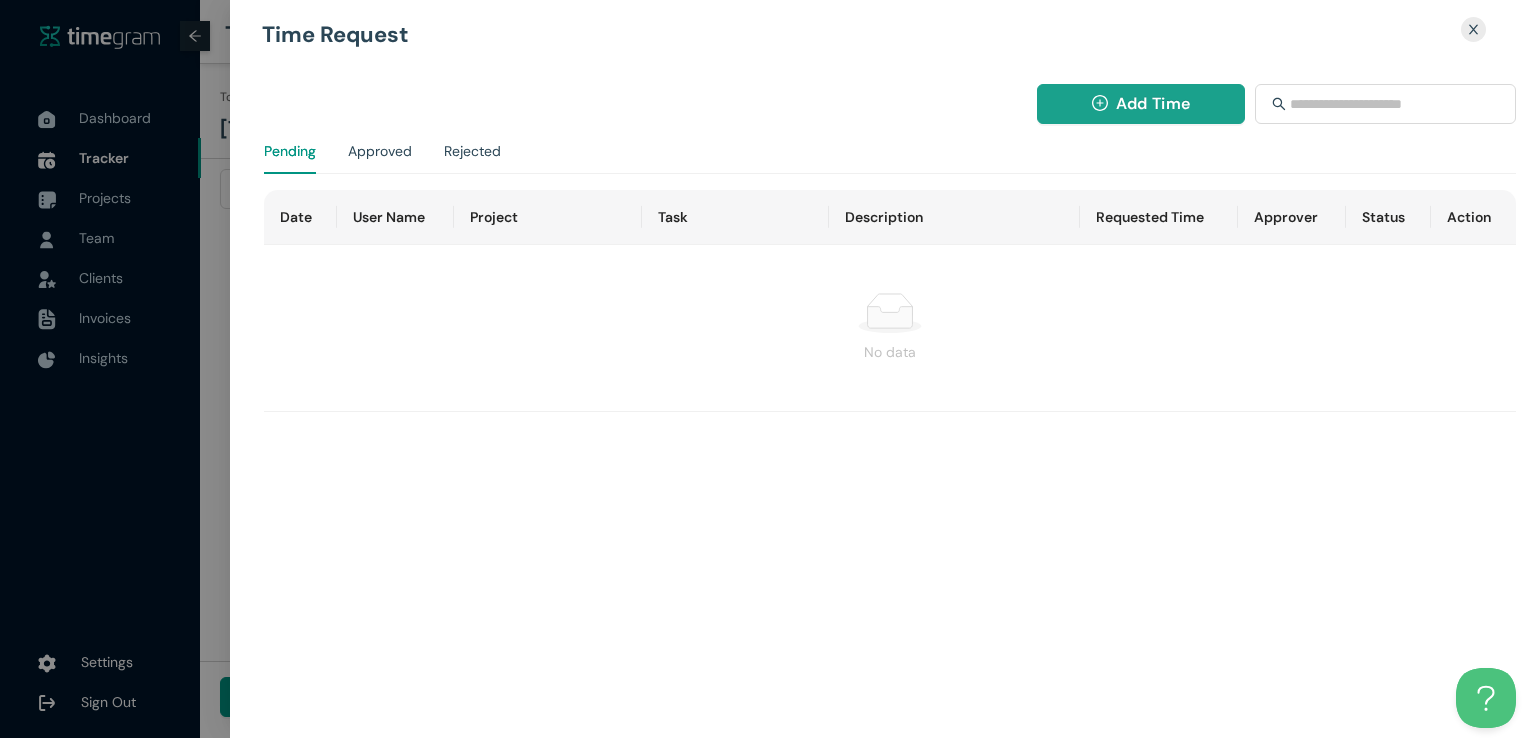 click on "Add Time" at bounding box center [1141, 104] 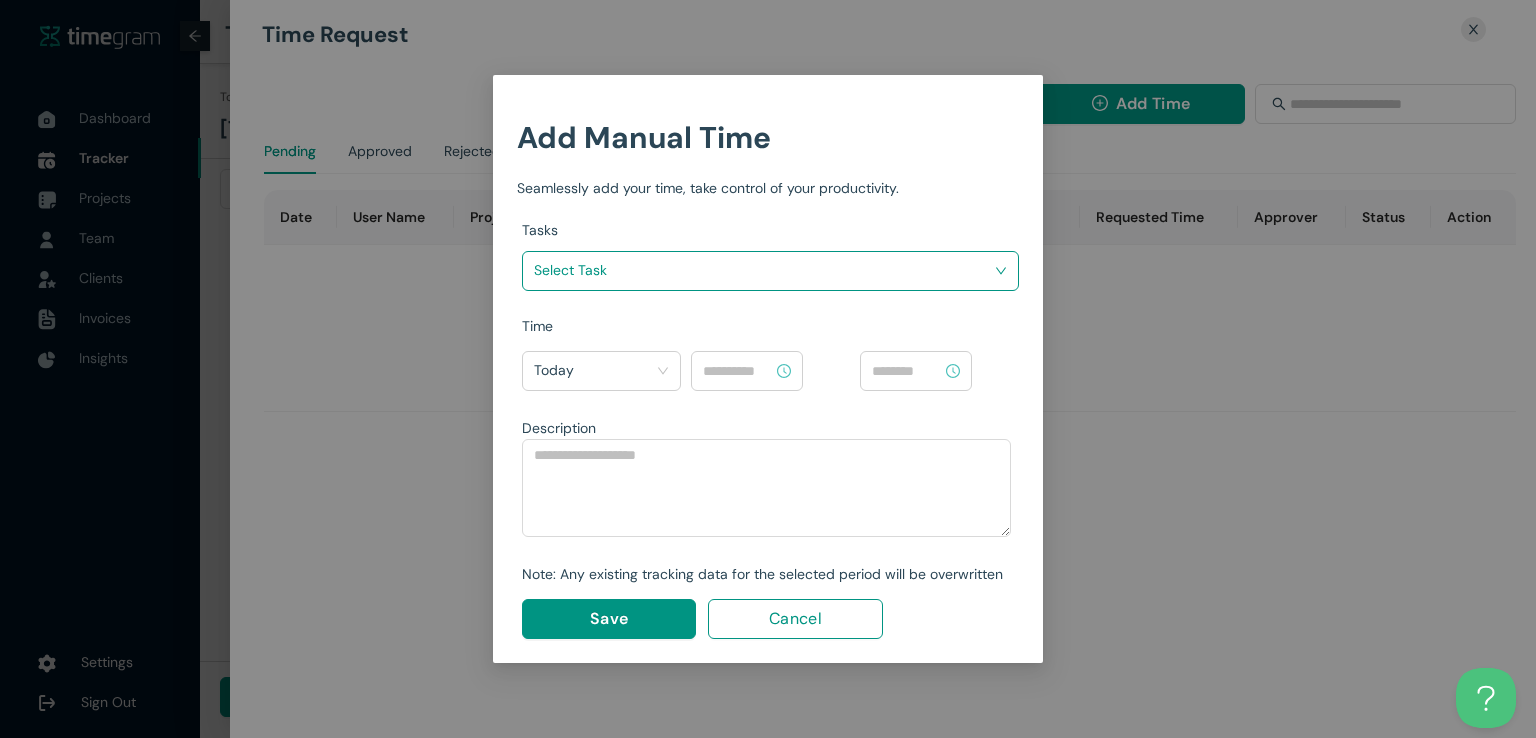 click at bounding box center (763, 270) 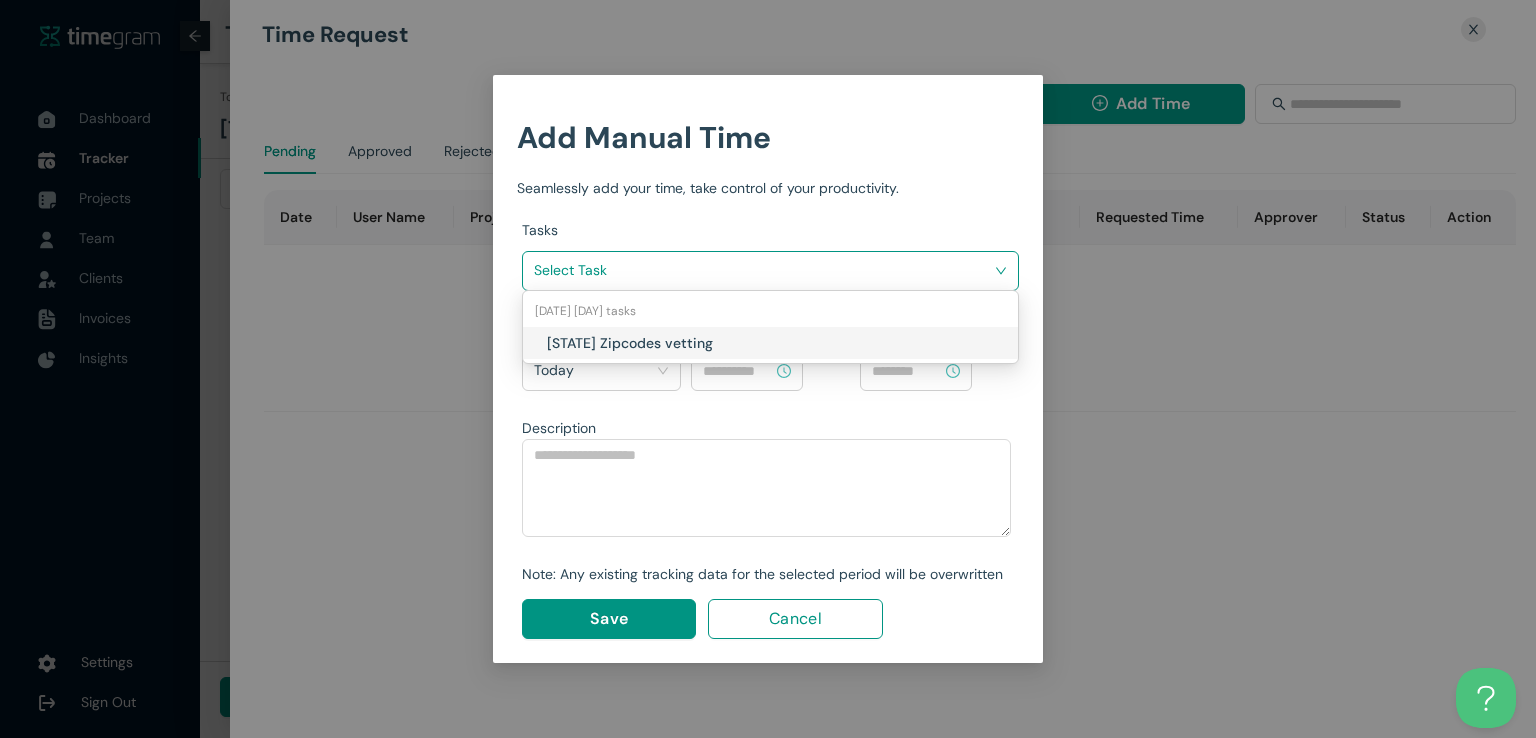 click on "Texas Zipcodes vetting" at bounding box center [664, 343] 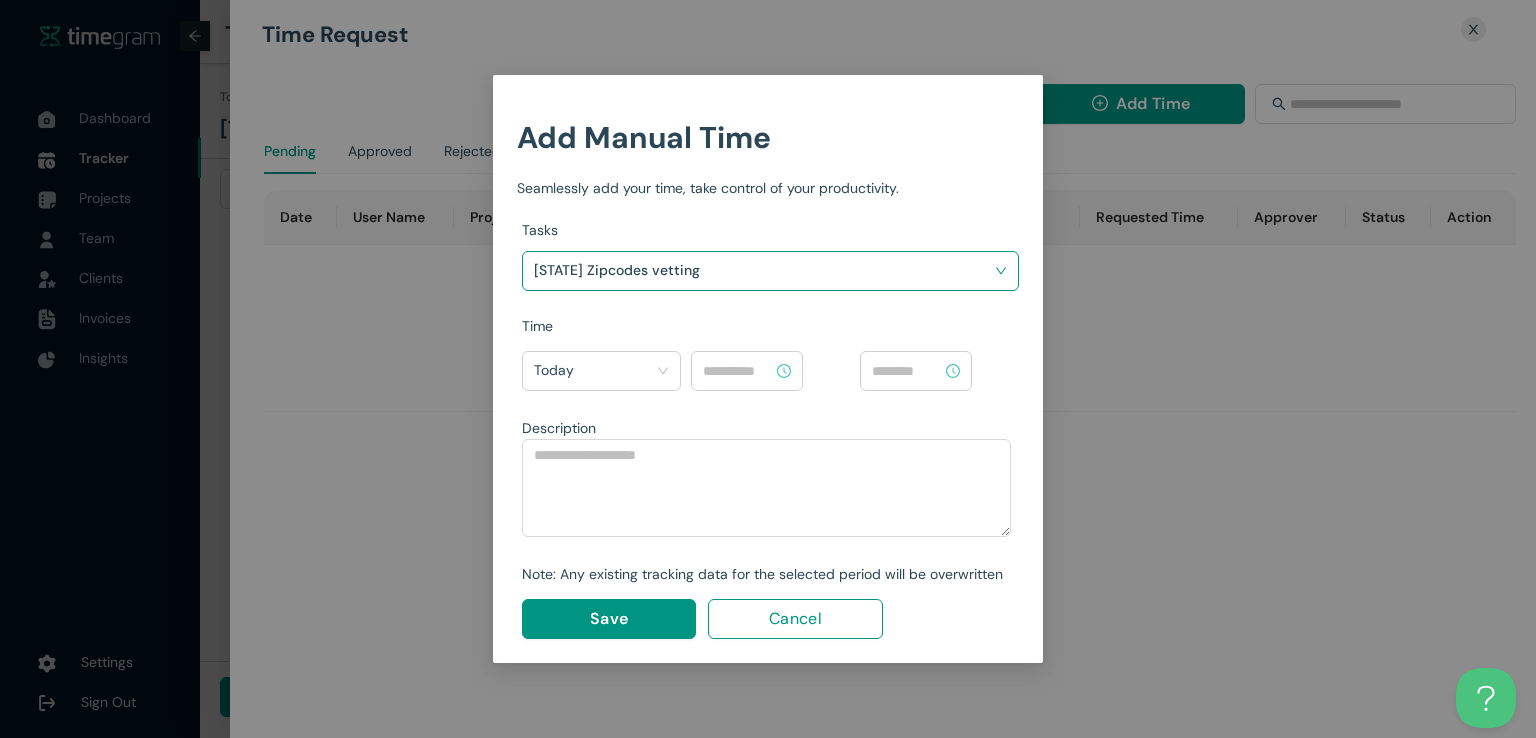 click at bounding box center (738, 371) 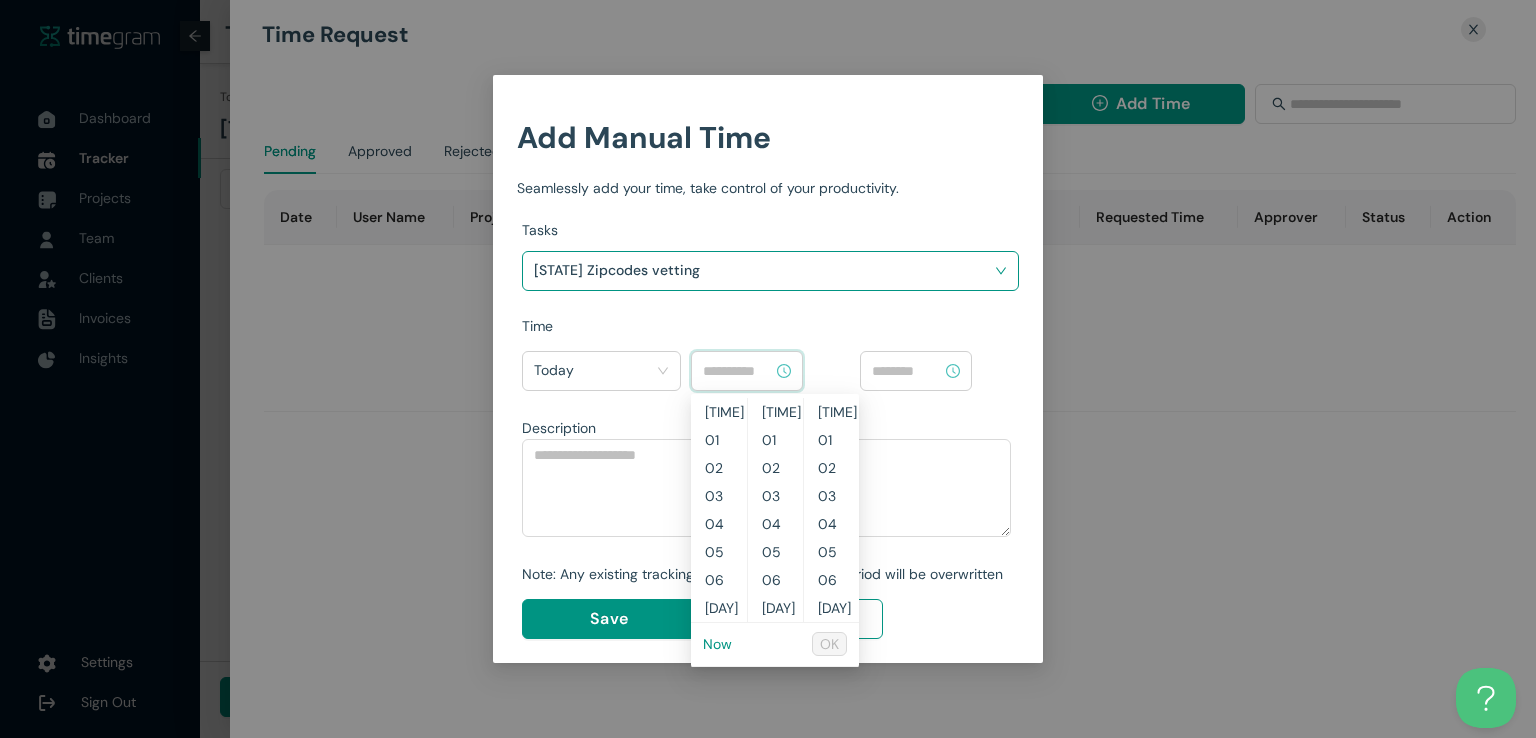 click on "Now" at bounding box center [717, 644] 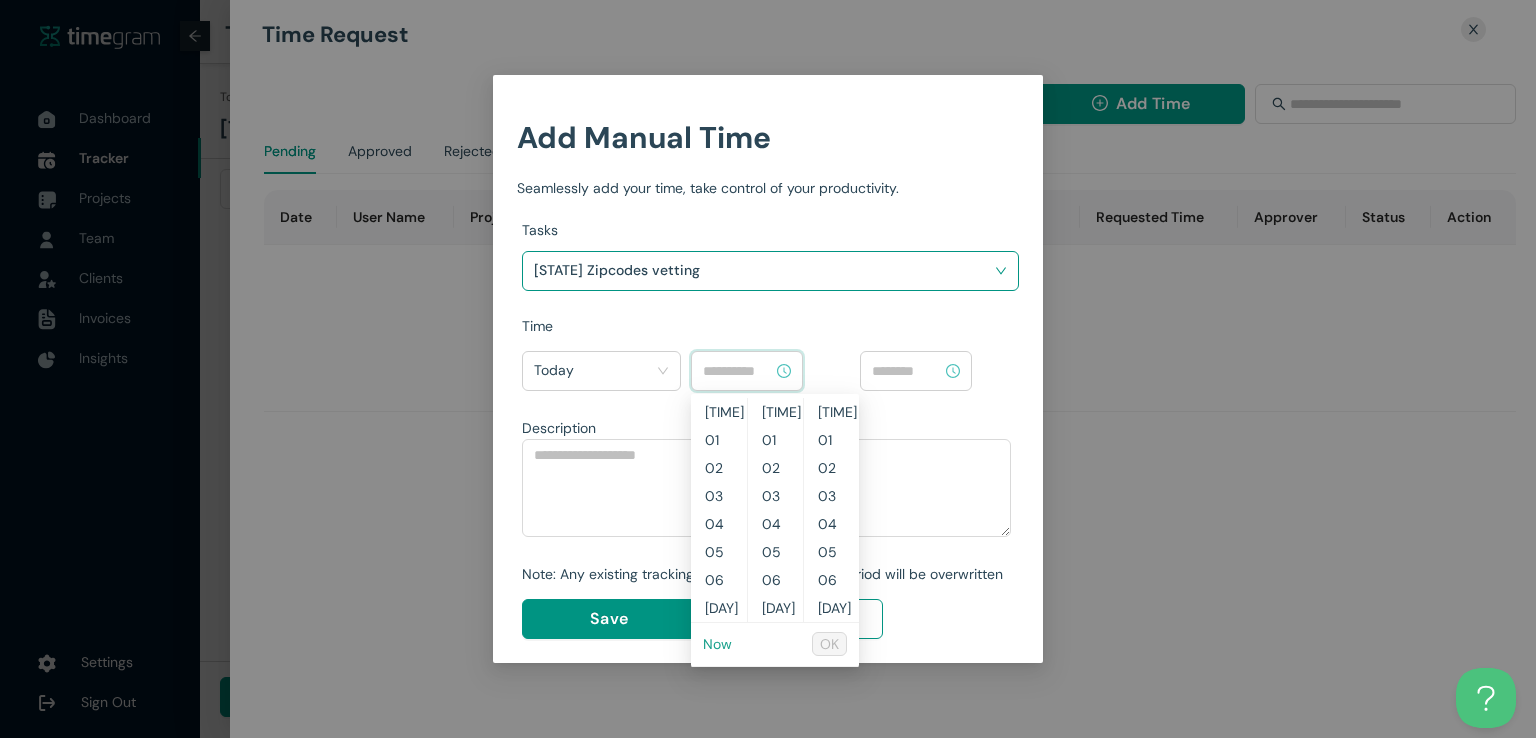 click on "Now" at bounding box center (717, 644) 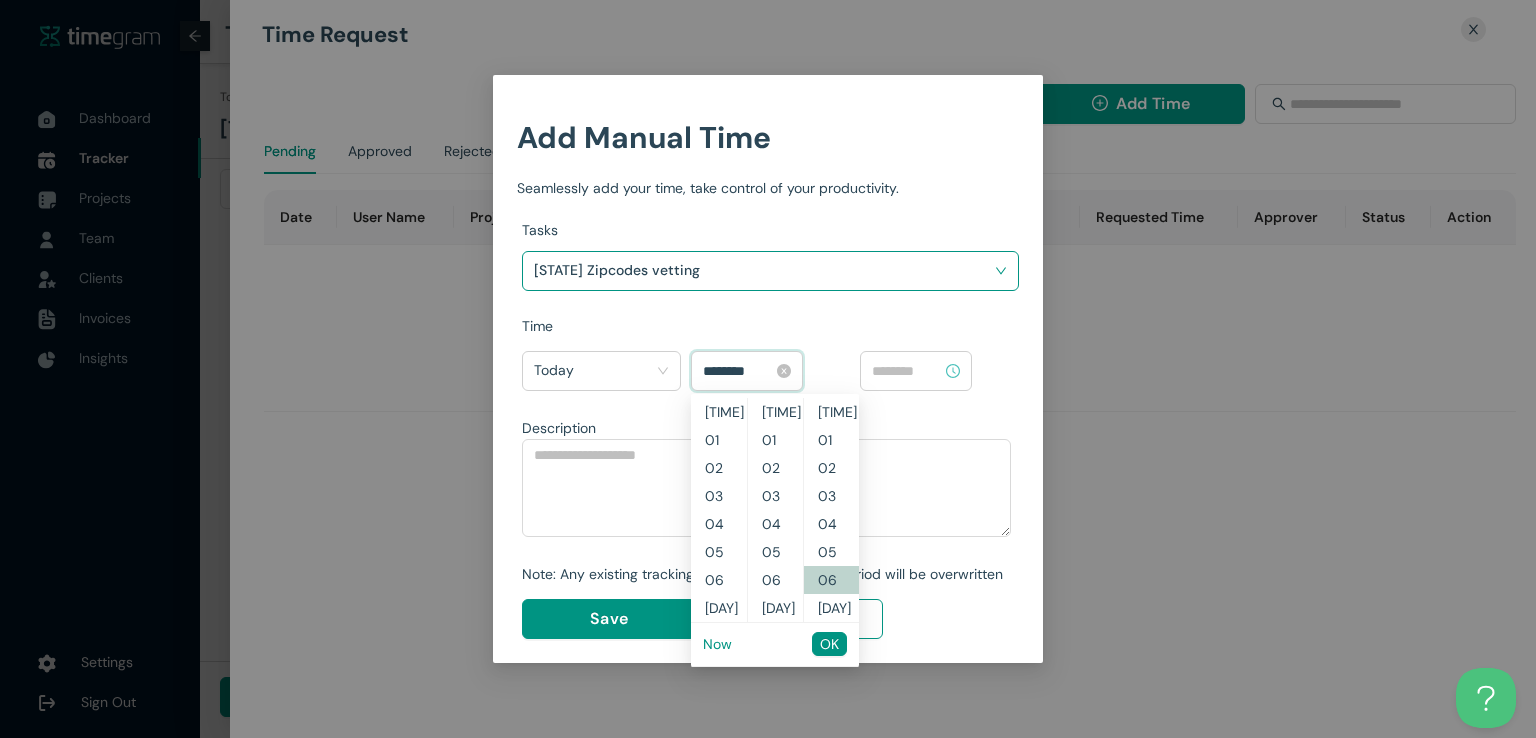 scroll, scrollTop: 560, scrollLeft: 0, axis: vertical 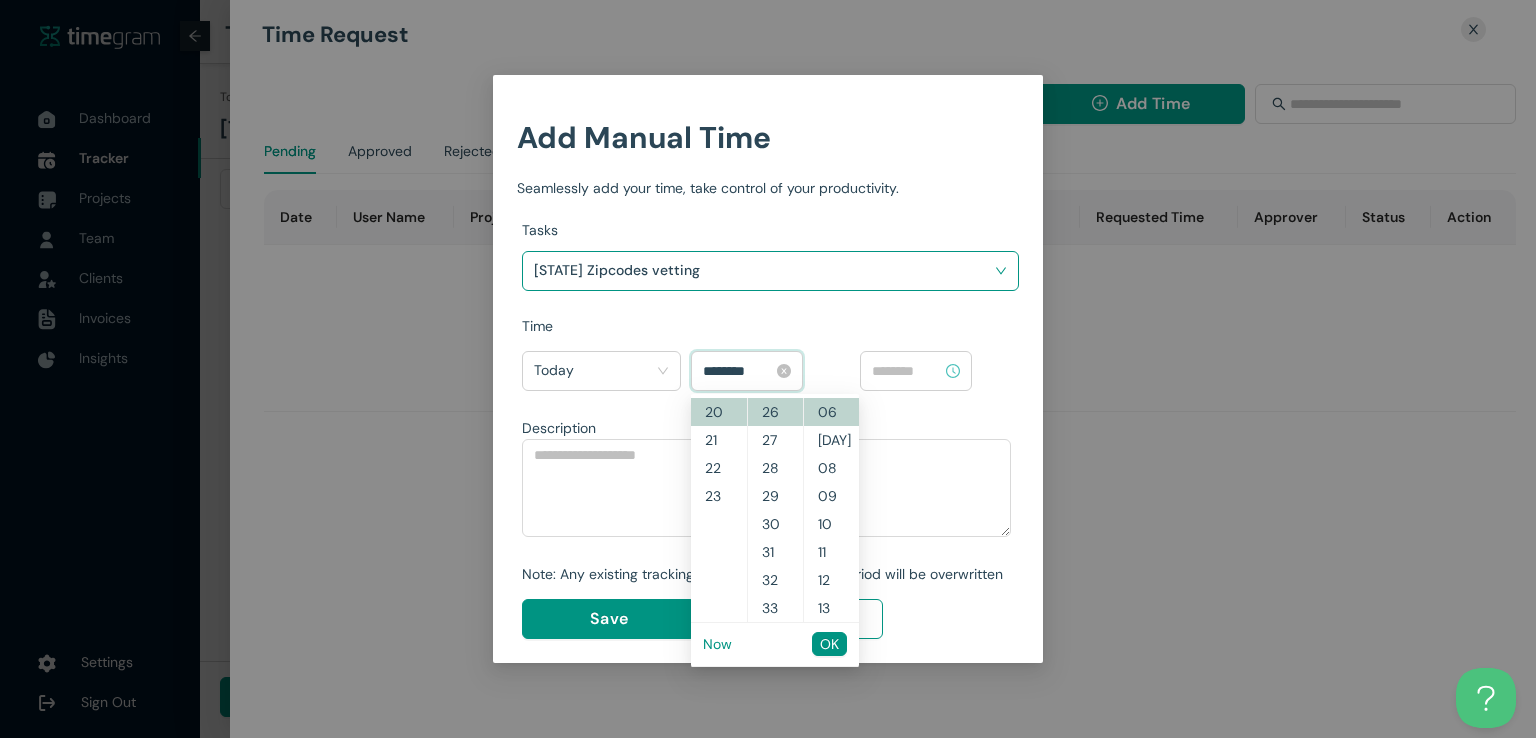 click on "********" at bounding box center [738, 371] 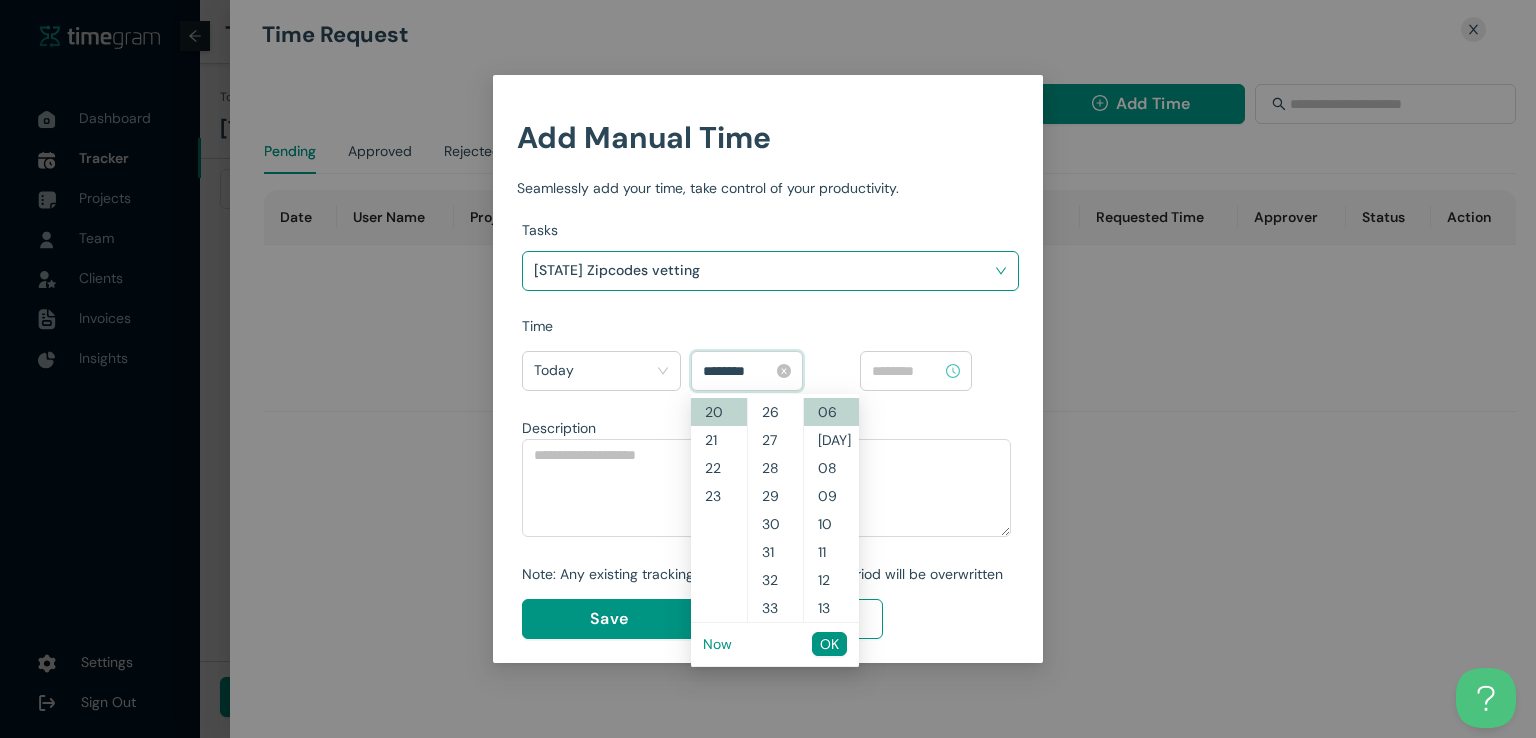 scroll, scrollTop: 532, scrollLeft: 0, axis: vertical 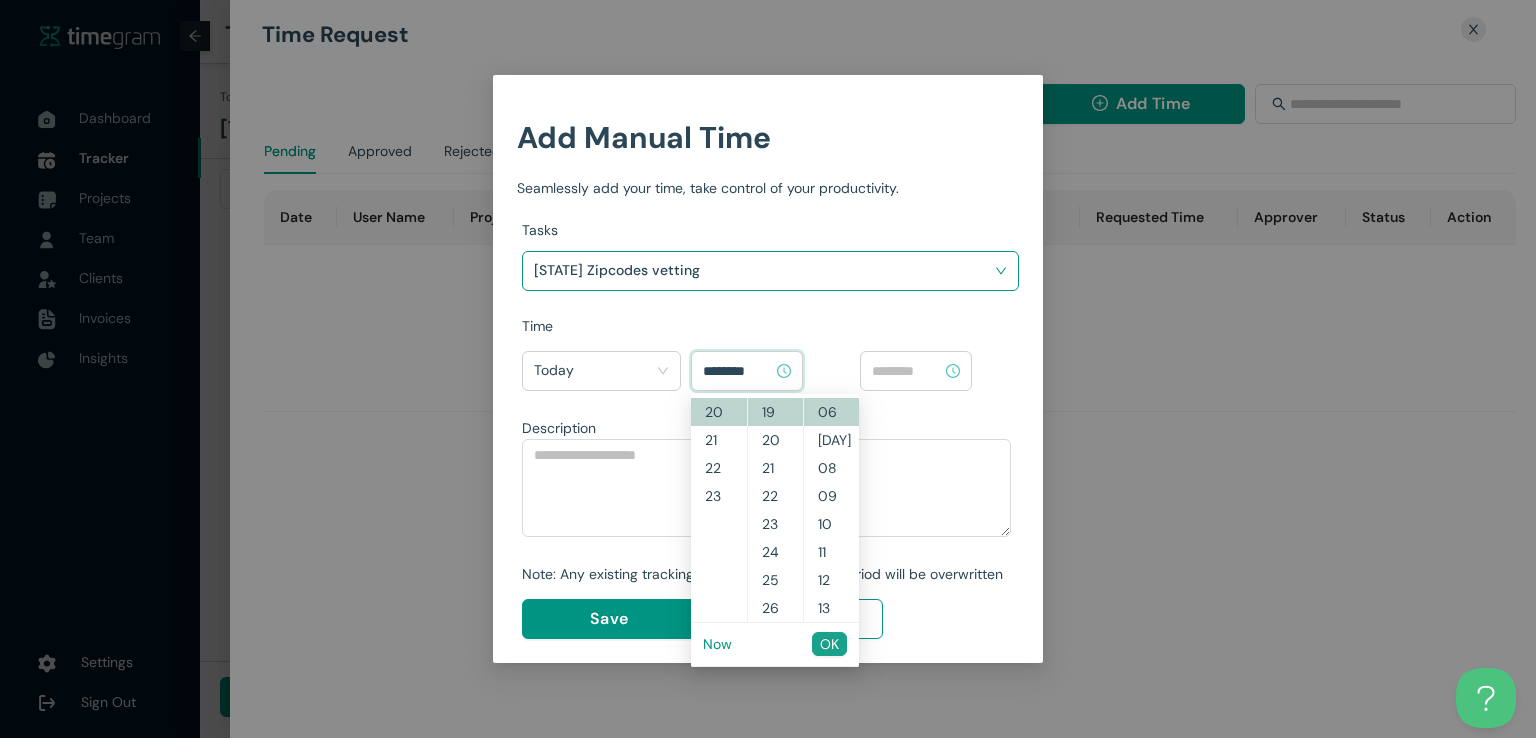 click on "OK" at bounding box center (829, 644) 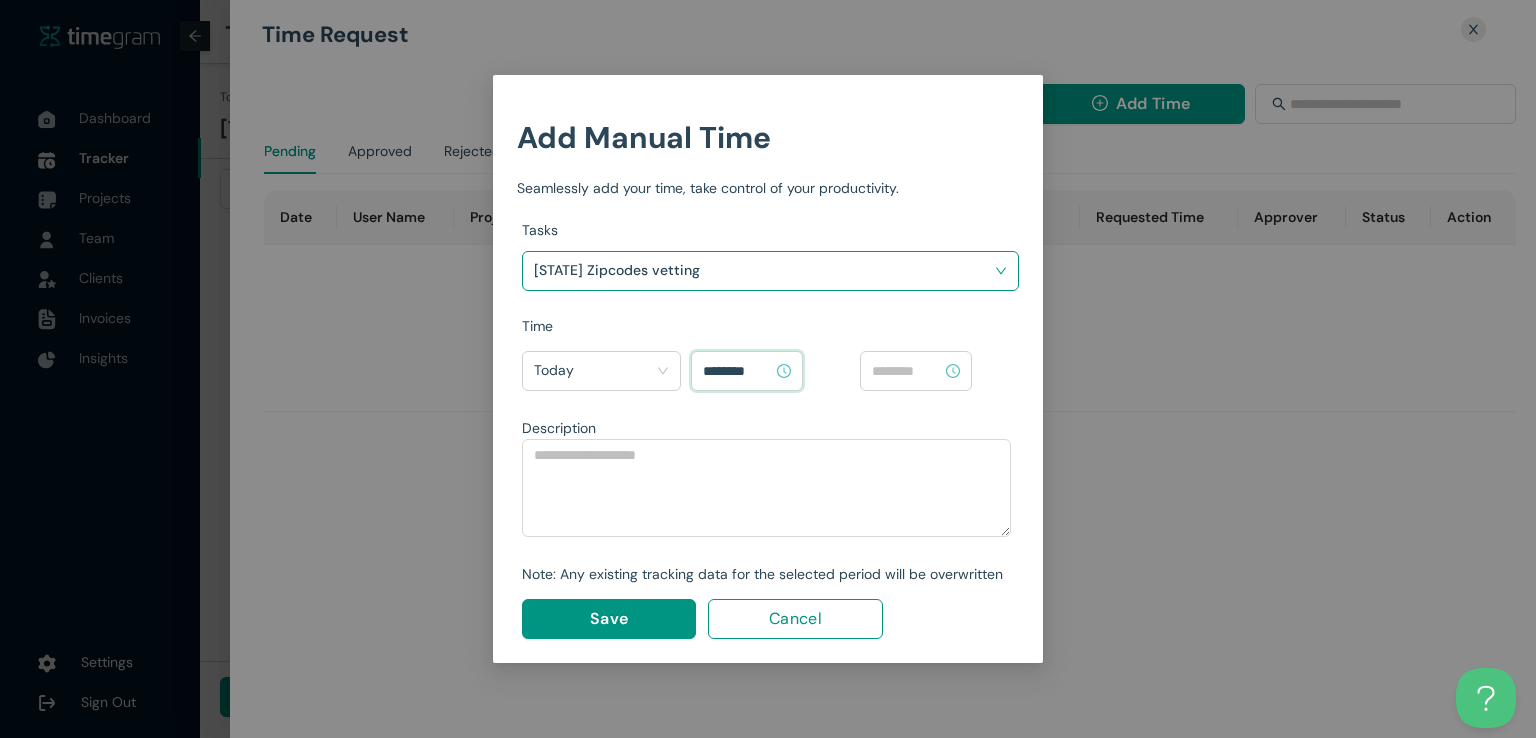 type on "********" 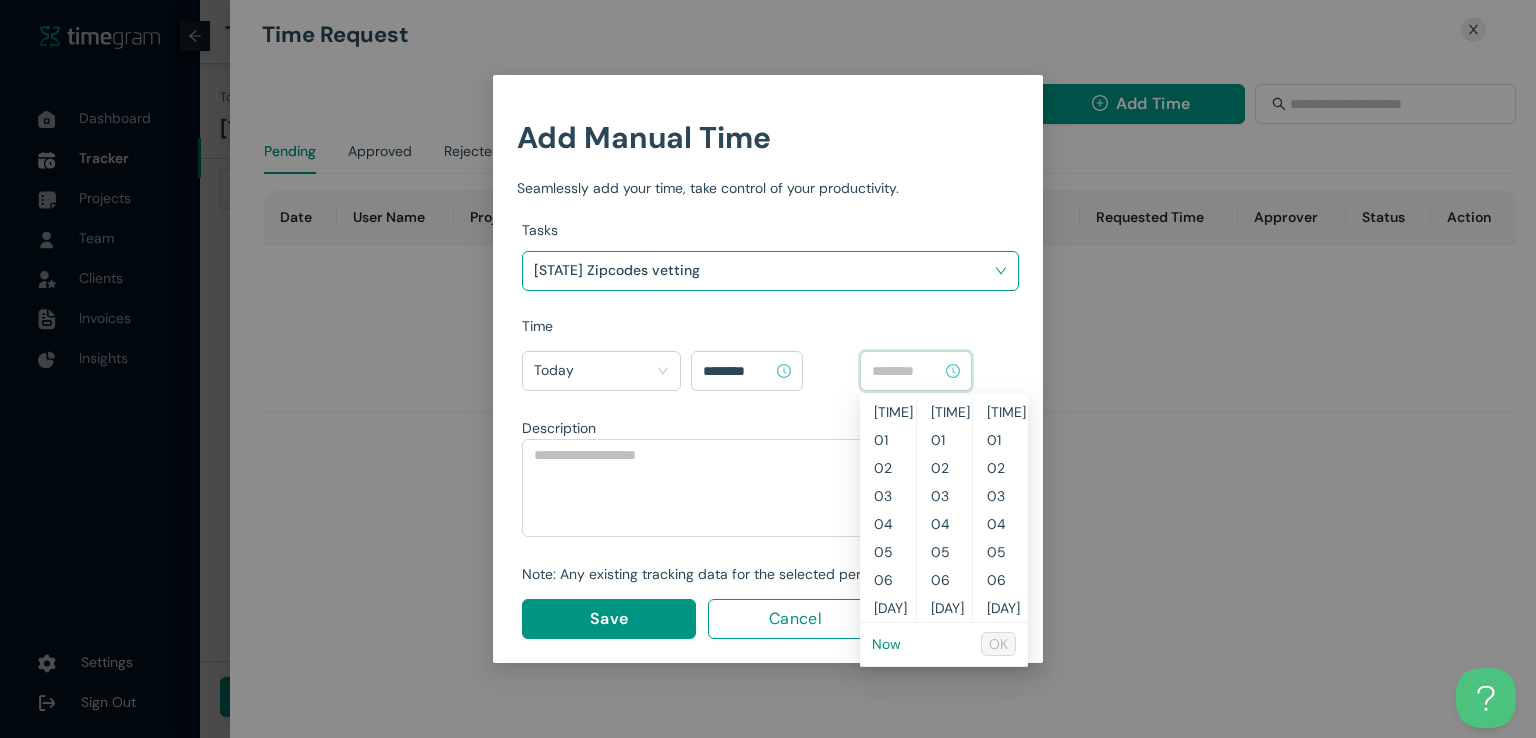 click at bounding box center (907, 371) 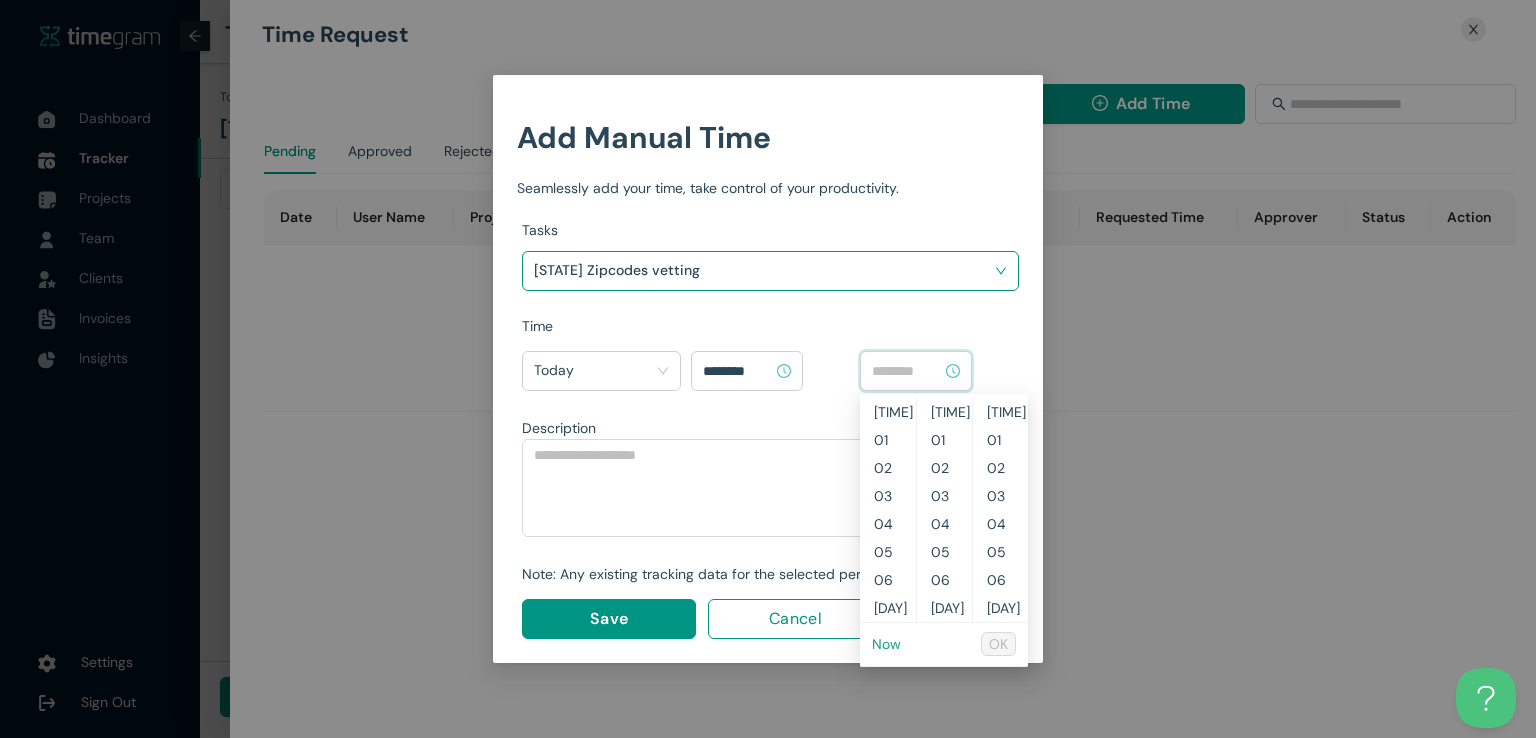 click on "Now" at bounding box center [0, 0] 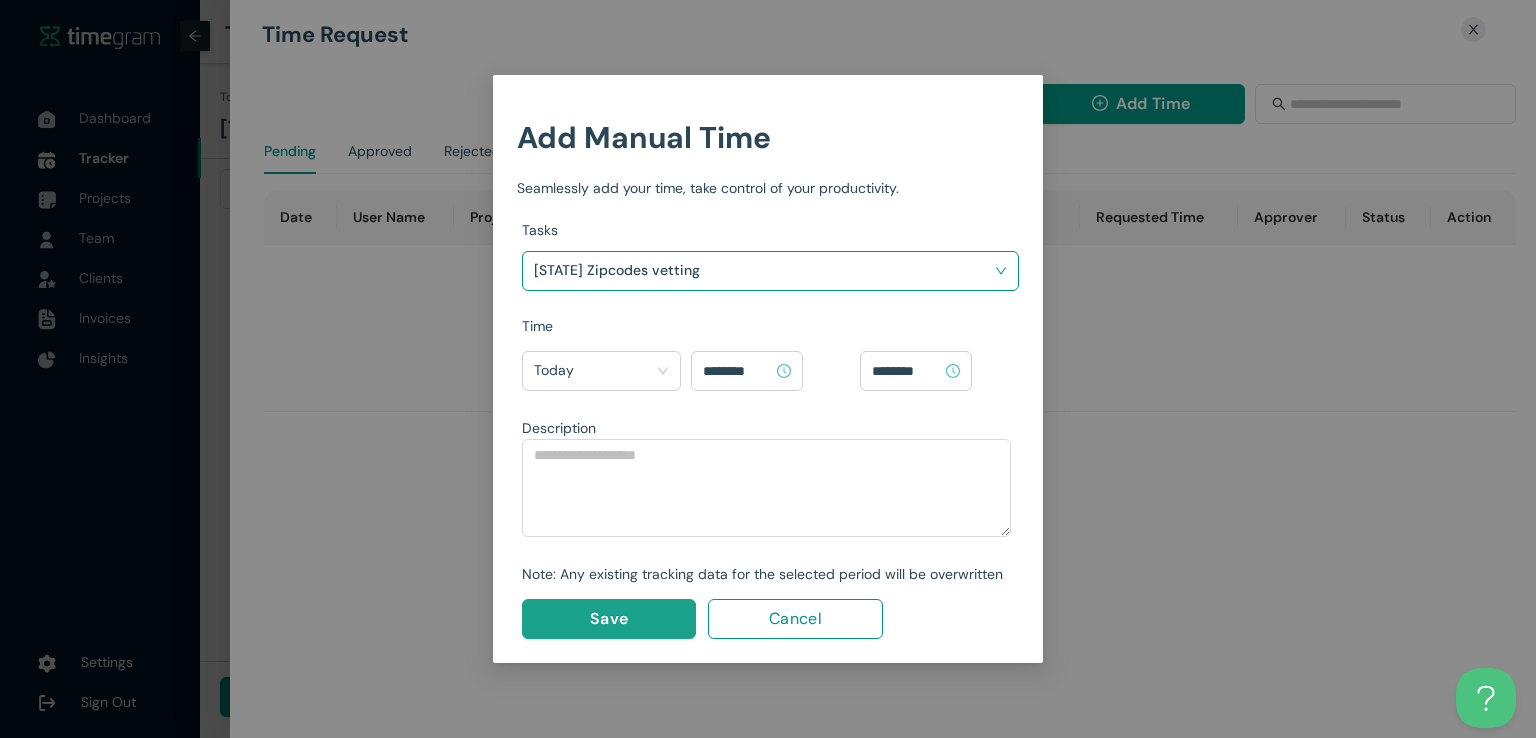click on "Save" at bounding box center (609, 618) 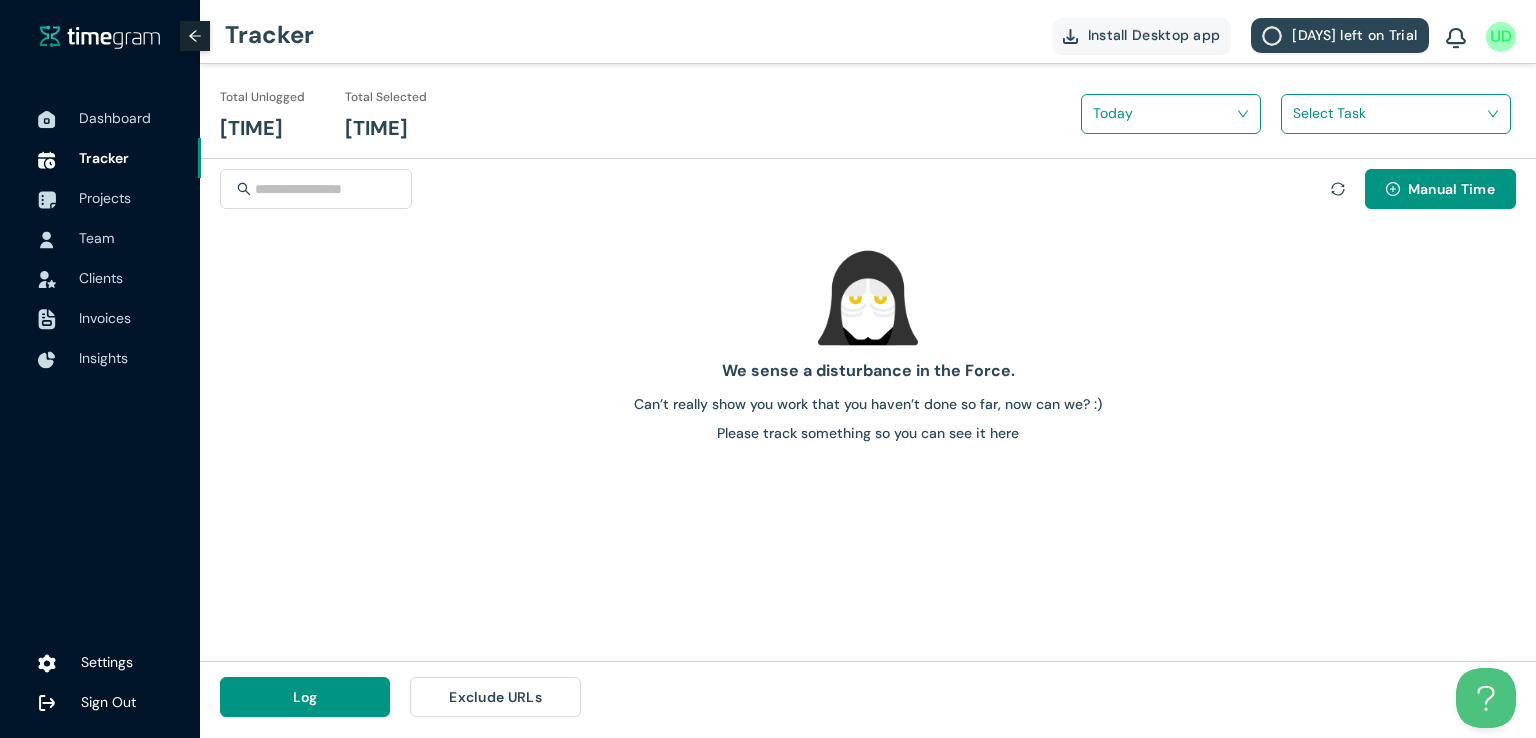 click at bounding box center (868, 298) 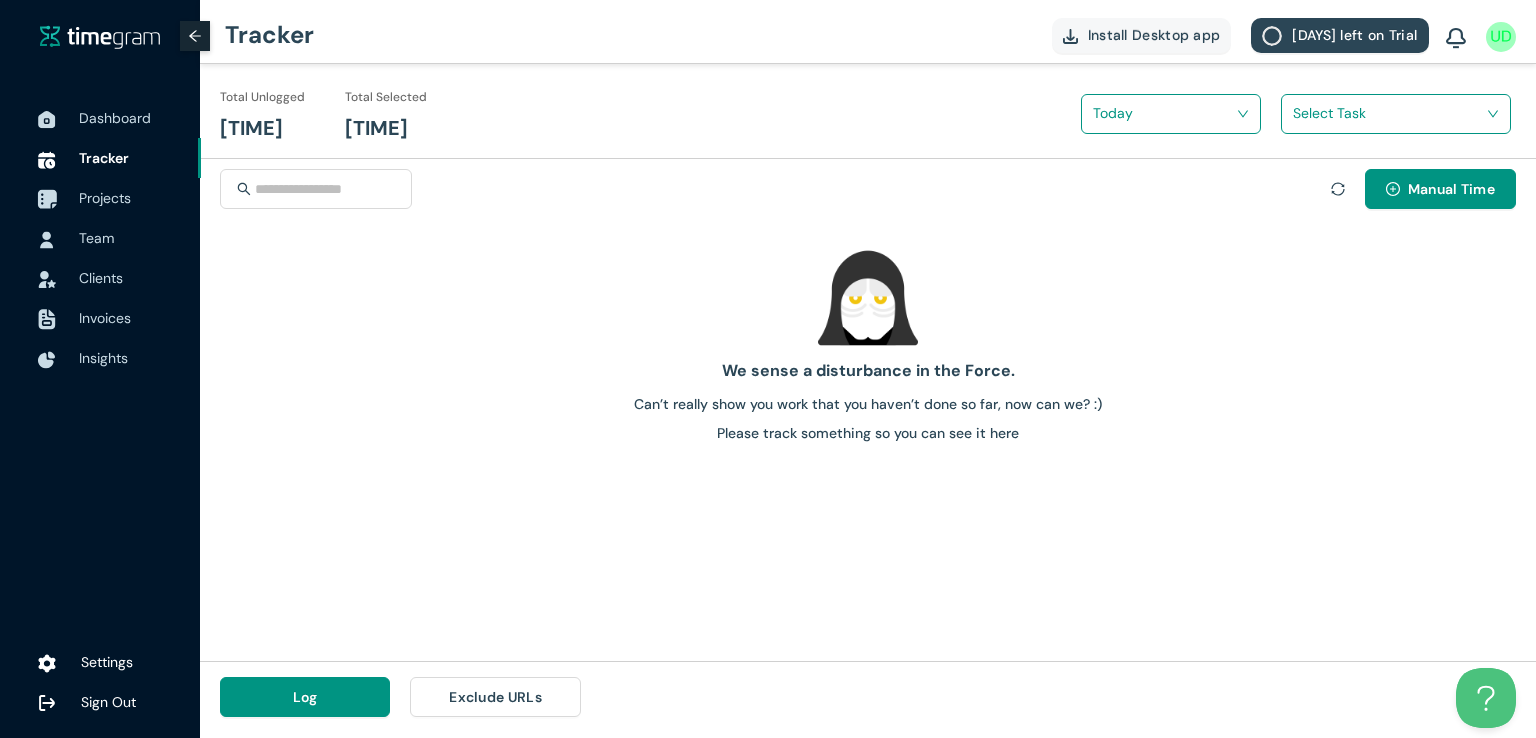 click on "Projects" at bounding box center [105, 198] 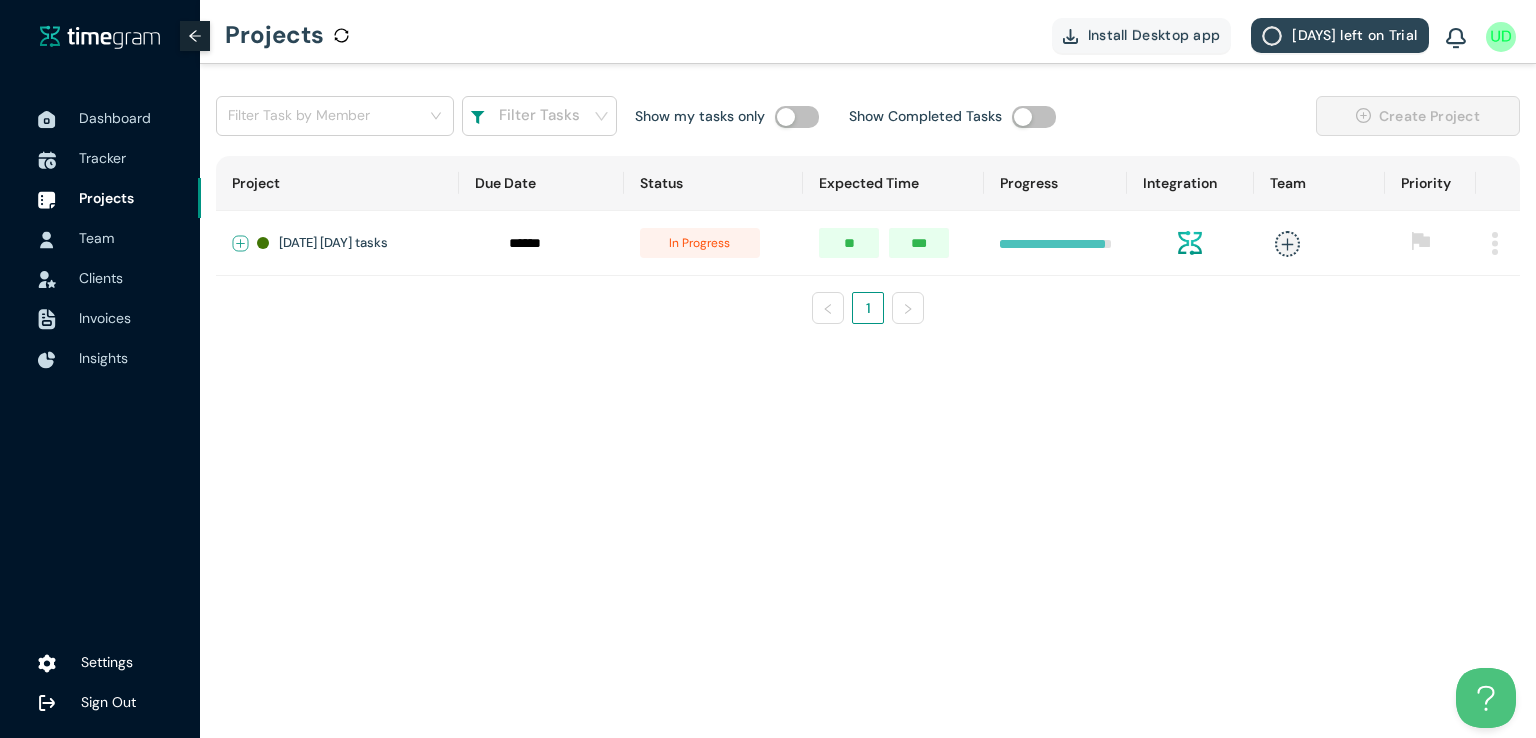 click at bounding box center [241, 244] 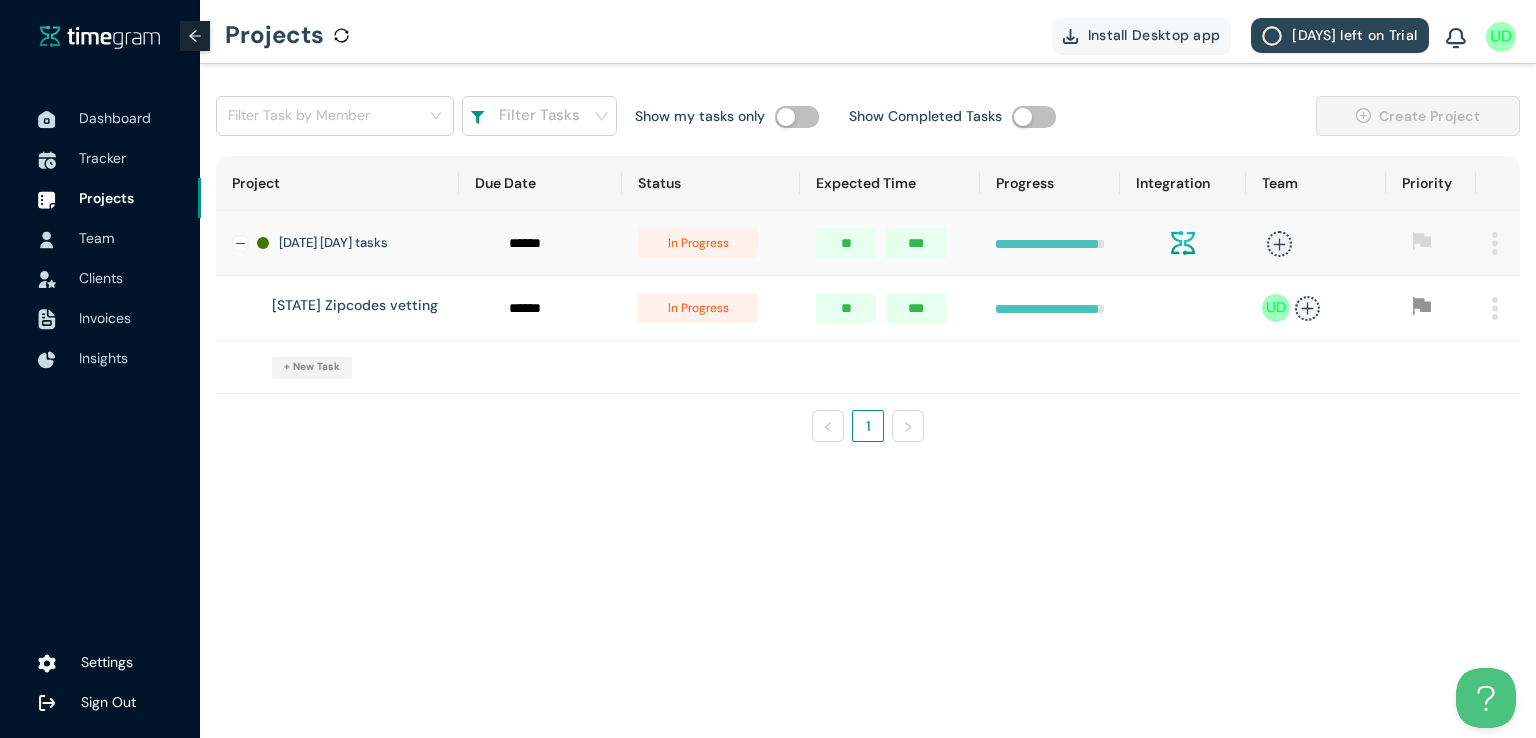 click on "in progress" at bounding box center [698, 308] 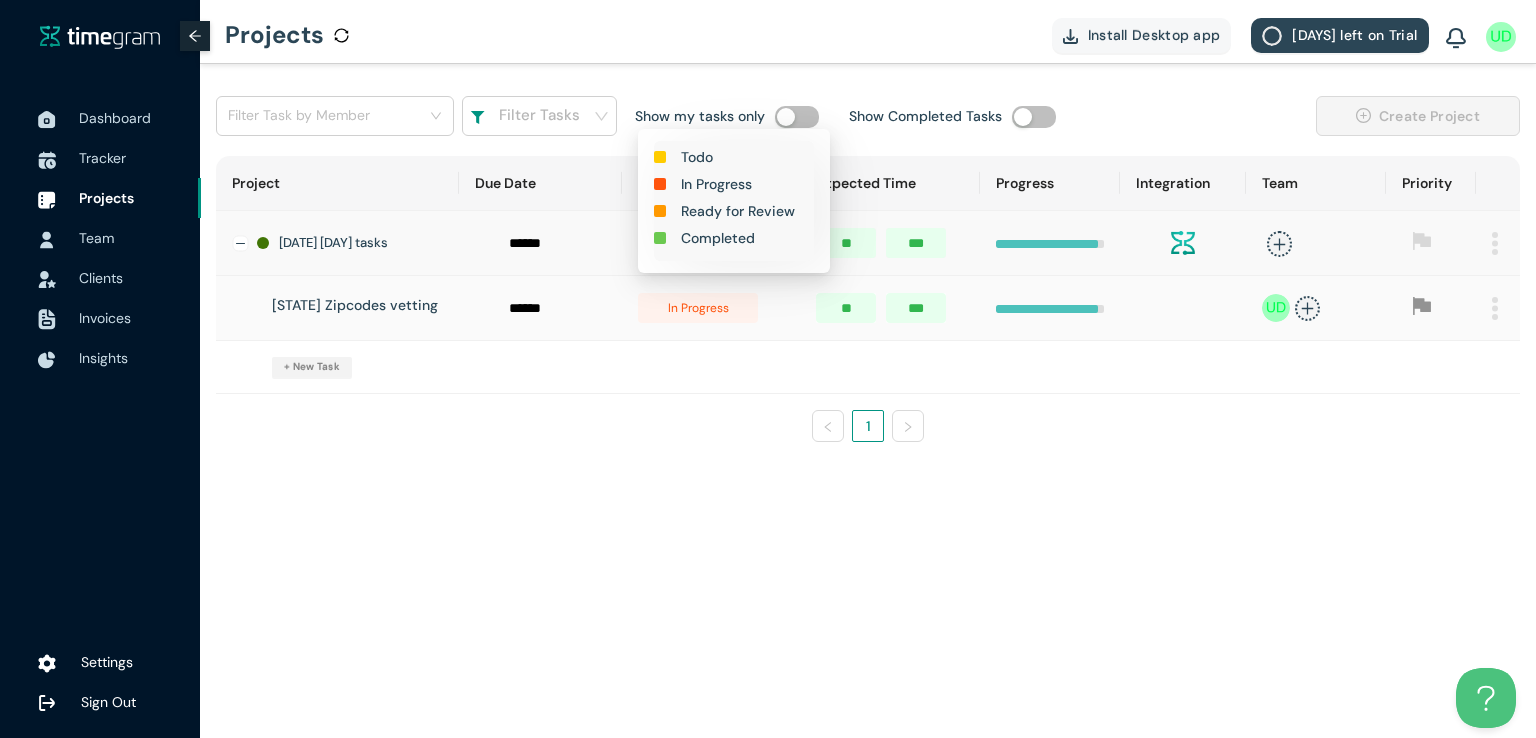 click on "Completed" at bounding box center (697, 157) 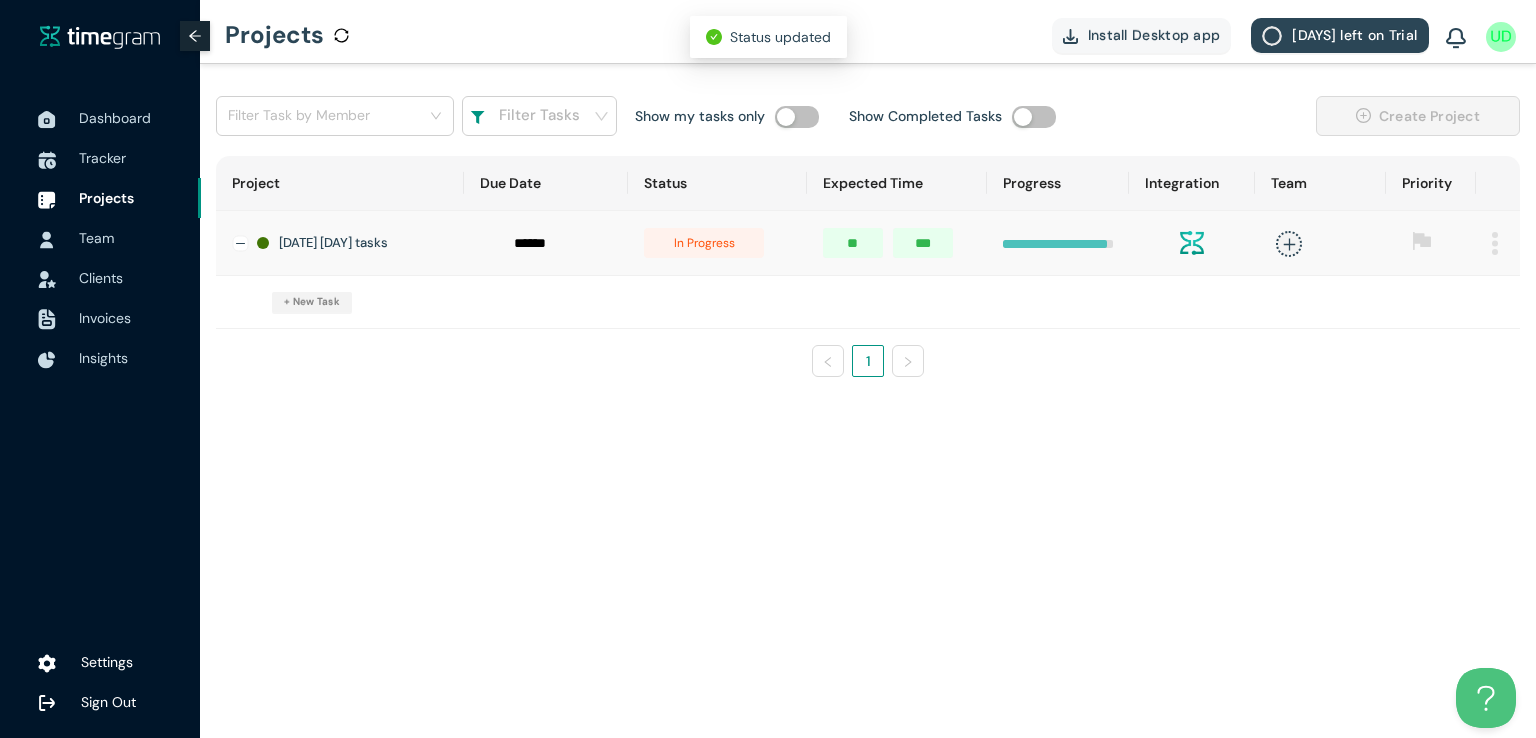 click on "in progress" at bounding box center [704, 243] 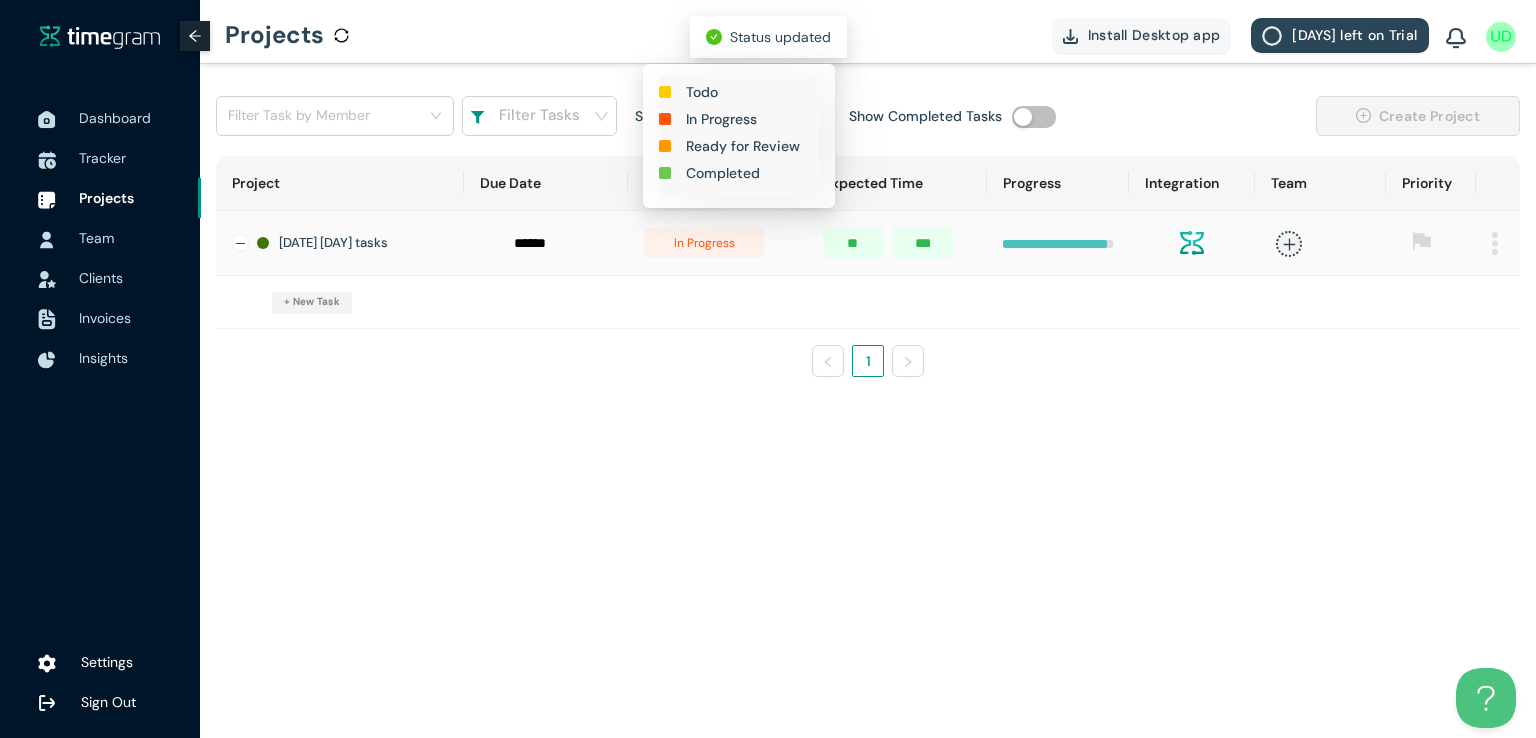 click on "Completed" at bounding box center (702, 92) 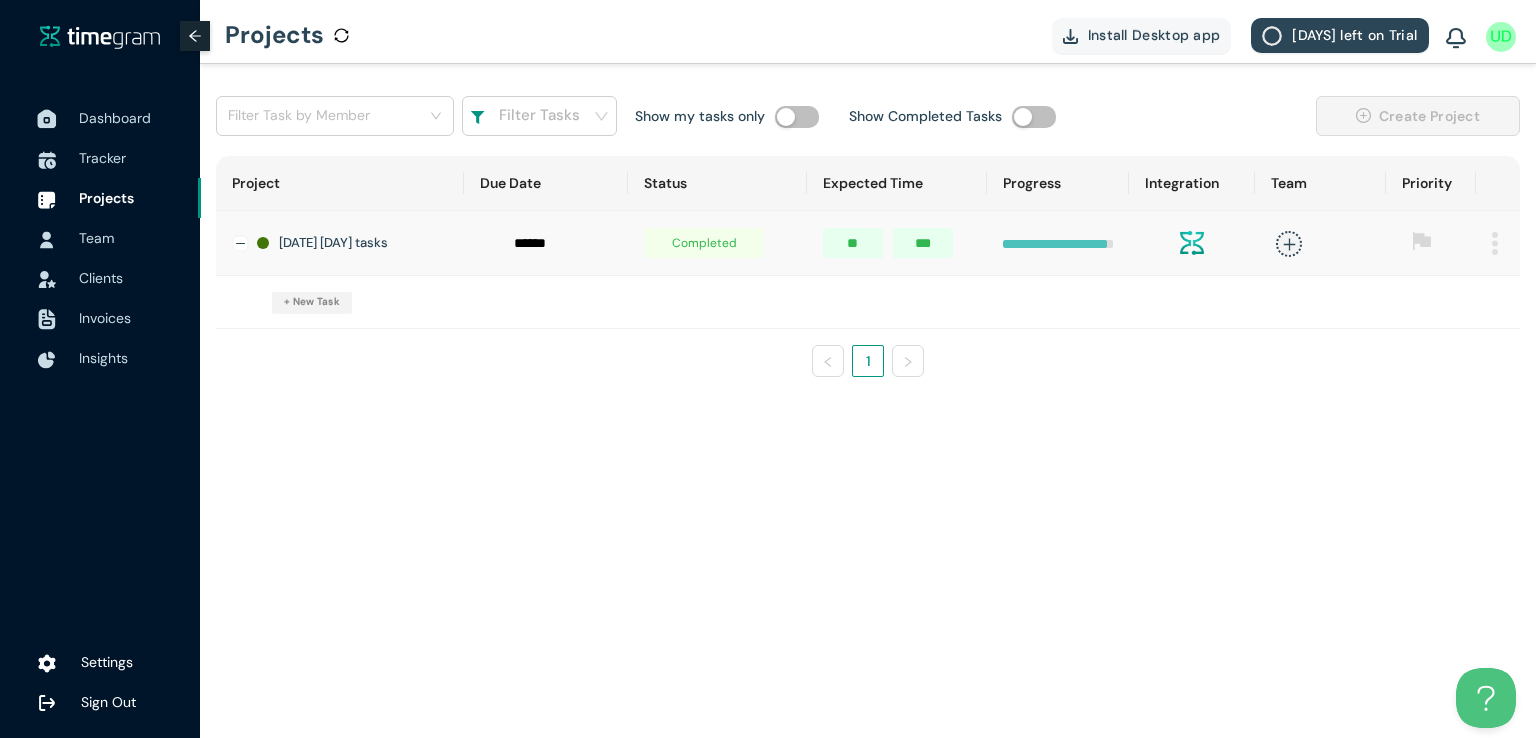 click on "Dashboard" at bounding box center [115, 118] 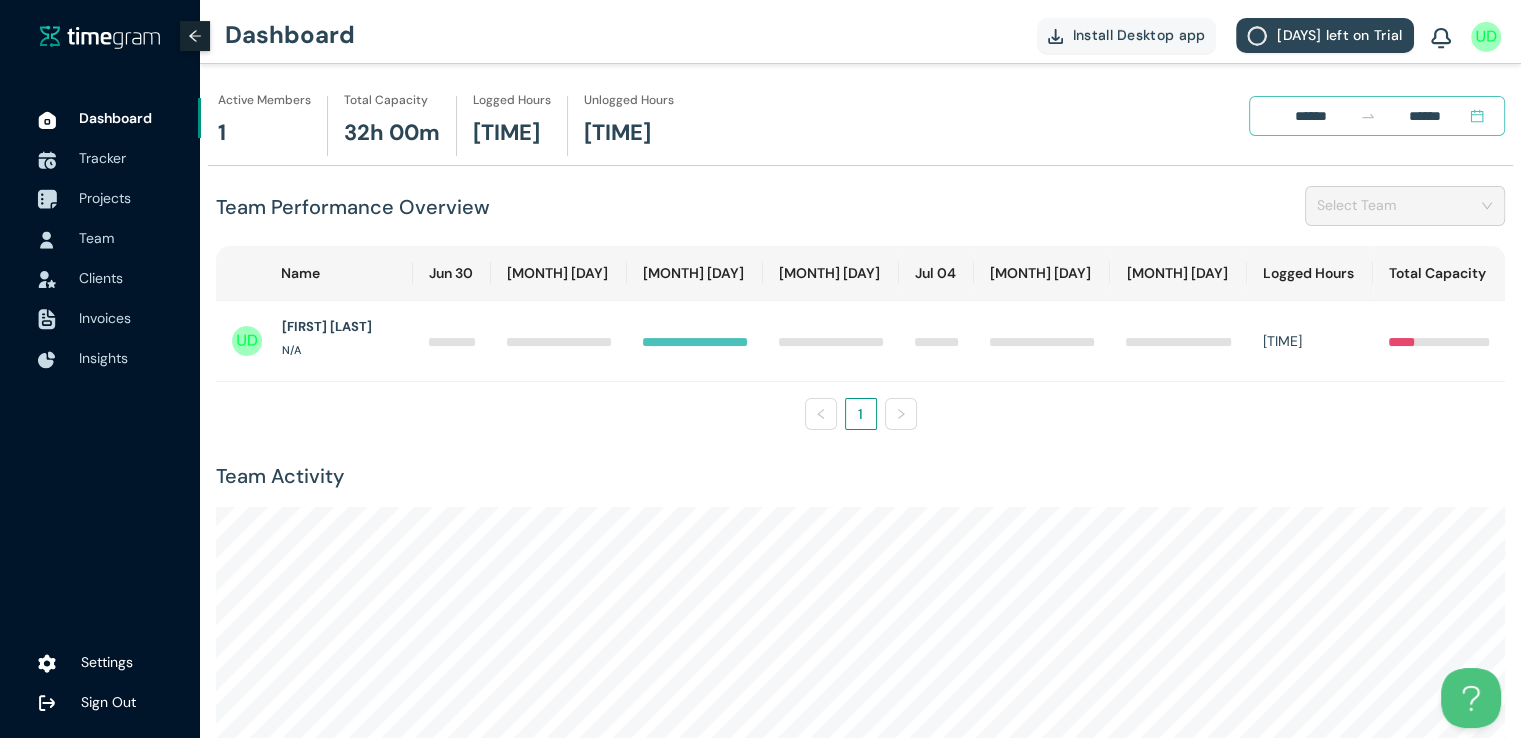 click on "Projects" at bounding box center [105, 198] 